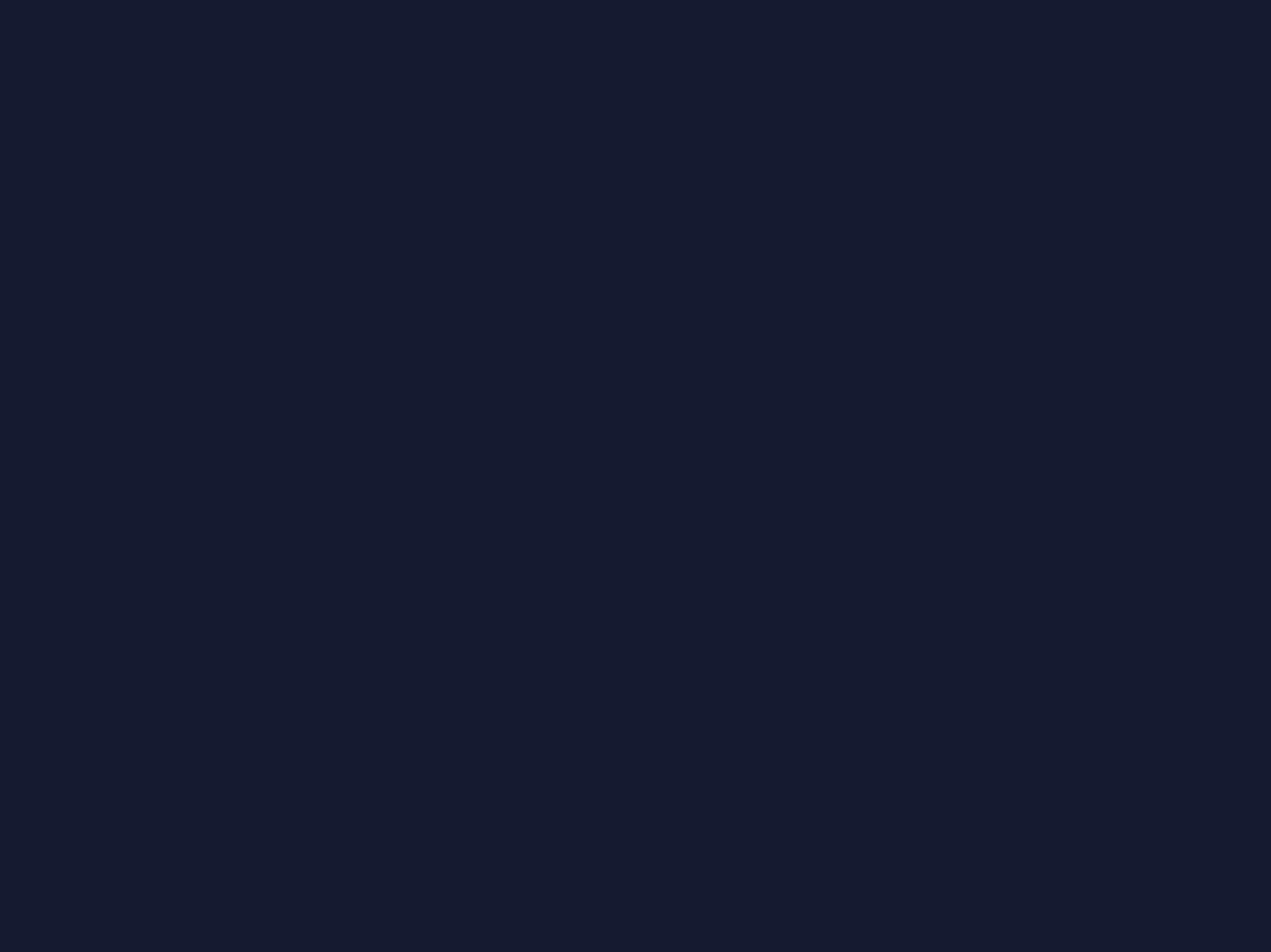 scroll, scrollTop: 0, scrollLeft: 0, axis: both 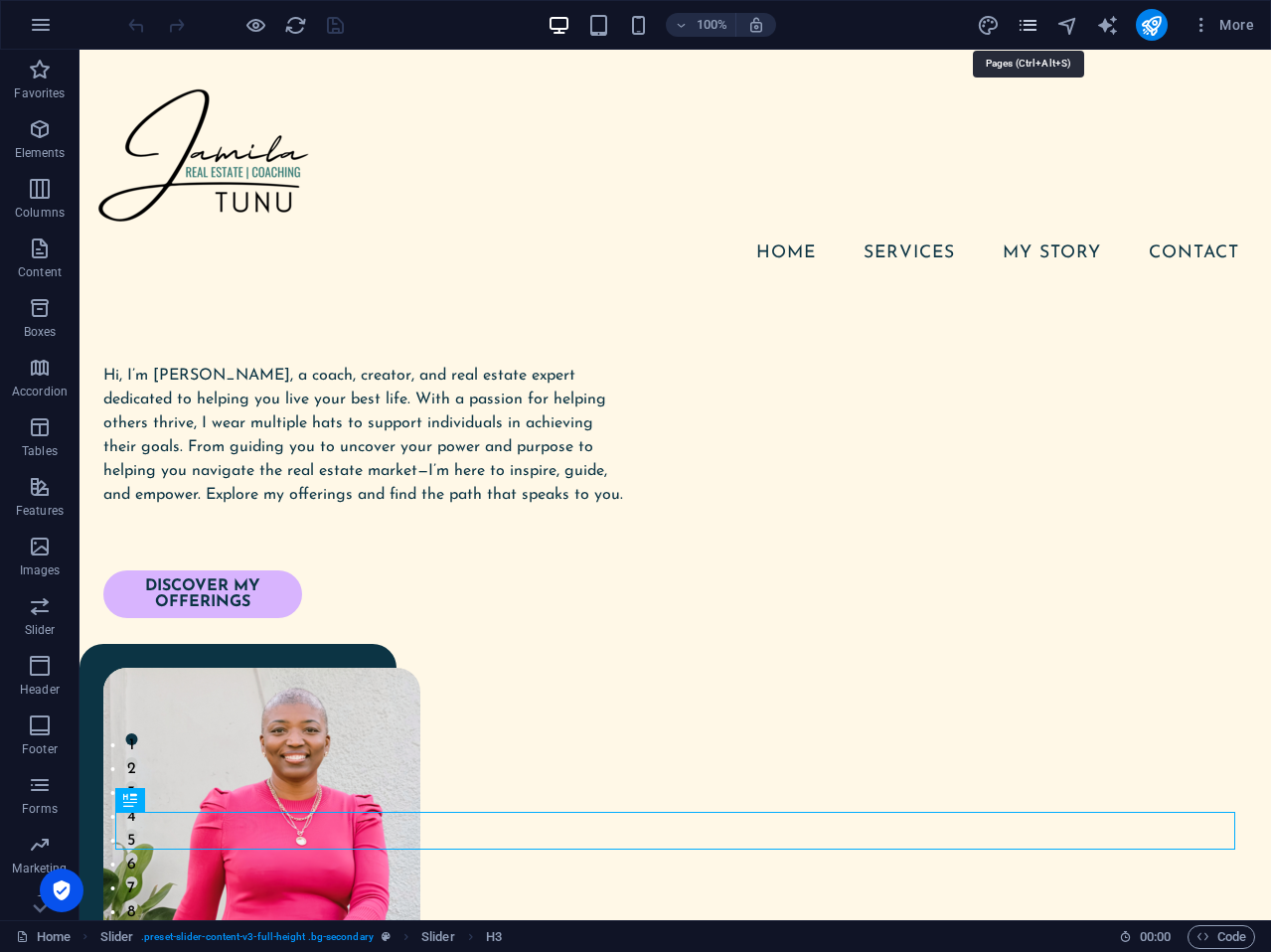 click at bounding box center [1028, 25] 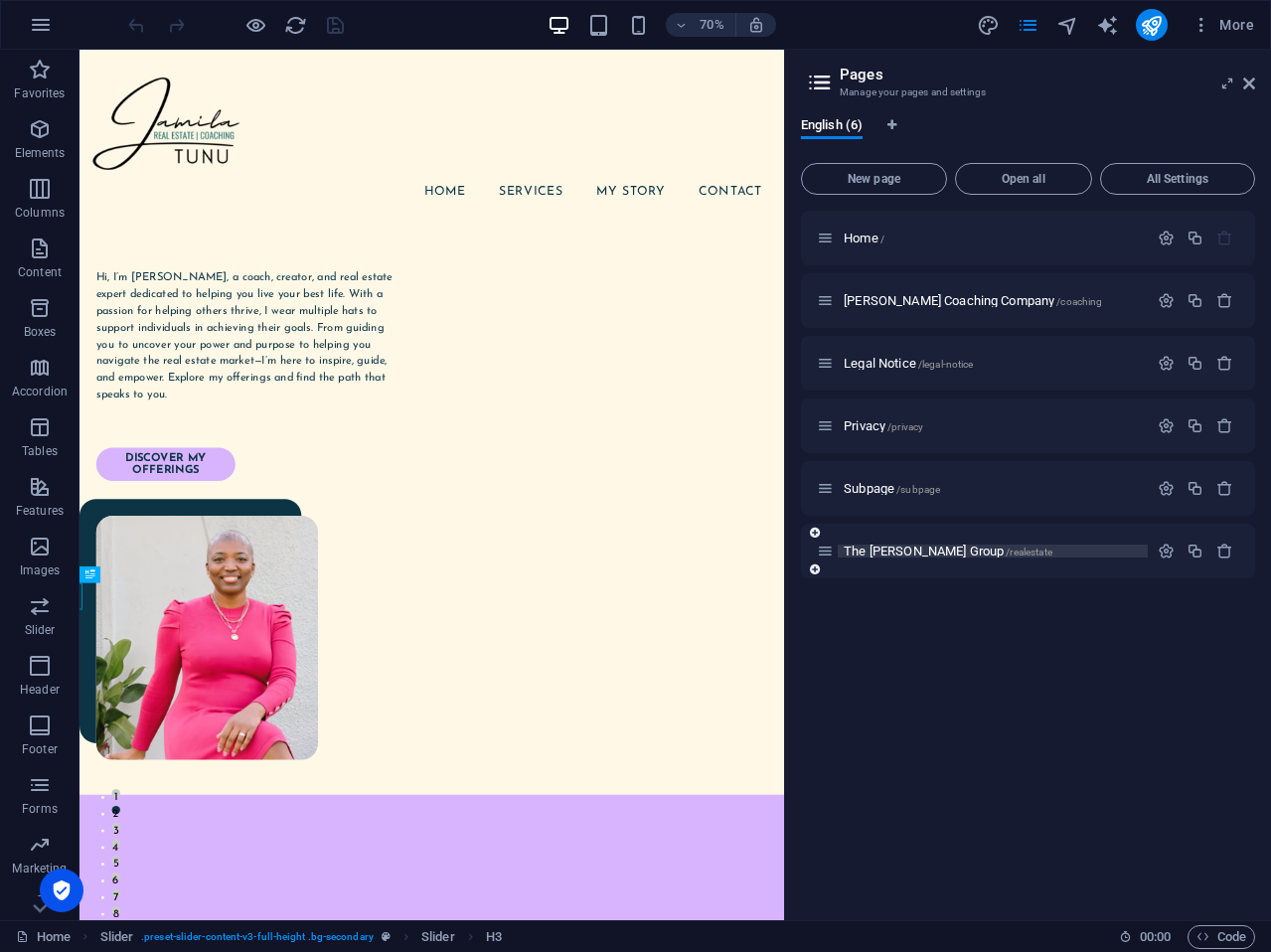 click on "/realestate" at bounding box center (1029, 552) 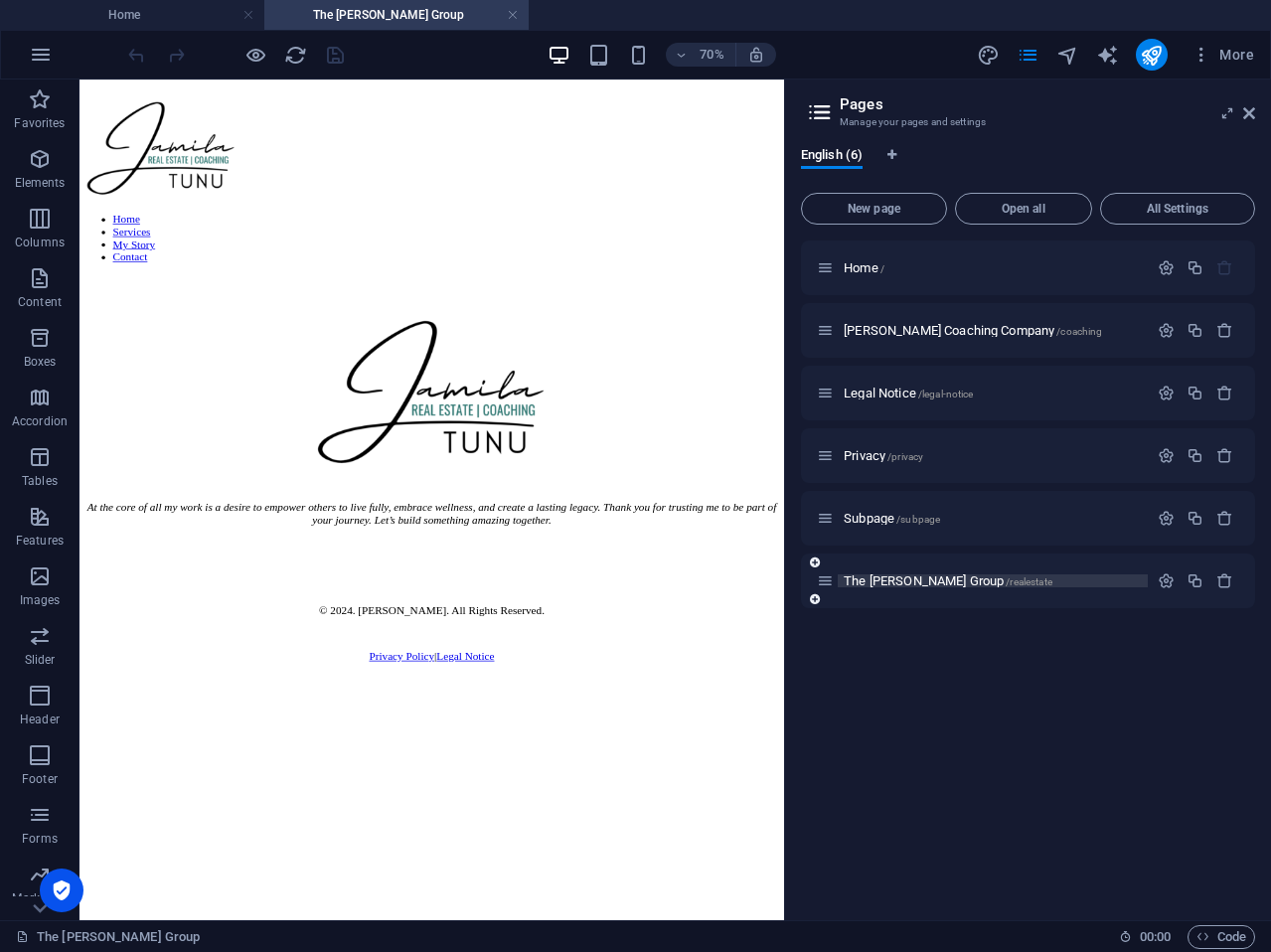 scroll, scrollTop: 0, scrollLeft: 0, axis: both 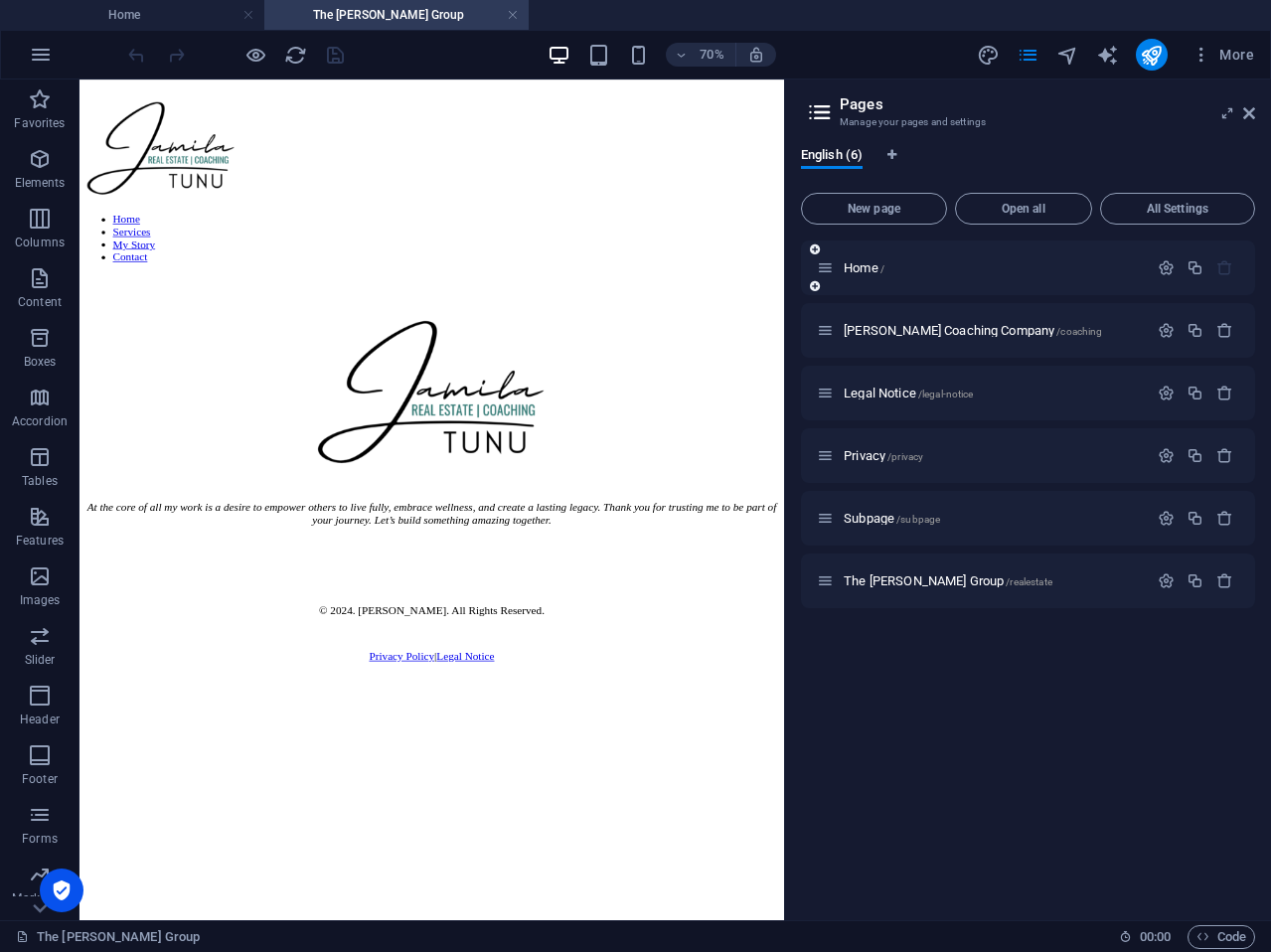 drag, startPoint x: 1213, startPoint y: 202, endPoint x: 1050, endPoint y: 277, distance: 179.42687 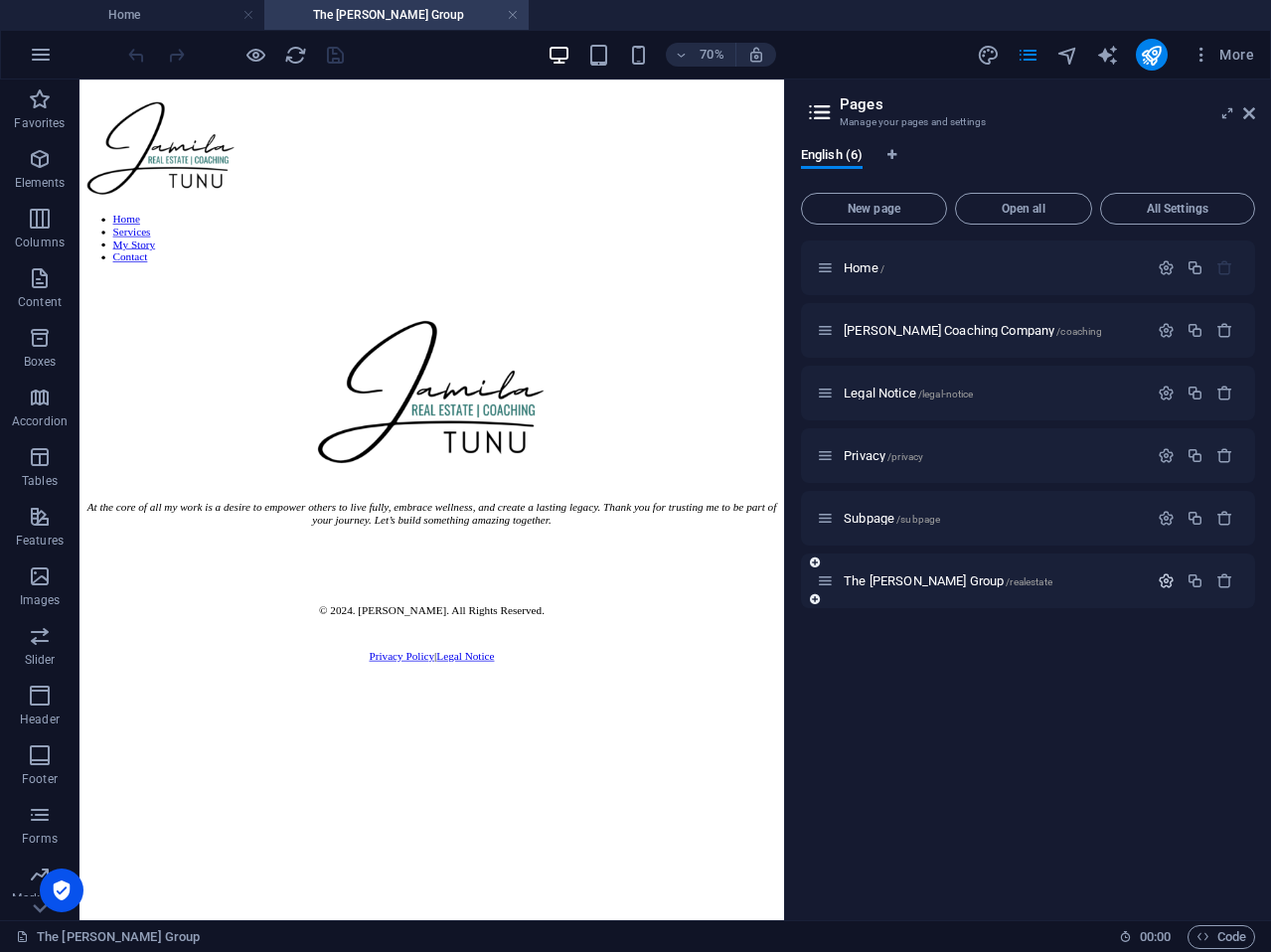 click at bounding box center (1166, 580) 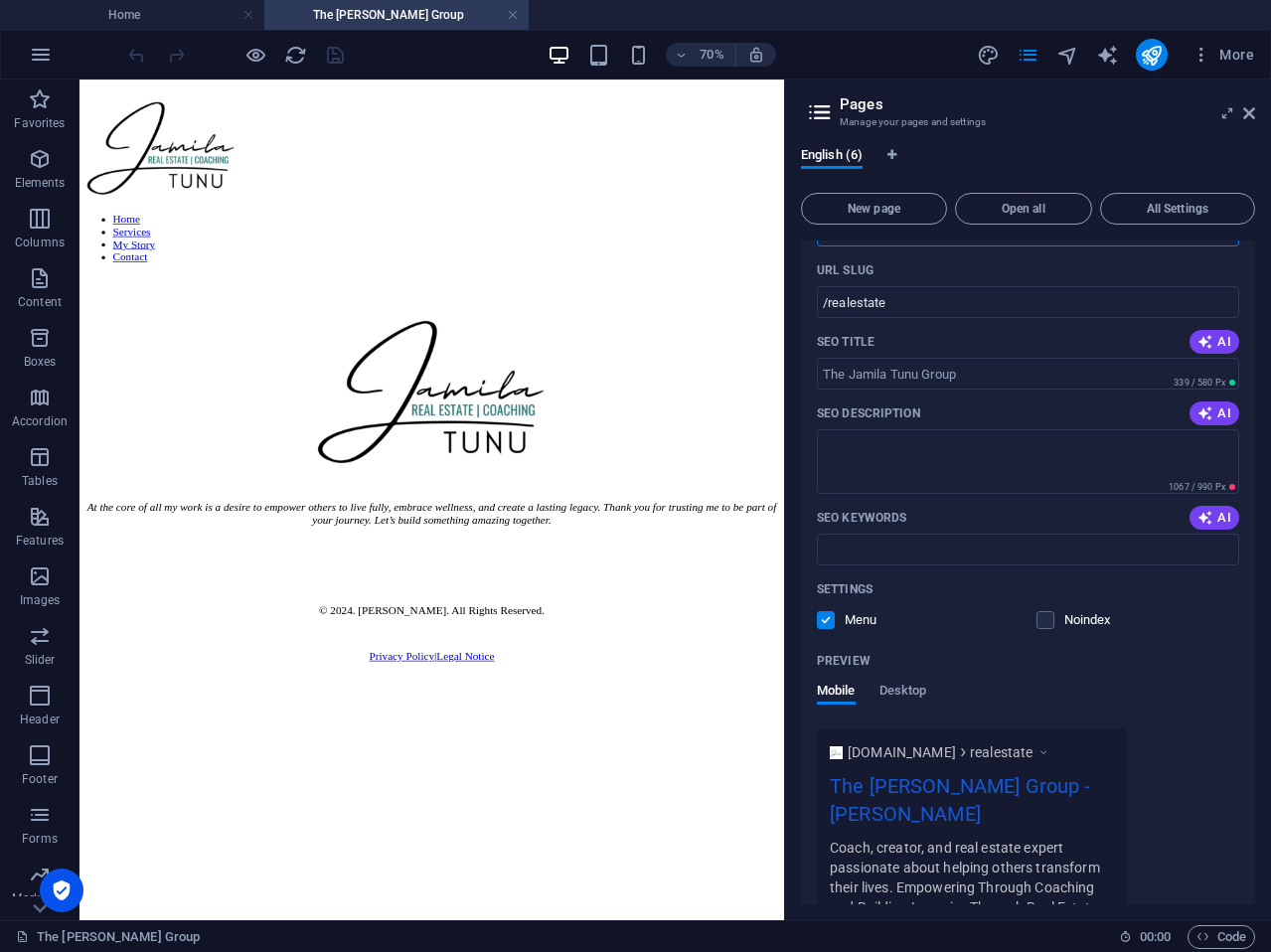 scroll, scrollTop: 445, scrollLeft: 0, axis: vertical 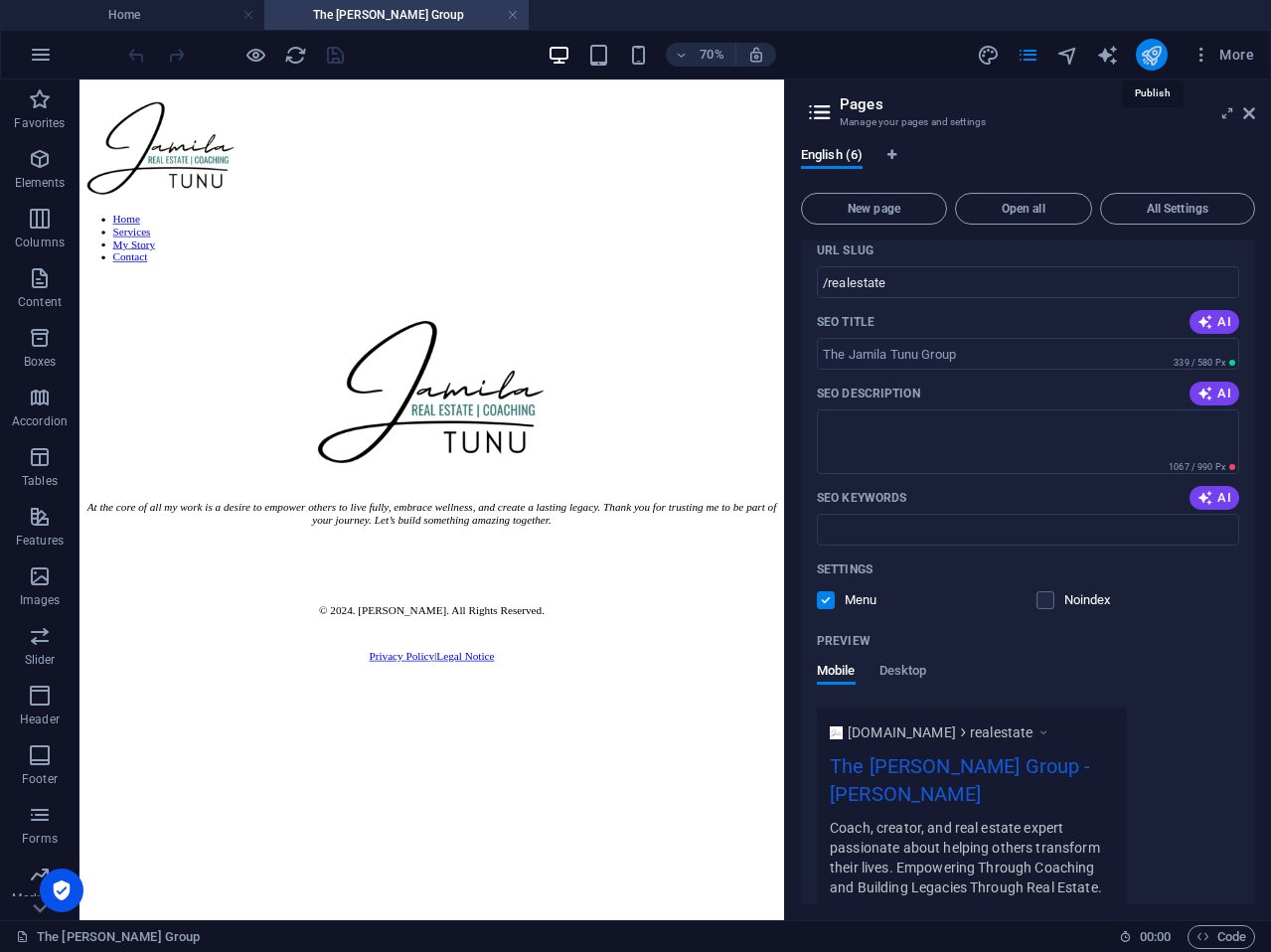 click at bounding box center [1151, 55] 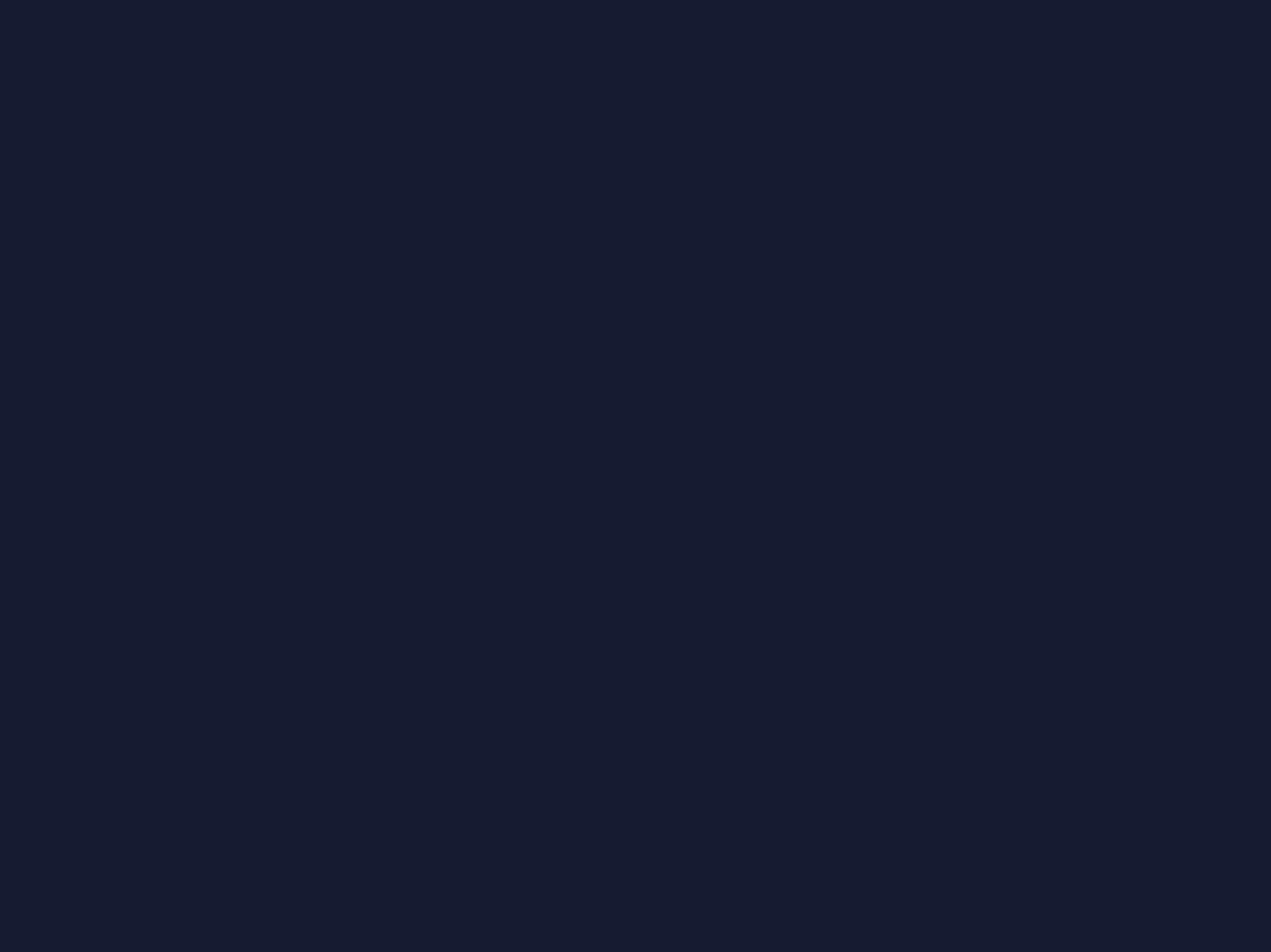scroll, scrollTop: 0, scrollLeft: 0, axis: both 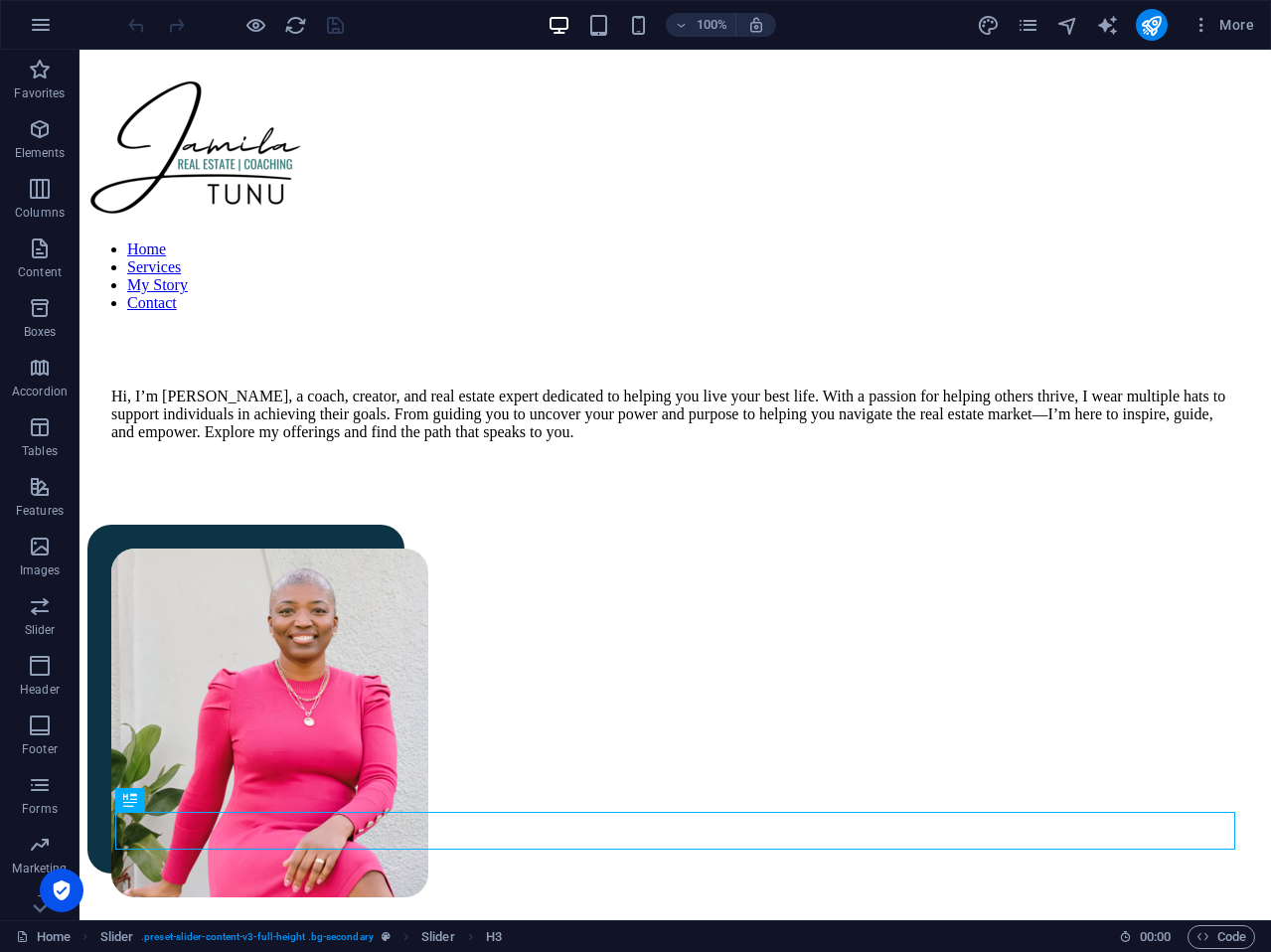 click on "More" at bounding box center [1119, 25] 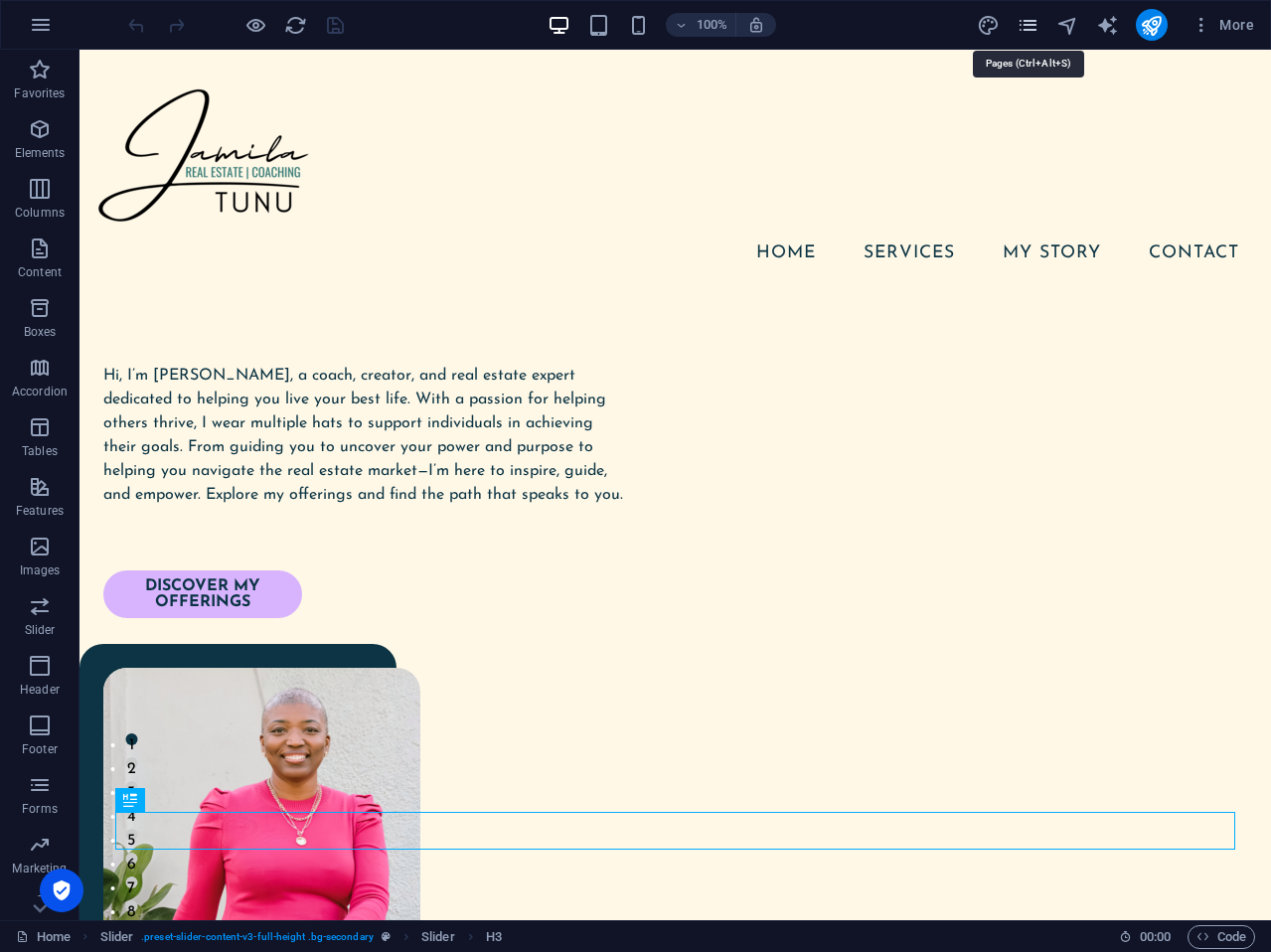 click at bounding box center [1028, 25] 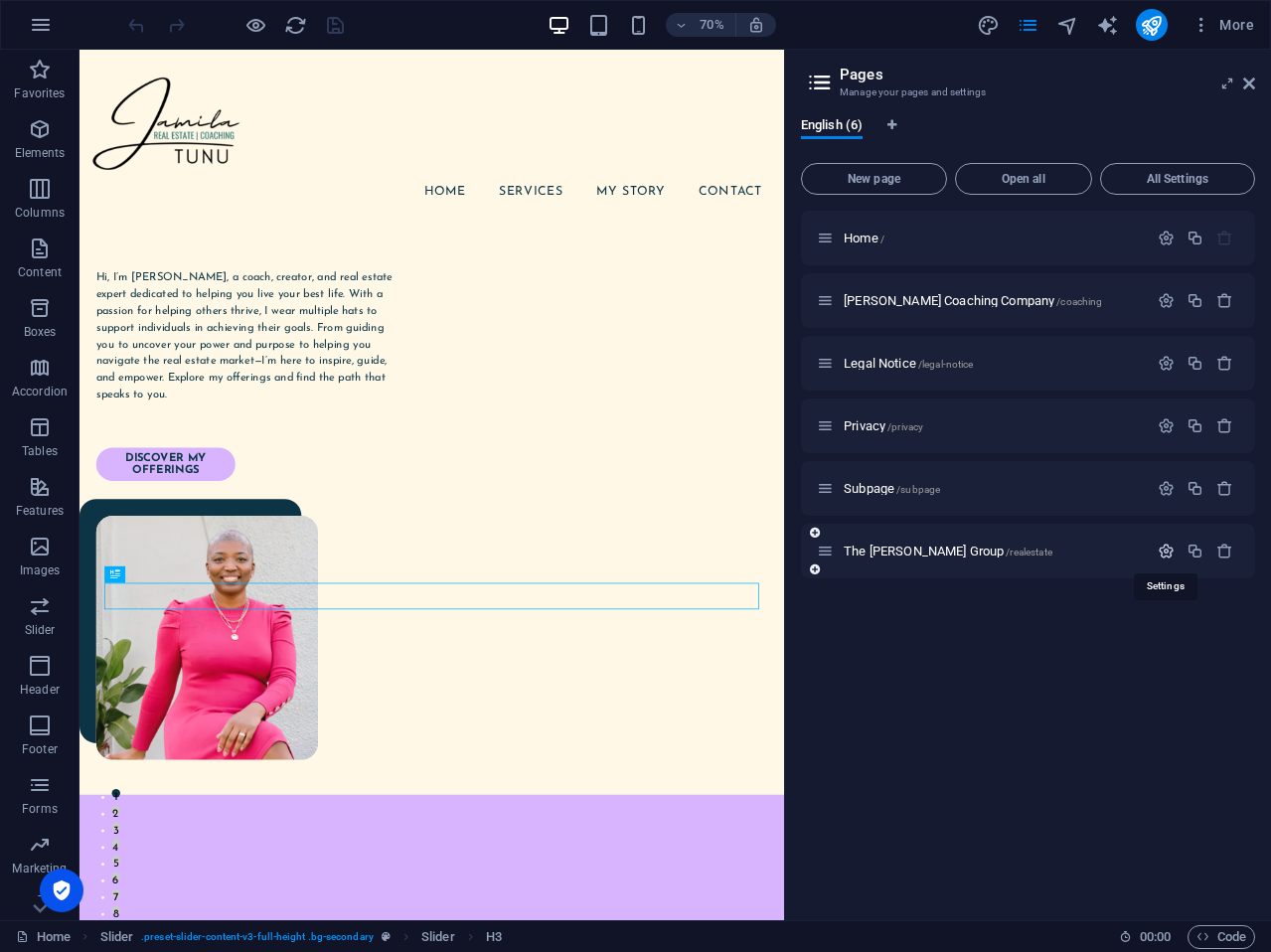click at bounding box center (1166, 551) 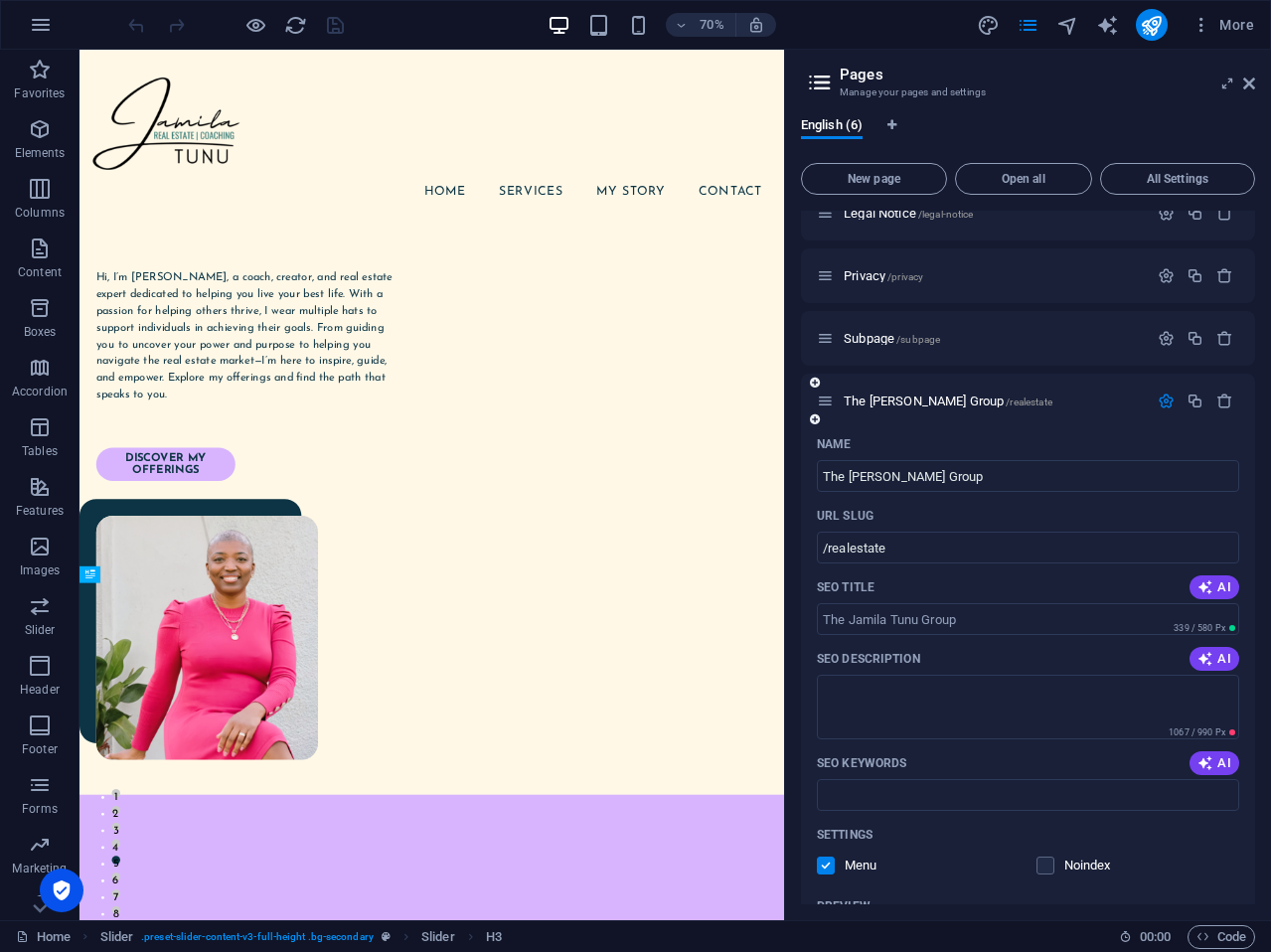 scroll, scrollTop: 92, scrollLeft: 0, axis: vertical 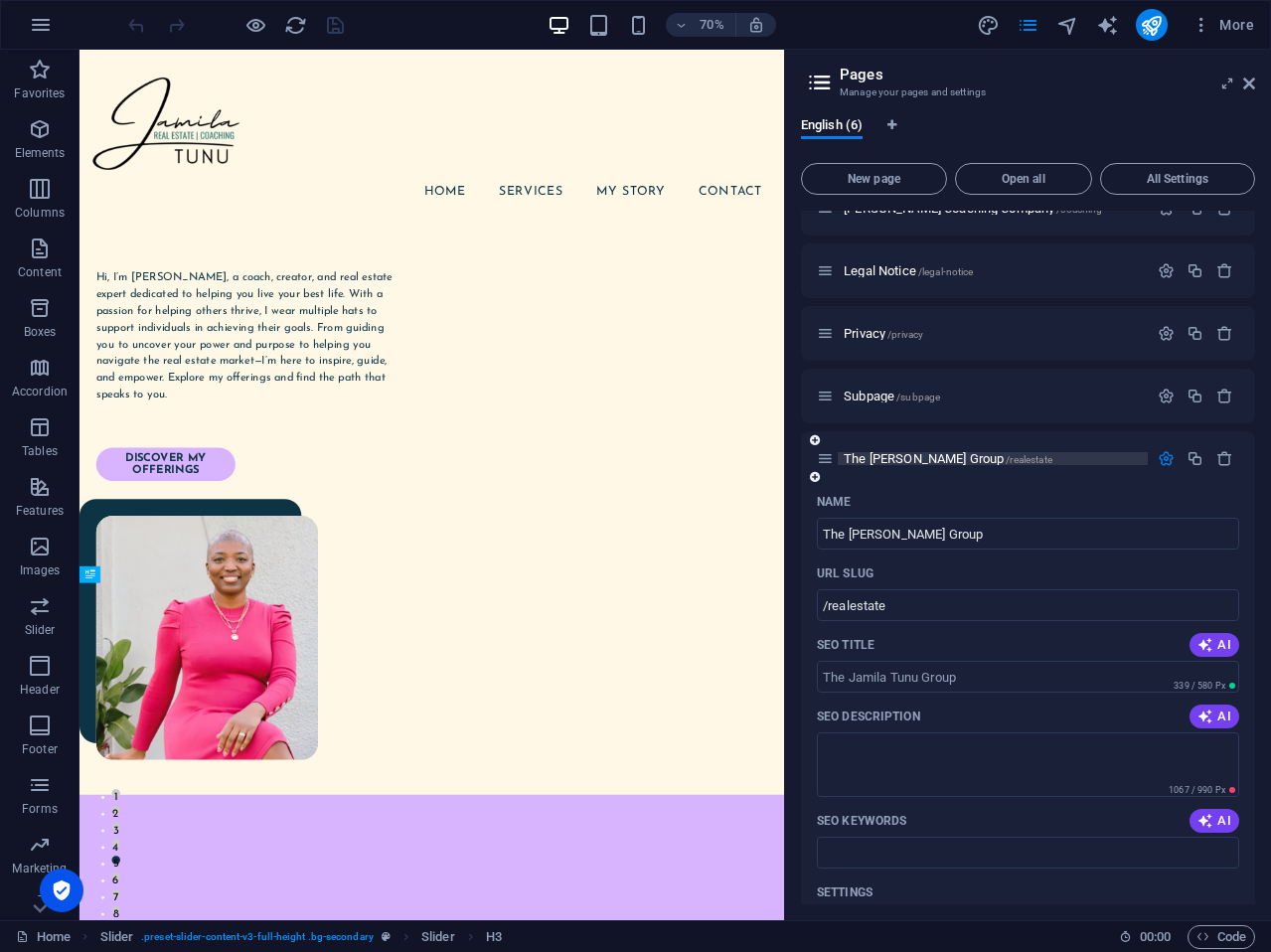 click on "The Jamila Tunu Group /realestate" at bounding box center [948, 458] 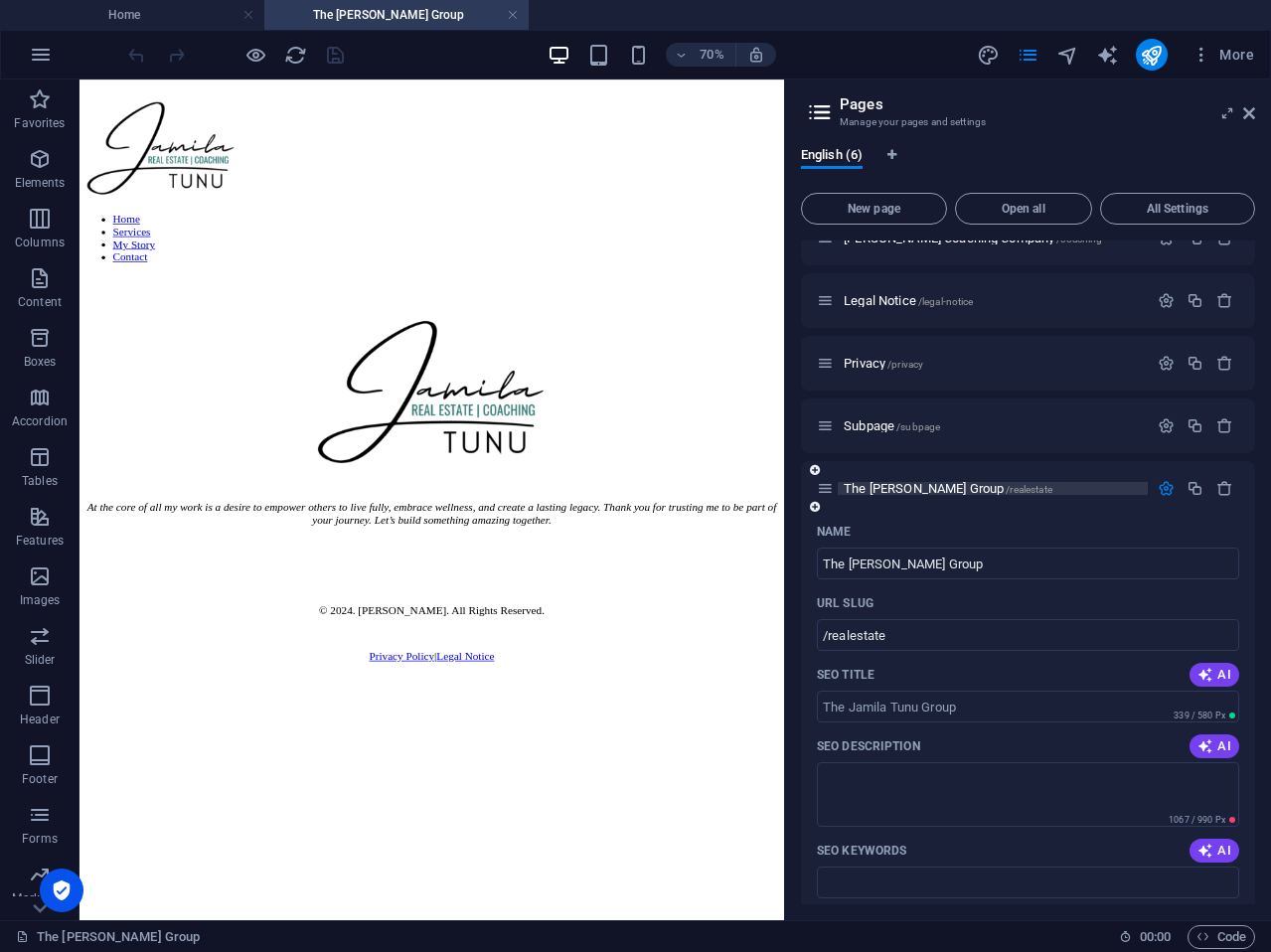scroll, scrollTop: 0, scrollLeft: 0, axis: both 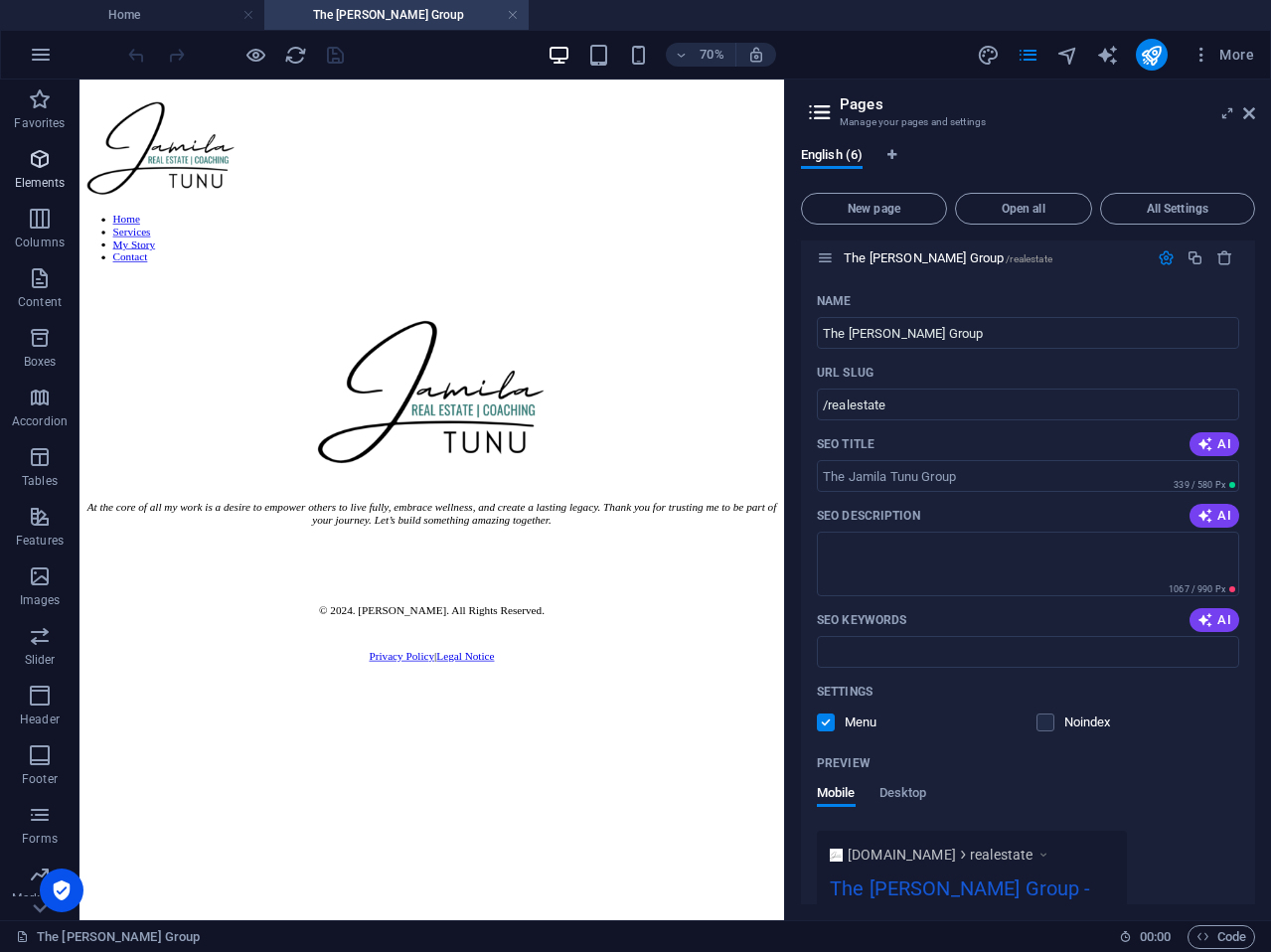 click on "Elements" at bounding box center (40, 183) 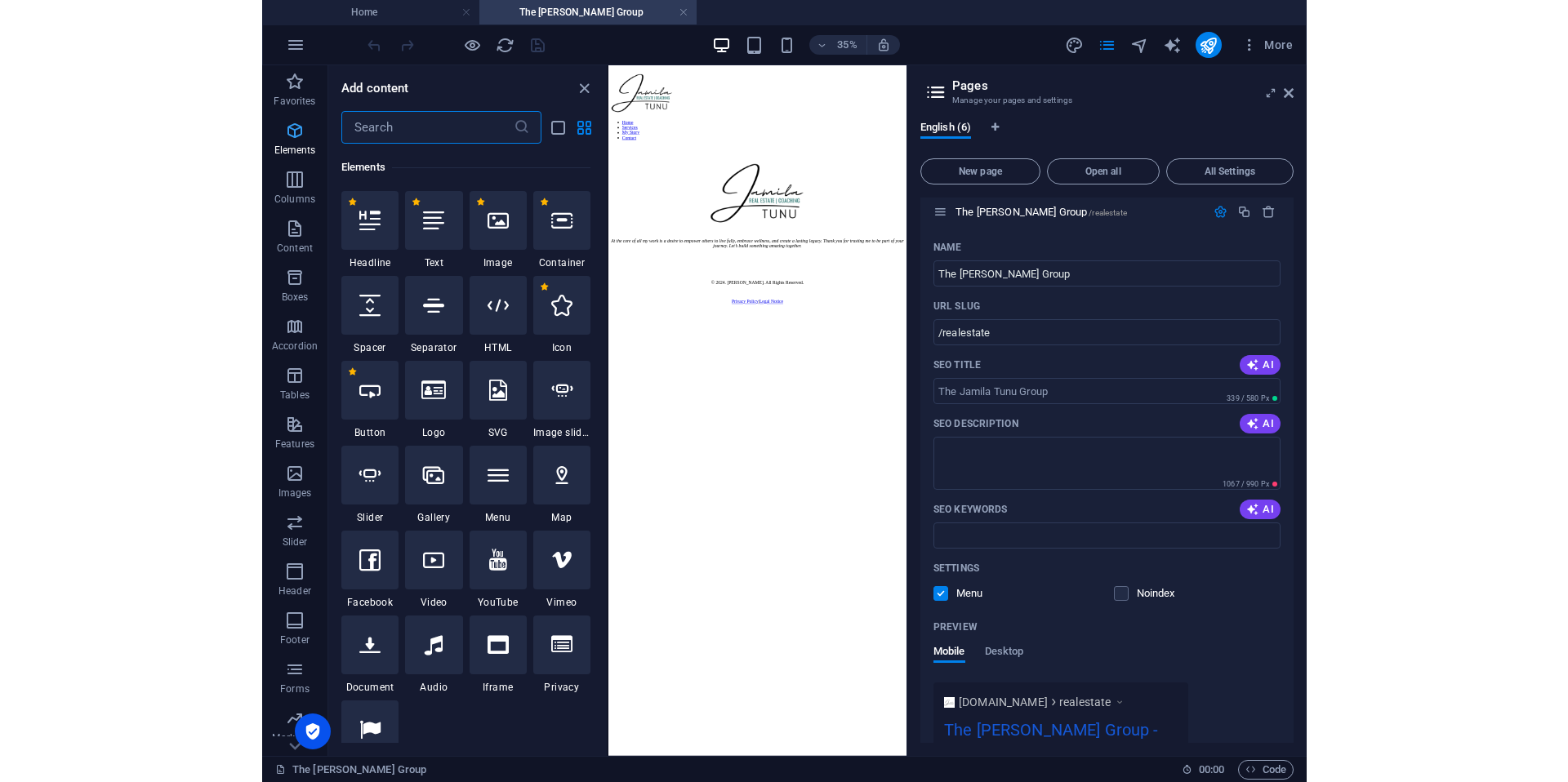 scroll, scrollTop: 442, scrollLeft: 0, axis: vertical 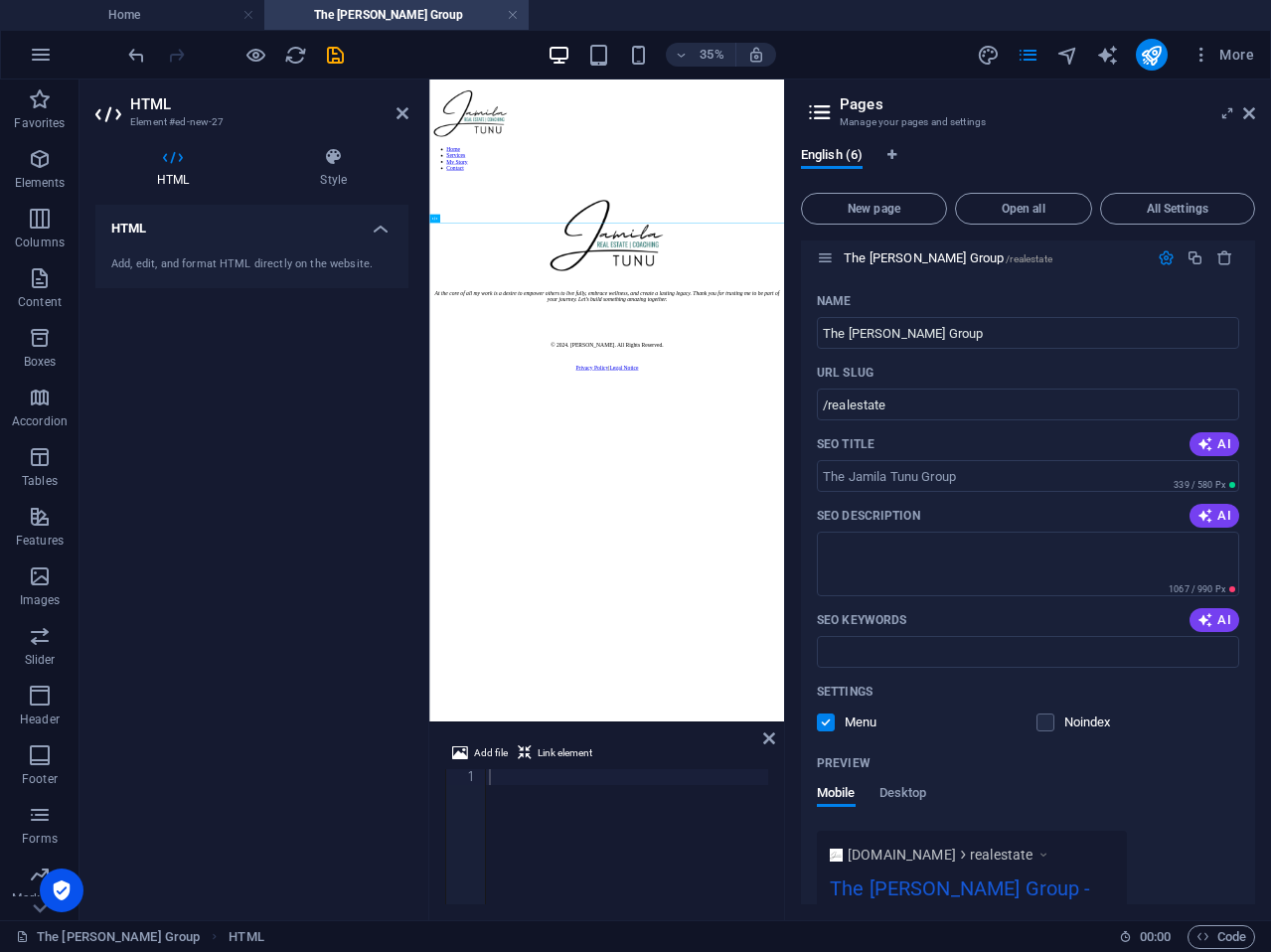 drag, startPoint x: 281, startPoint y: 372, endPoint x: 948, endPoint y: 19, distance: 754.6509 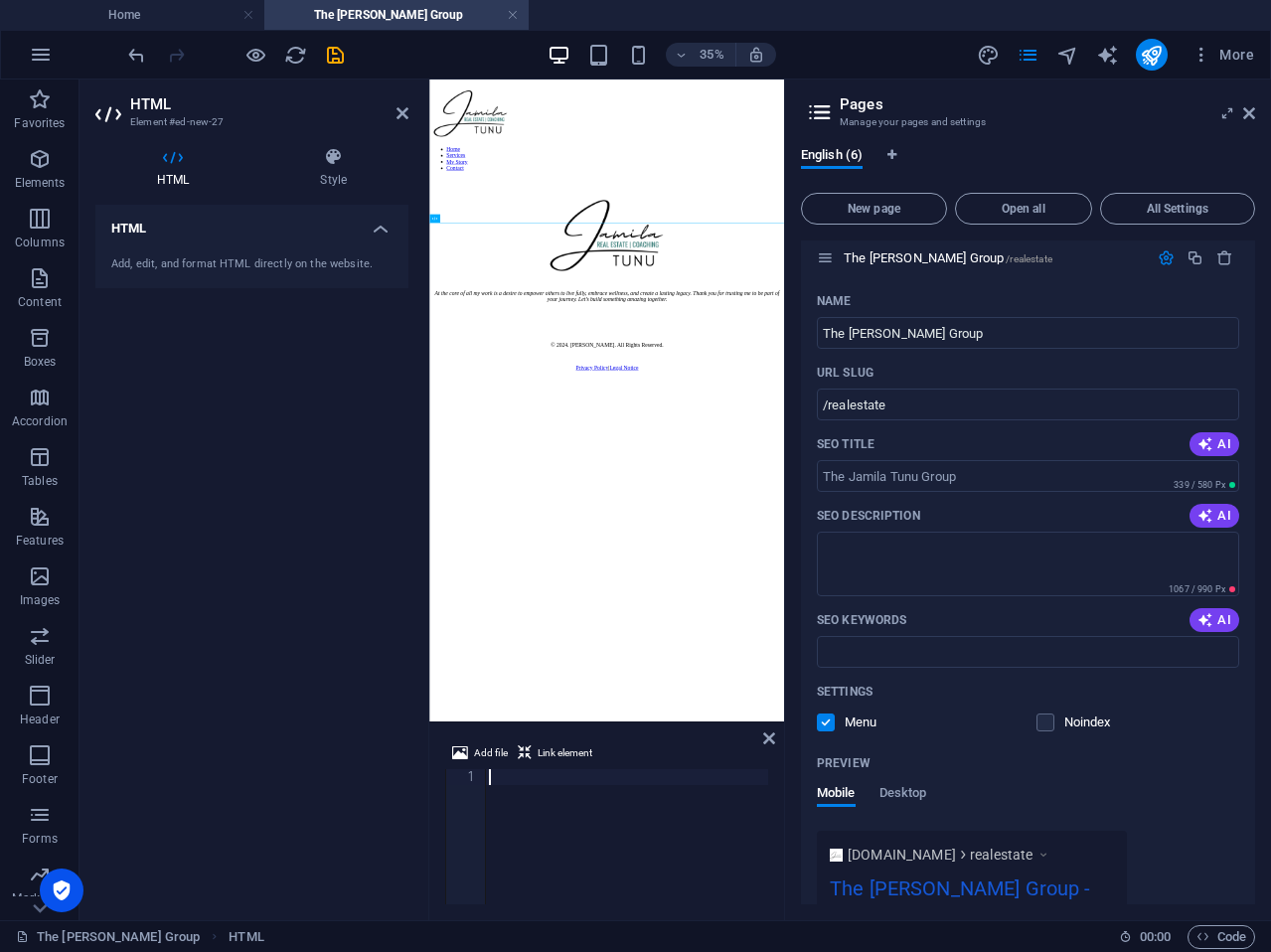 click on "HTML" at bounding box center (251, 223) 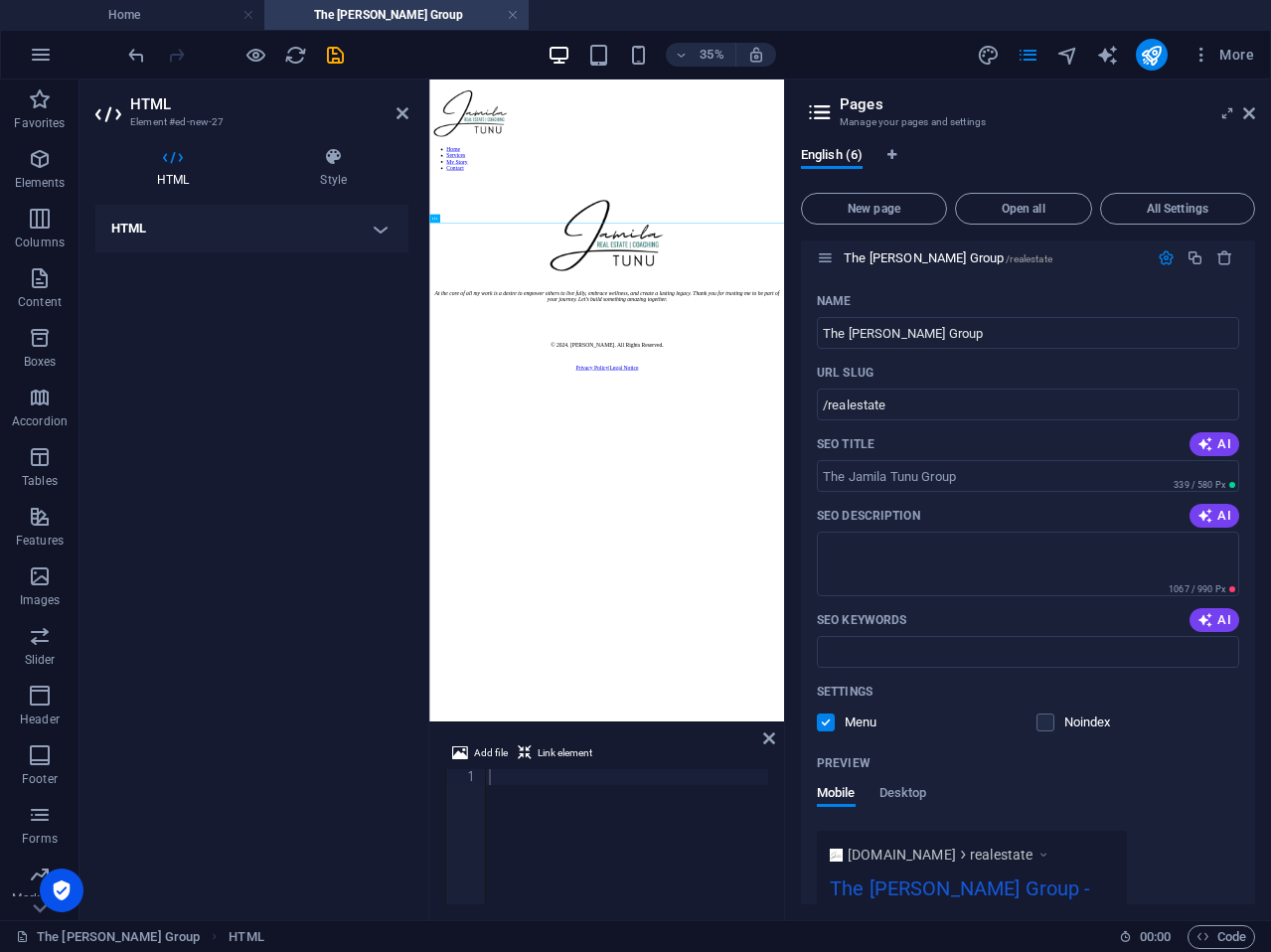 click on "HTML" at bounding box center (251, 229) 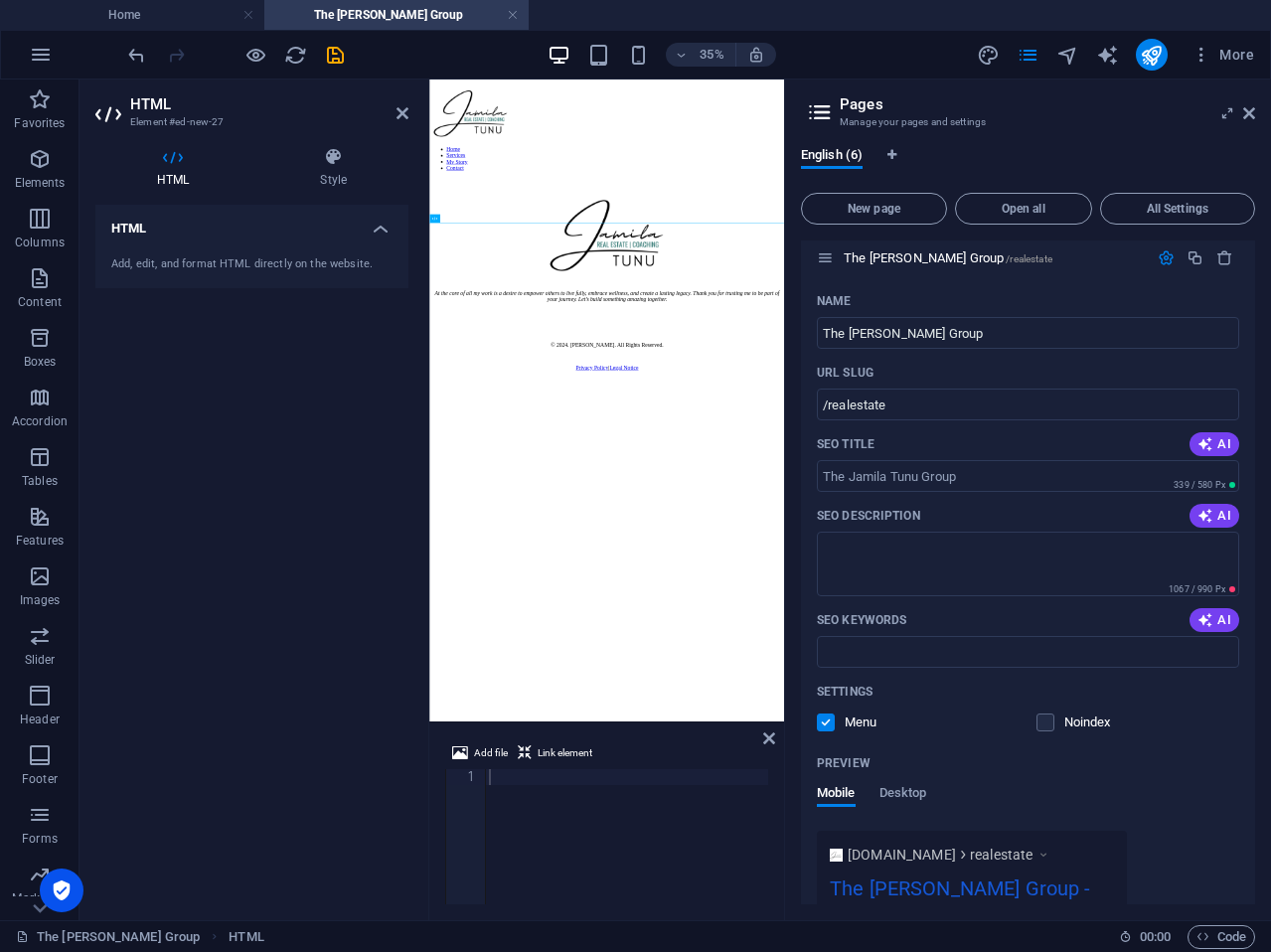 click on "Add, edit, and format HTML directly on the website." at bounding box center [251, 264] 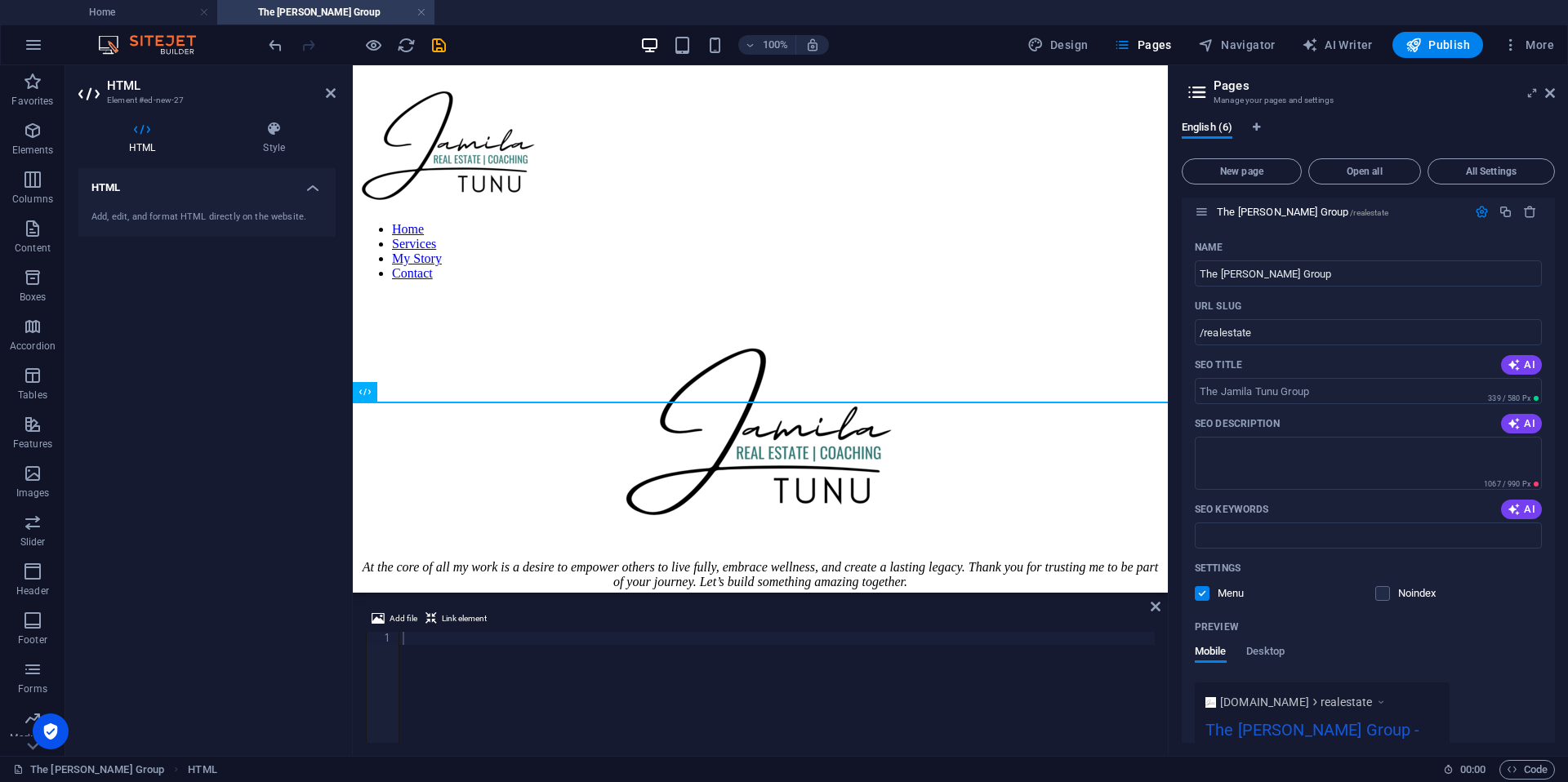 click on "Element #ed-new-27" at bounding box center (205, 100) 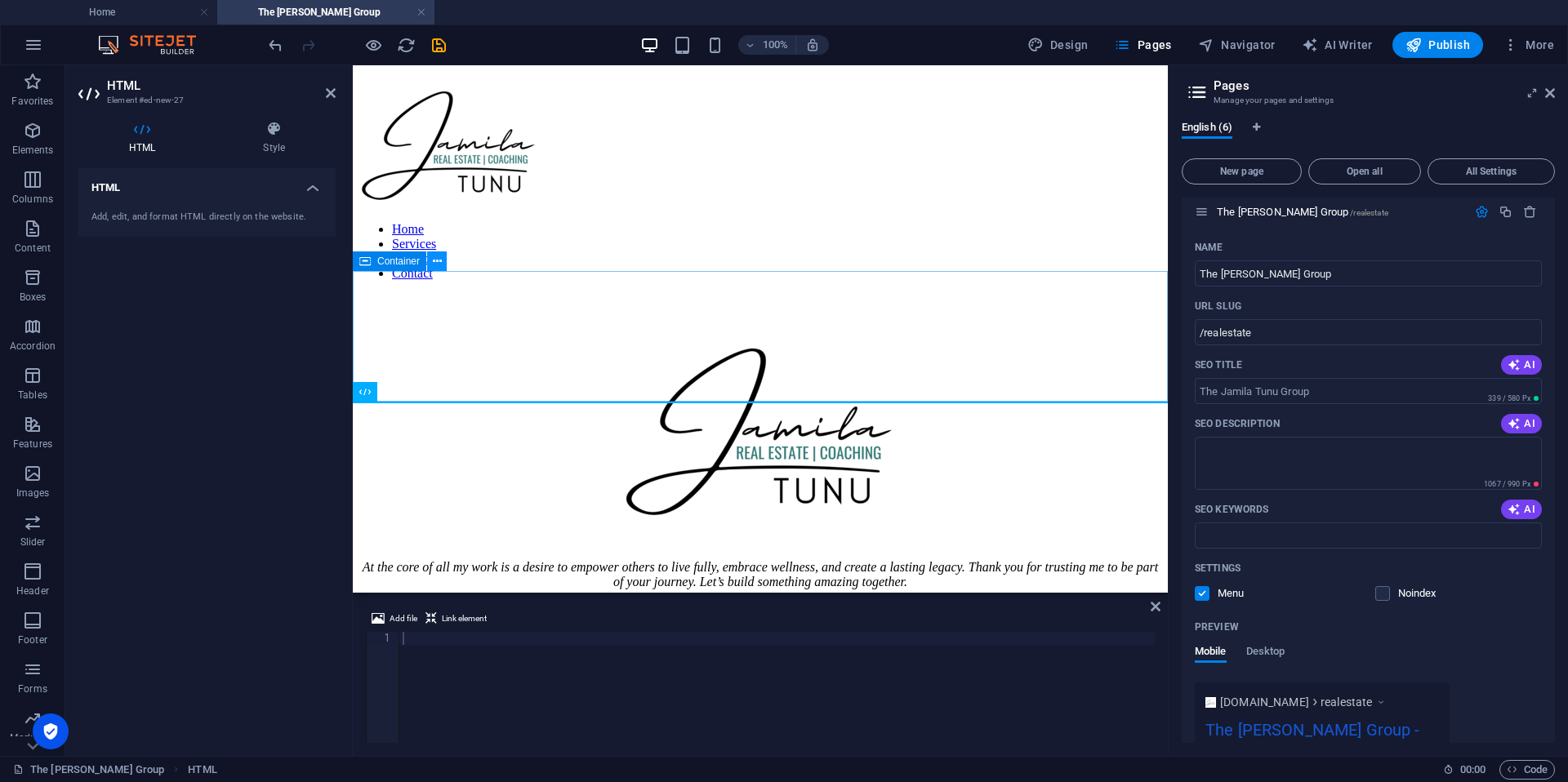 click at bounding box center [437, 261] 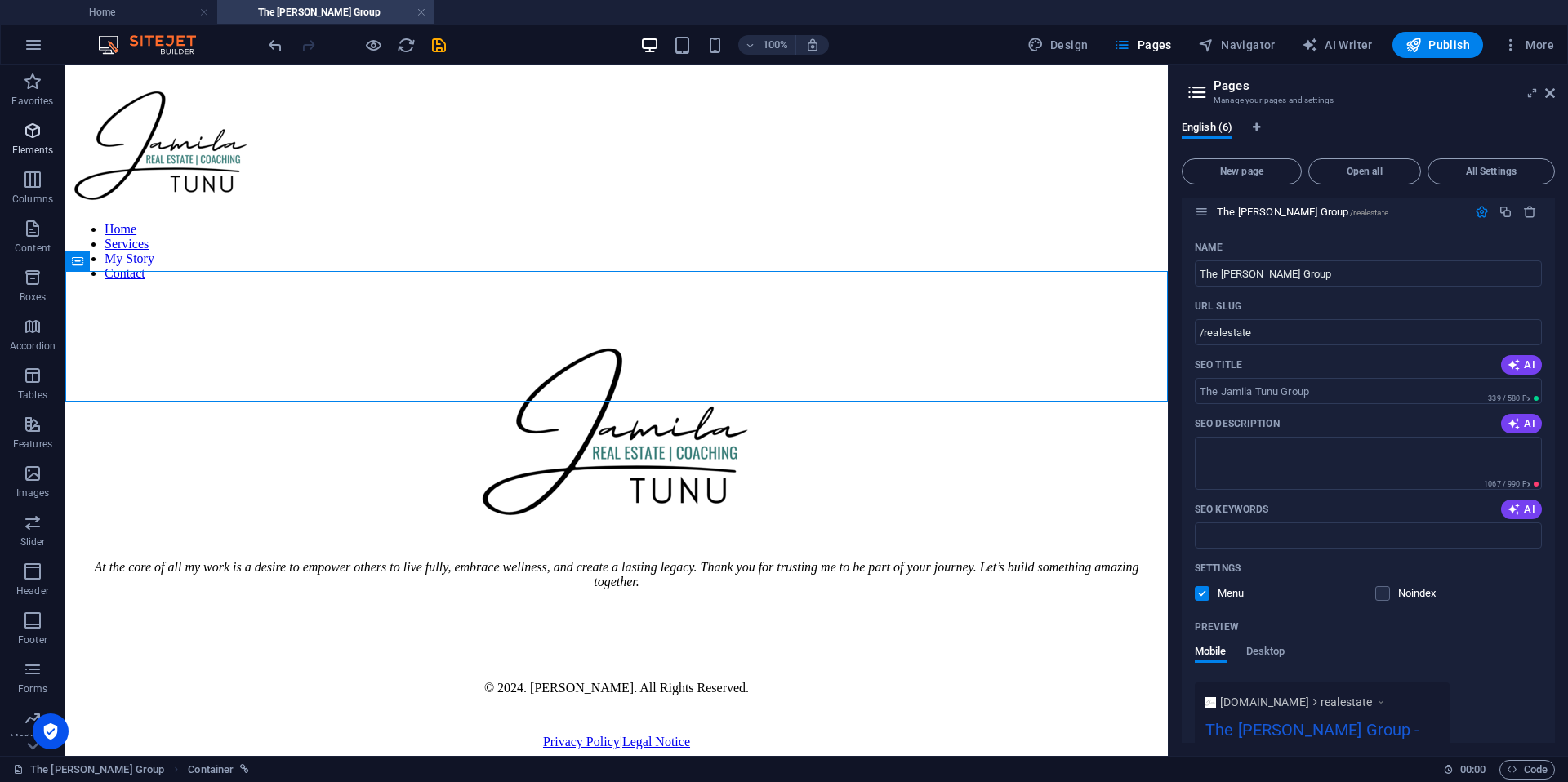 click on "Elements" at bounding box center (33, 150) 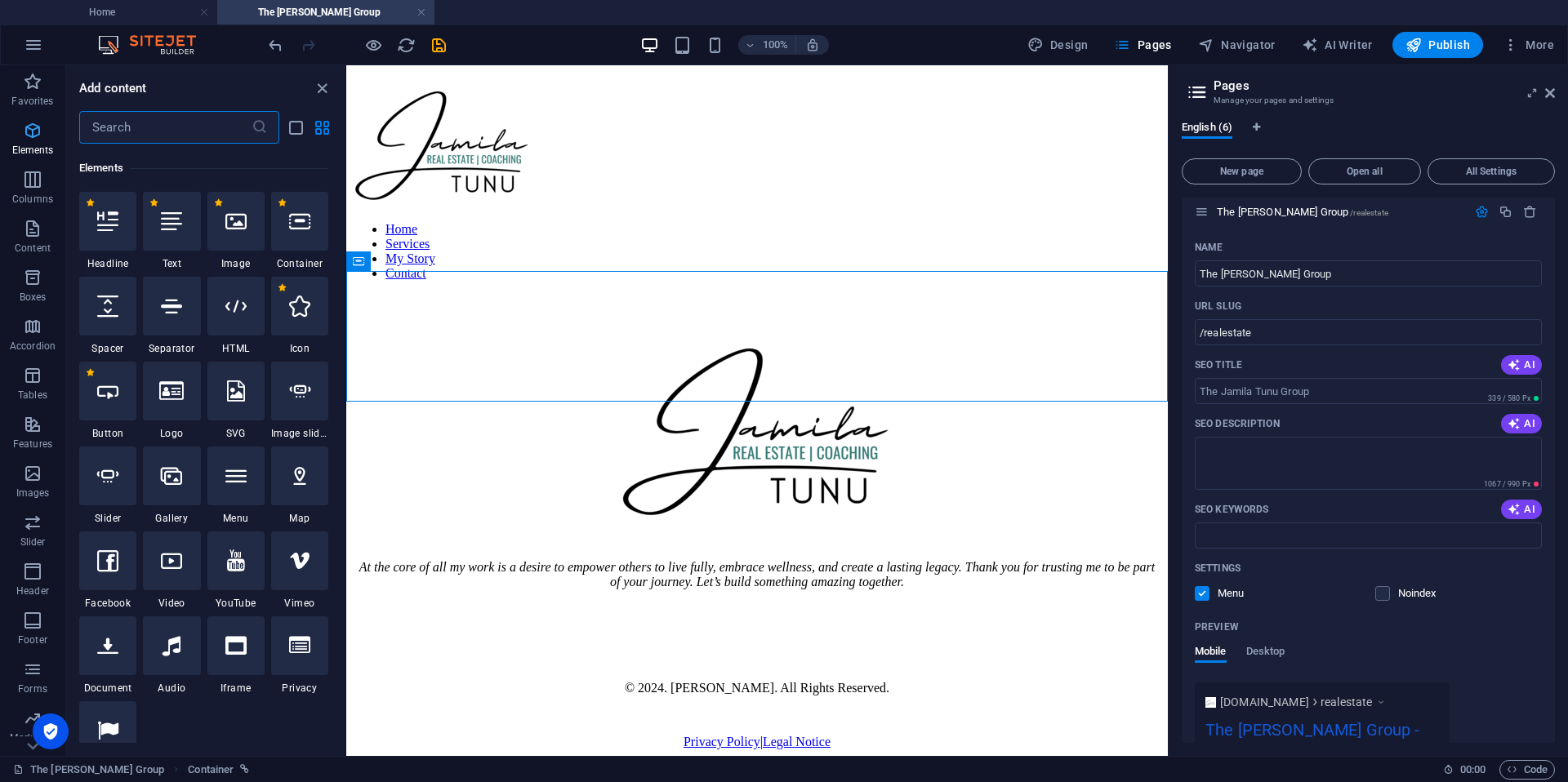 scroll, scrollTop: 442, scrollLeft: 0, axis: vertical 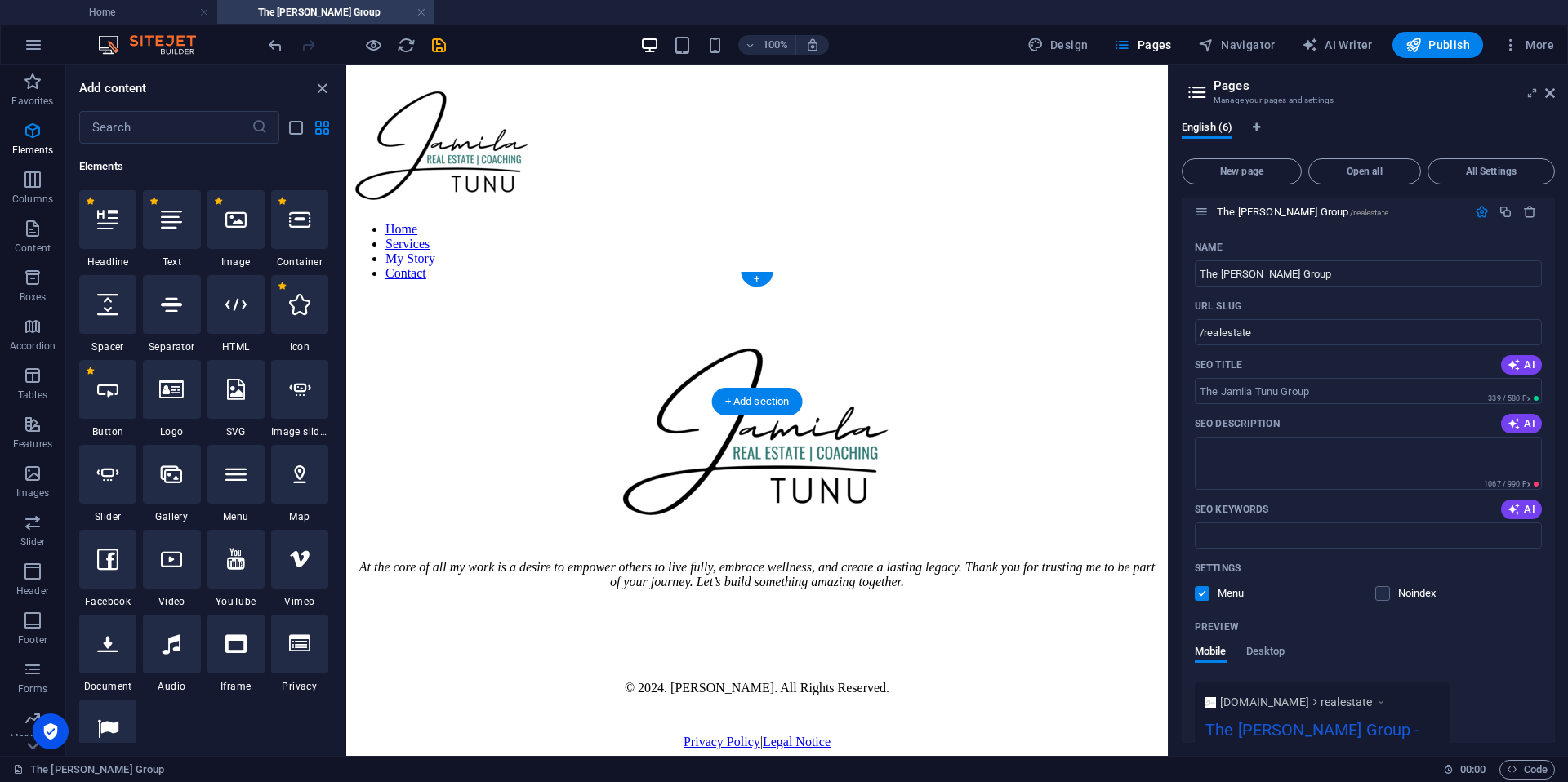 click on "tunujamila - Website </html>" at bounding box center [757, 278] 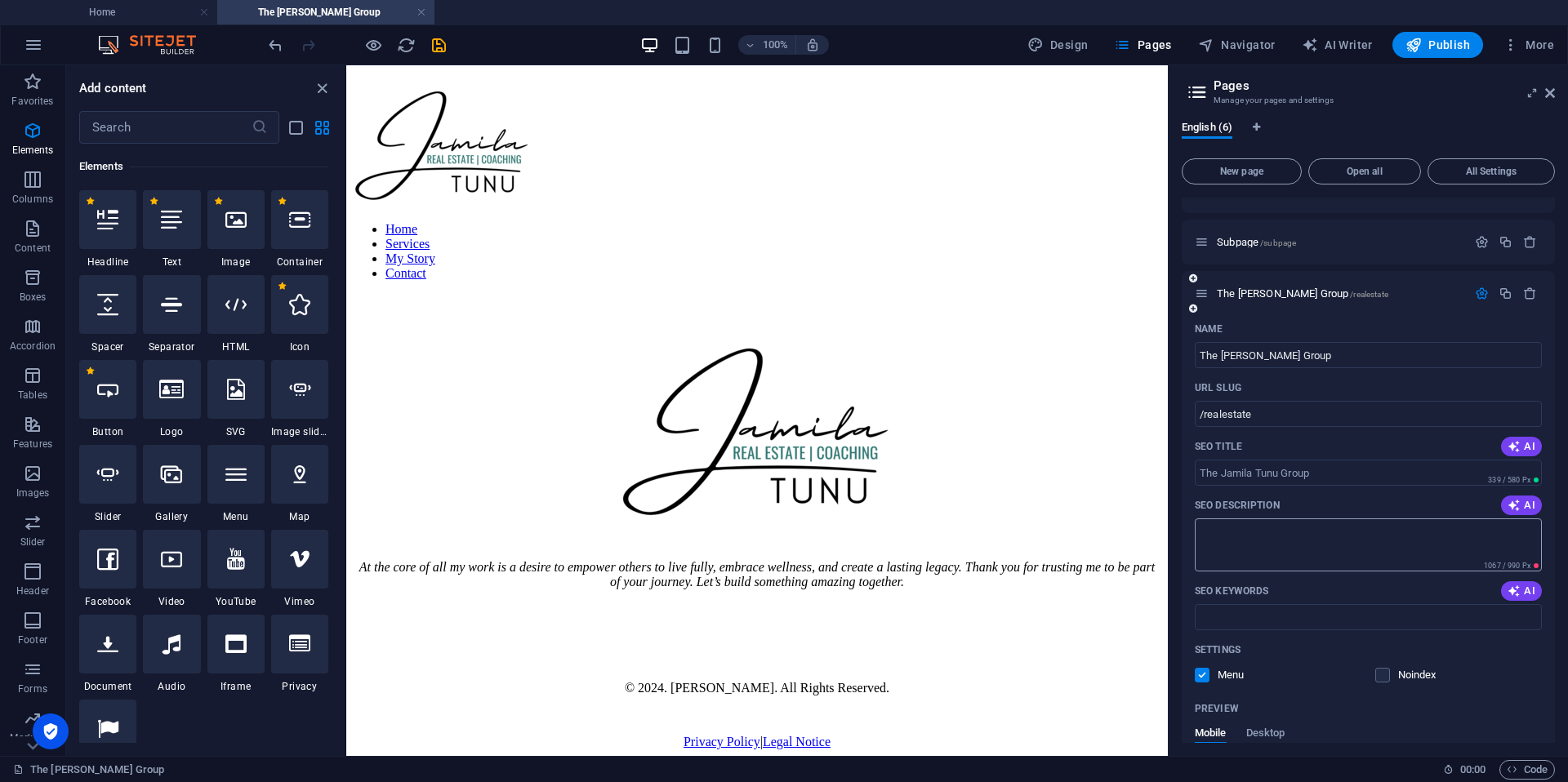 scroll, scrollTop: 171, scrollLeft: 0, axis: vertical 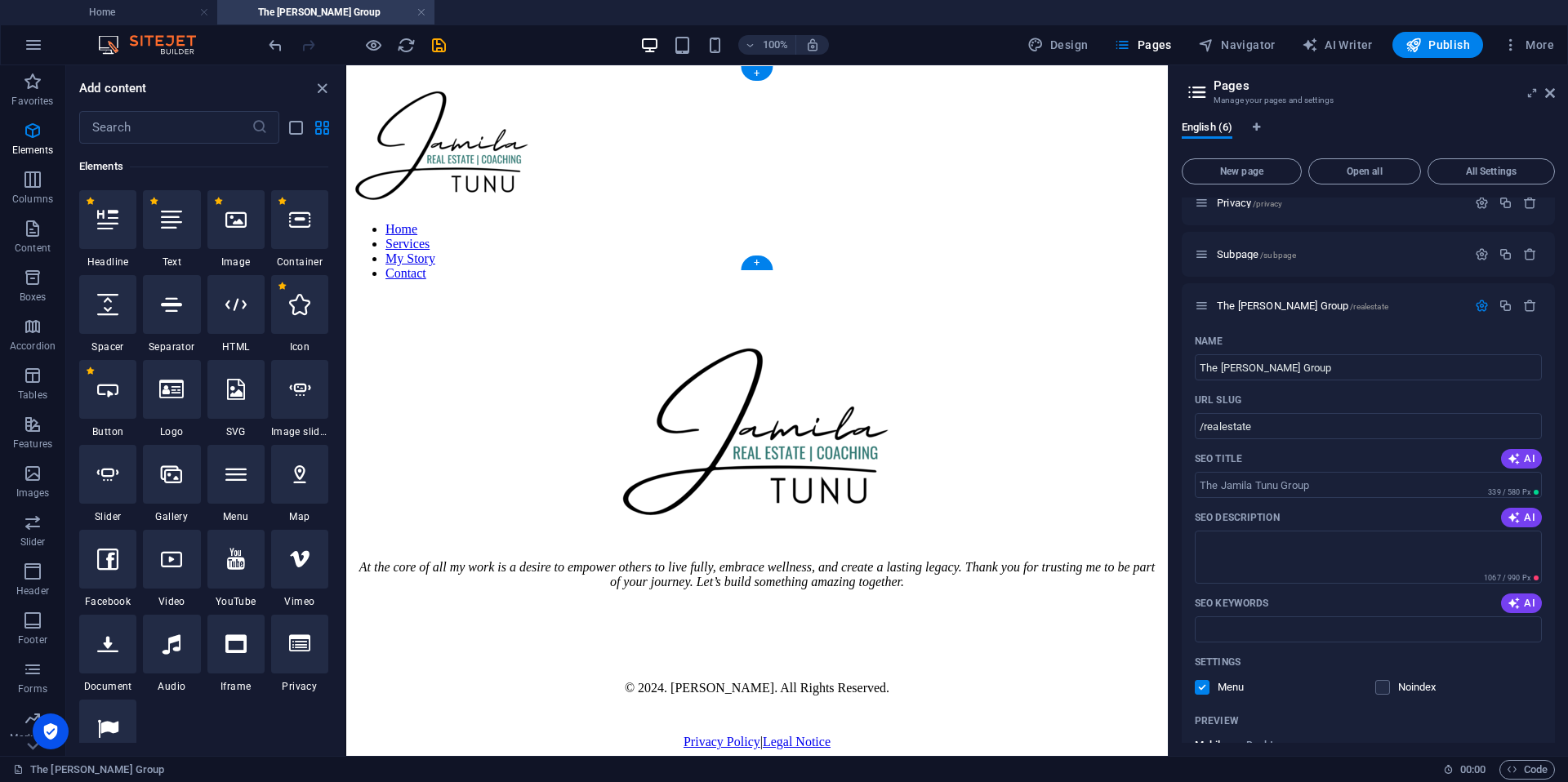 click on "Home Services My Story Contact" at bounding box center [757, 175] 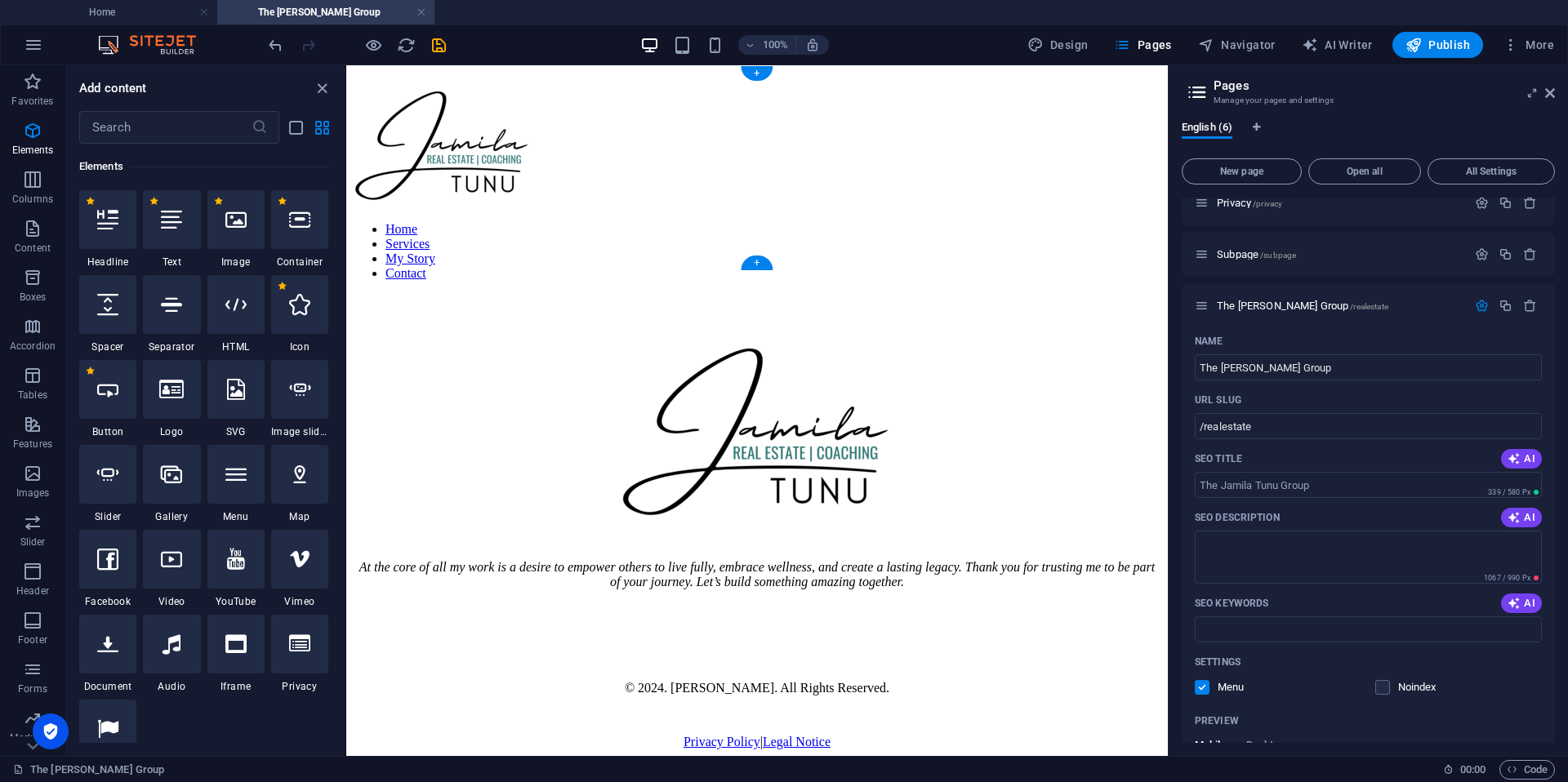 click on "Home Services My Story Contact" at bounding box center [757, 175] 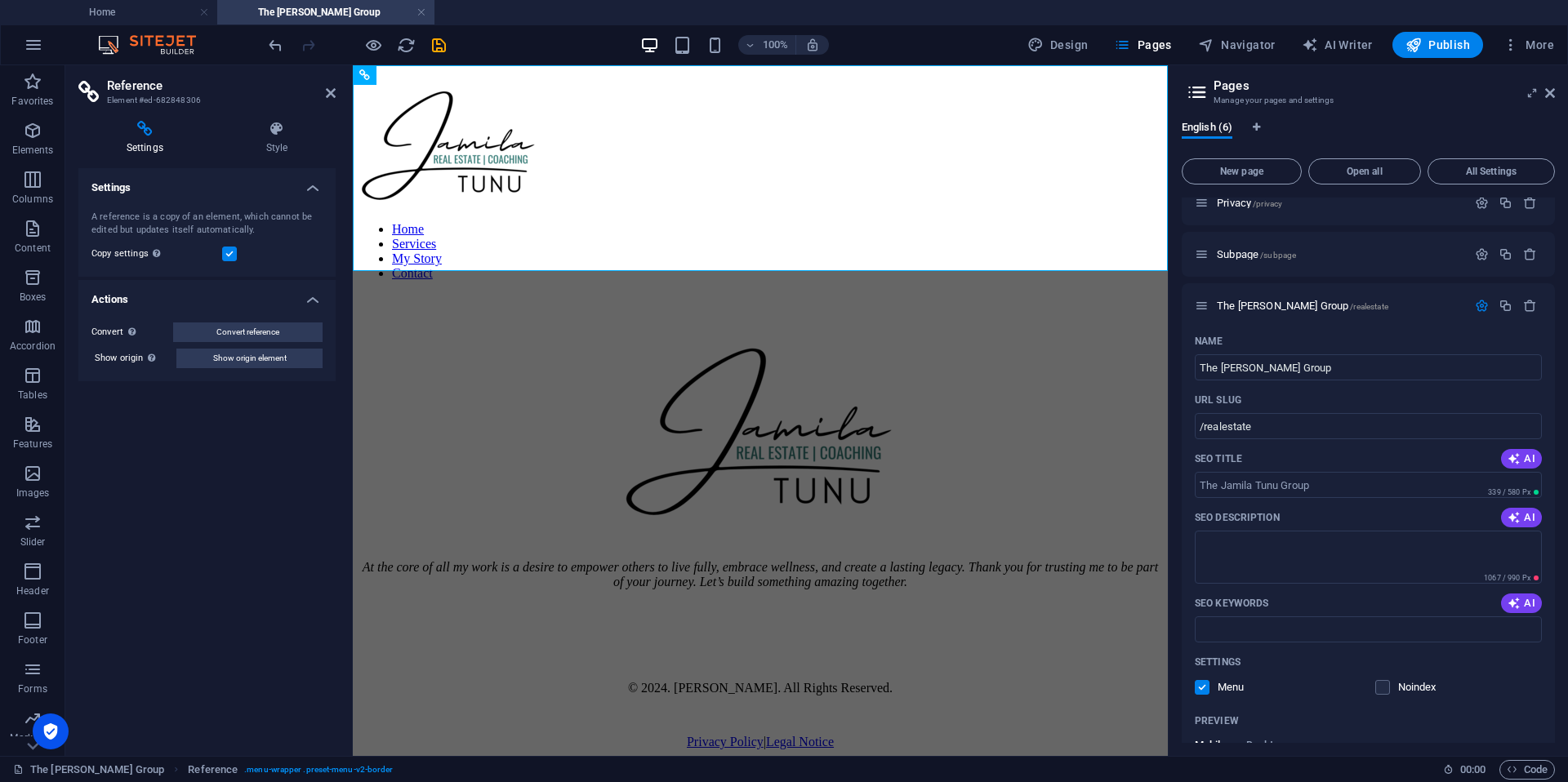 click on "Home Services My Story Contact" at bounding box center (760, 251) 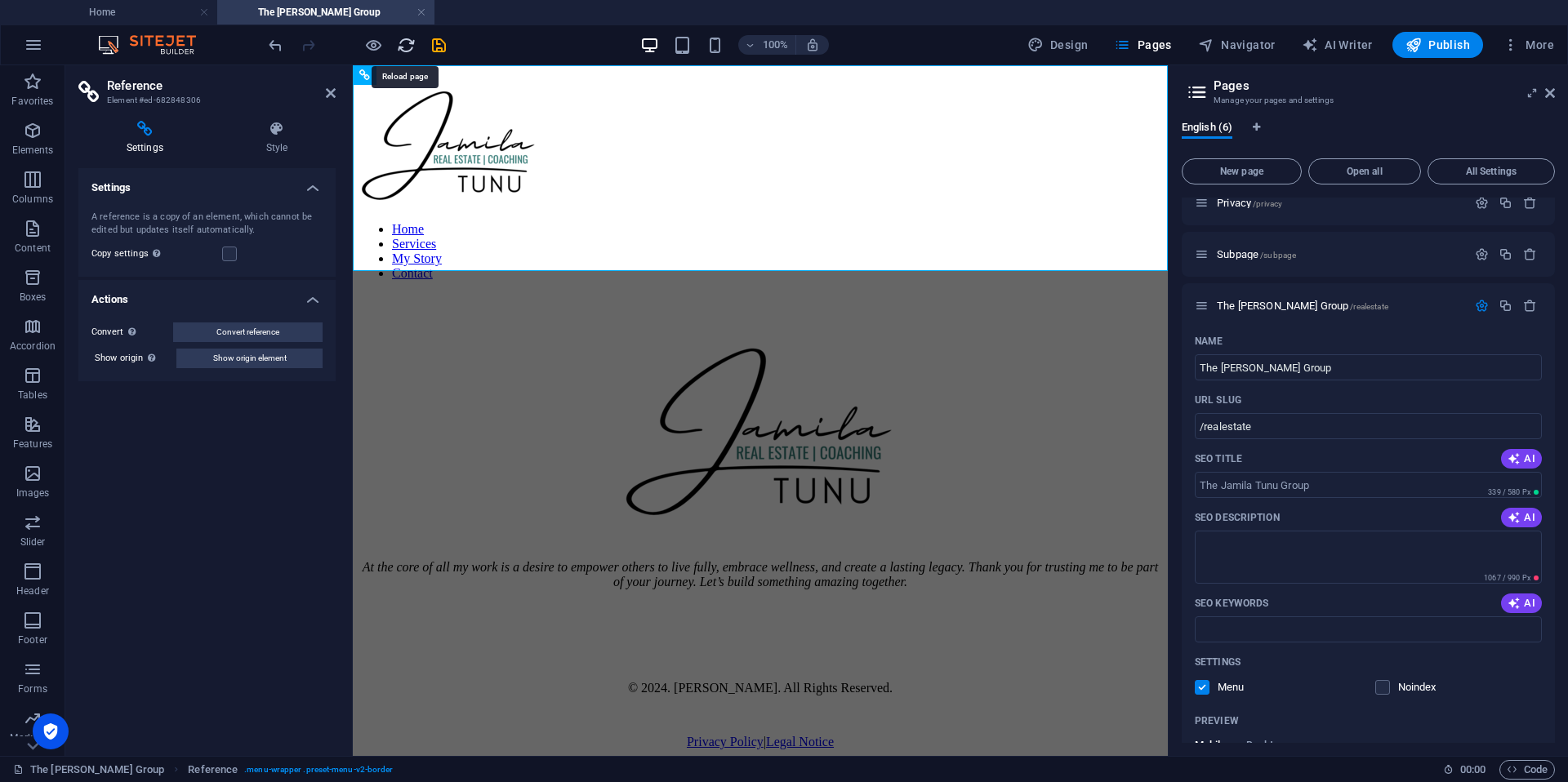 click at bounding box center (406, 45) 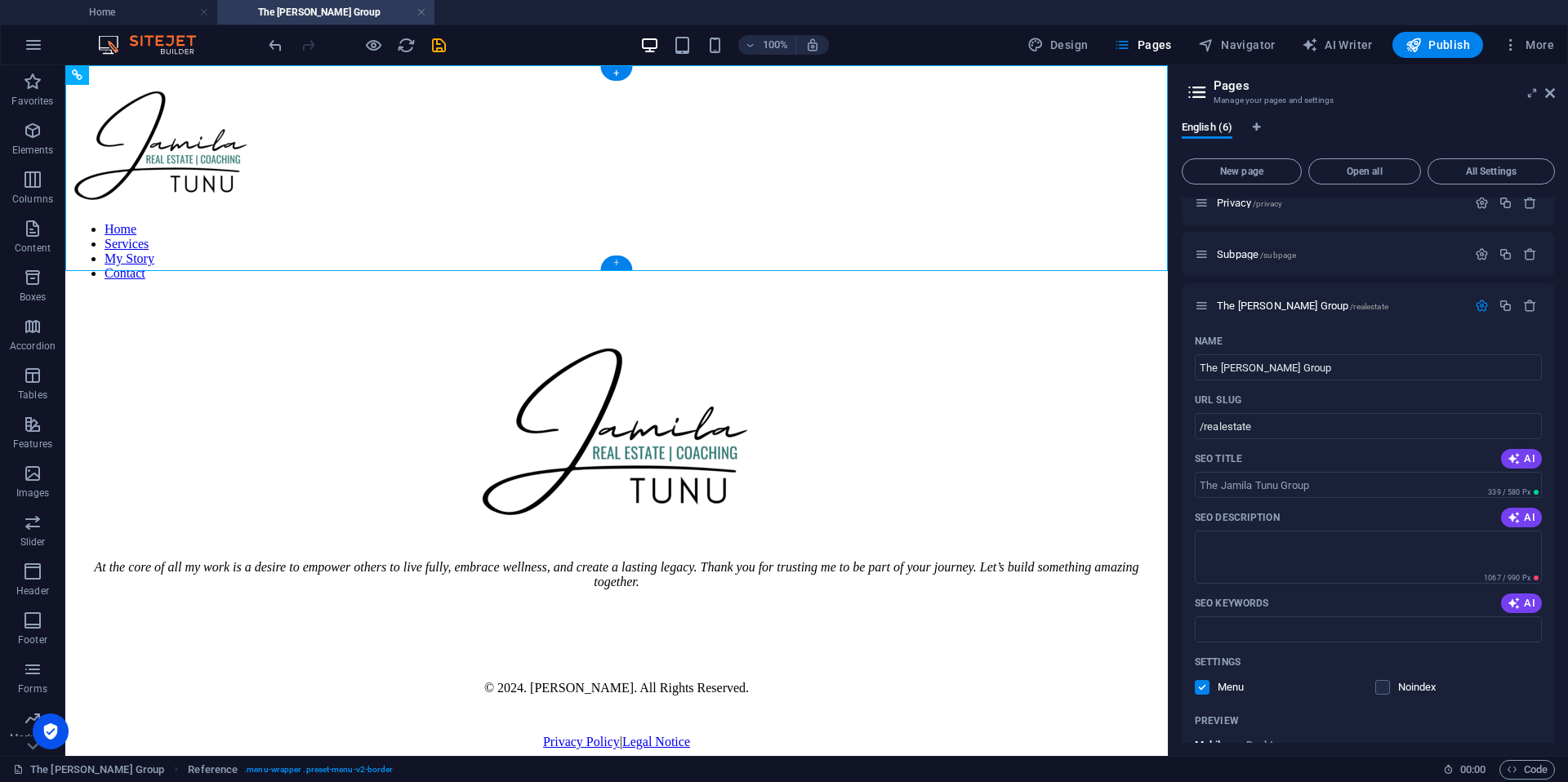 click on "+" at bounding box center [616, 263] 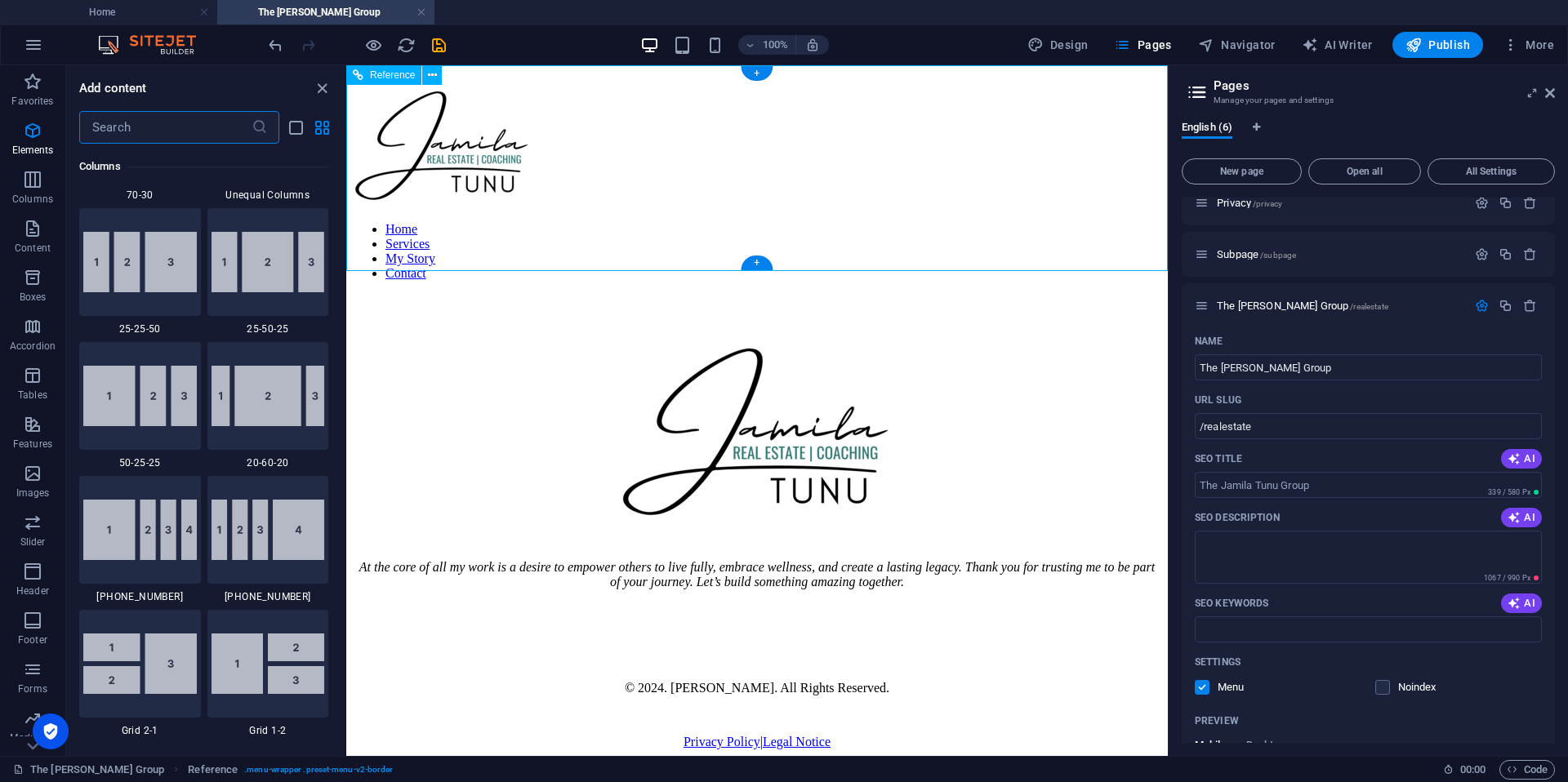 scroll, scrollTop: 3124, scrollLeft: 0, axis: vertical 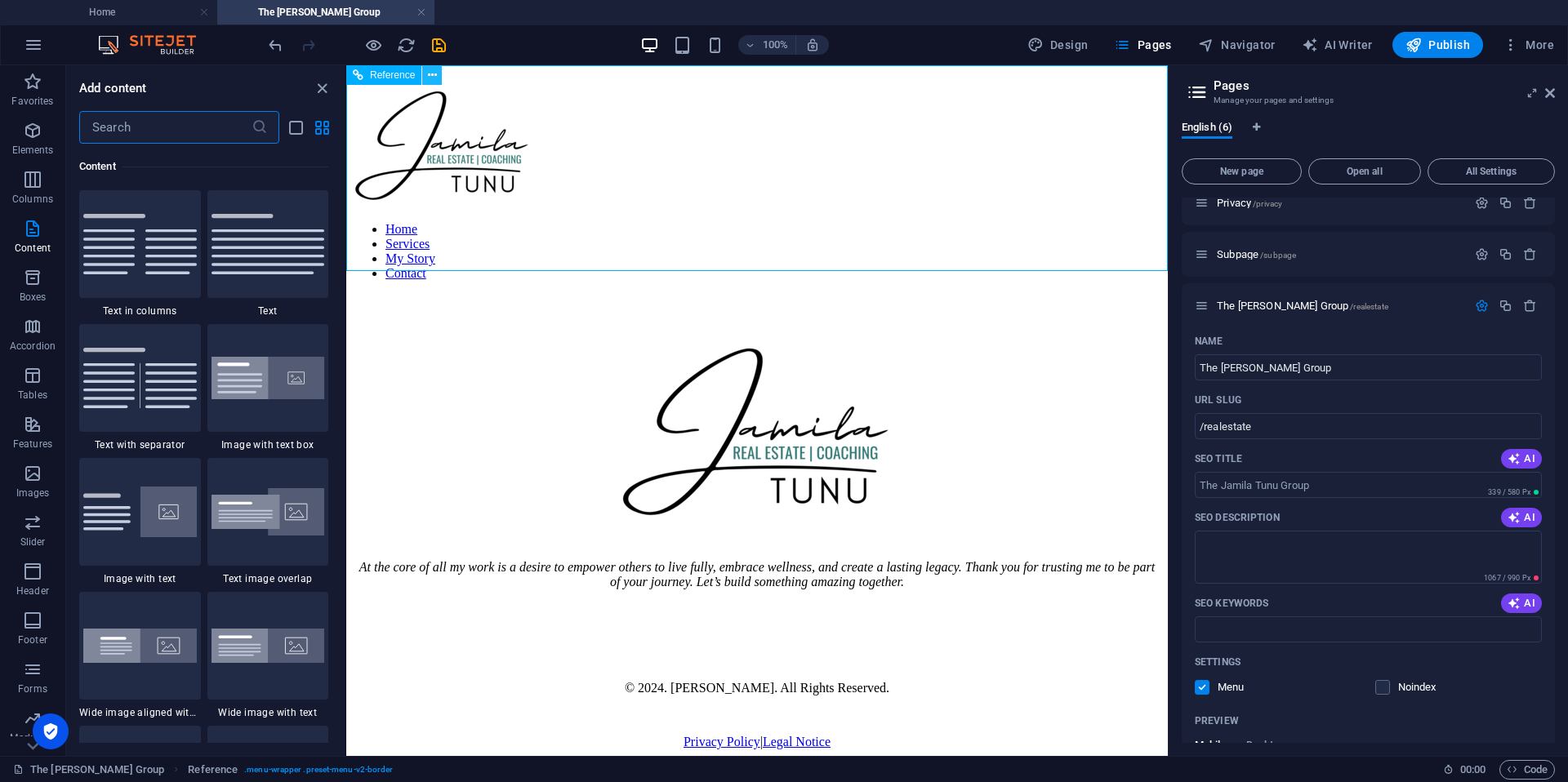 click at bounding box center [432, 75] 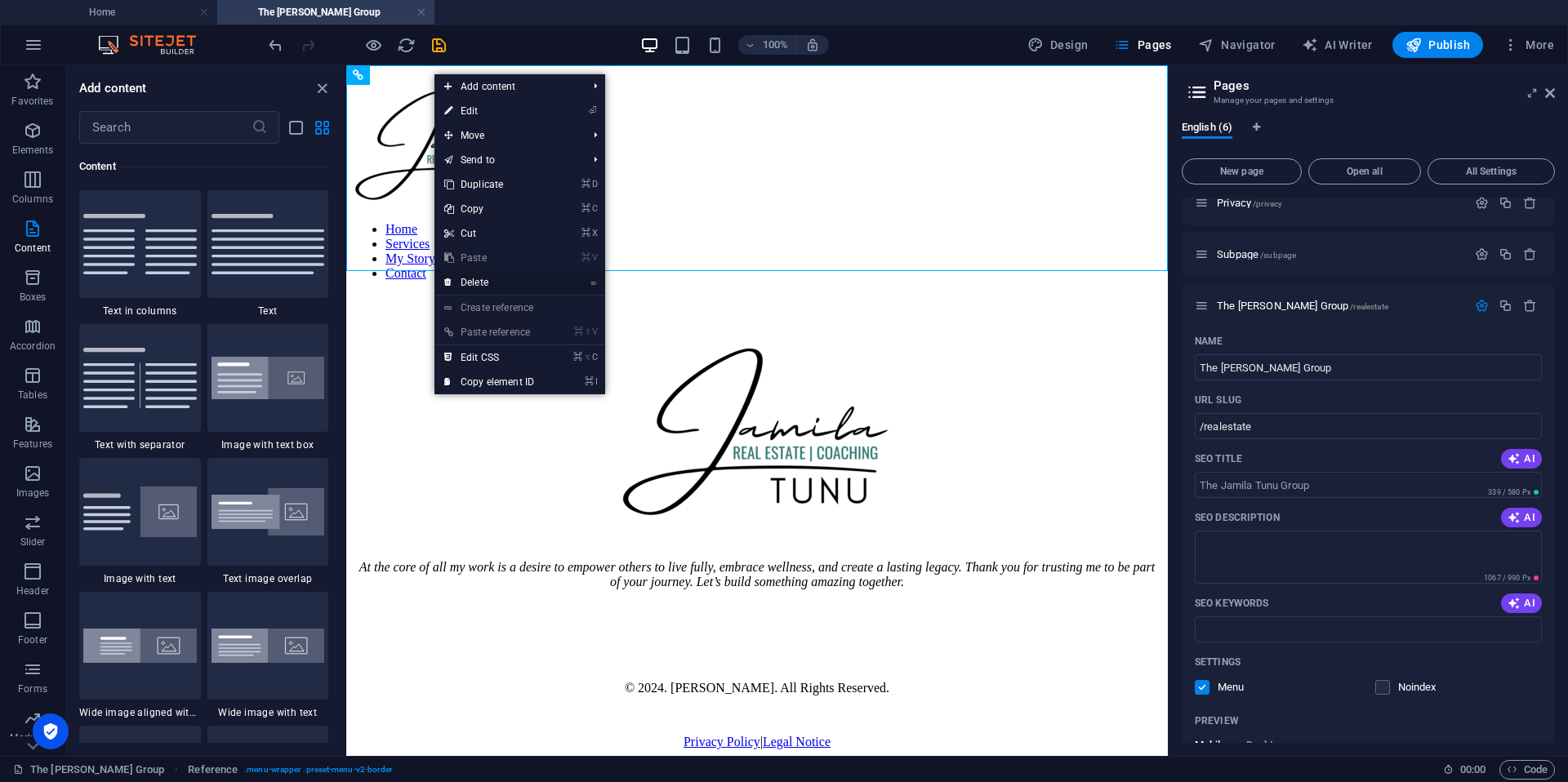 click on "⌦  Delete" at bounding box center (489, 282) 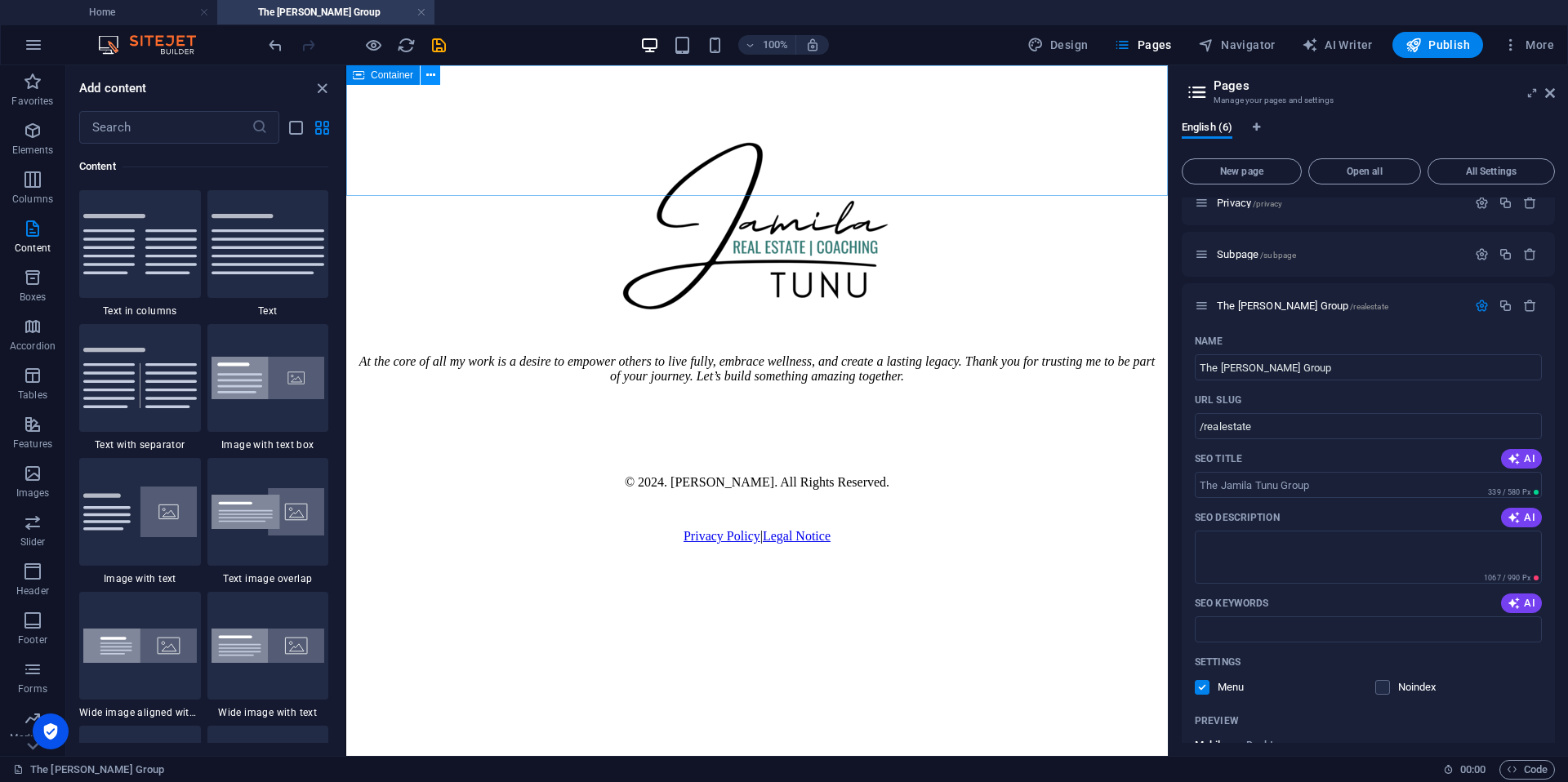 click at bounding box center (430, 75) 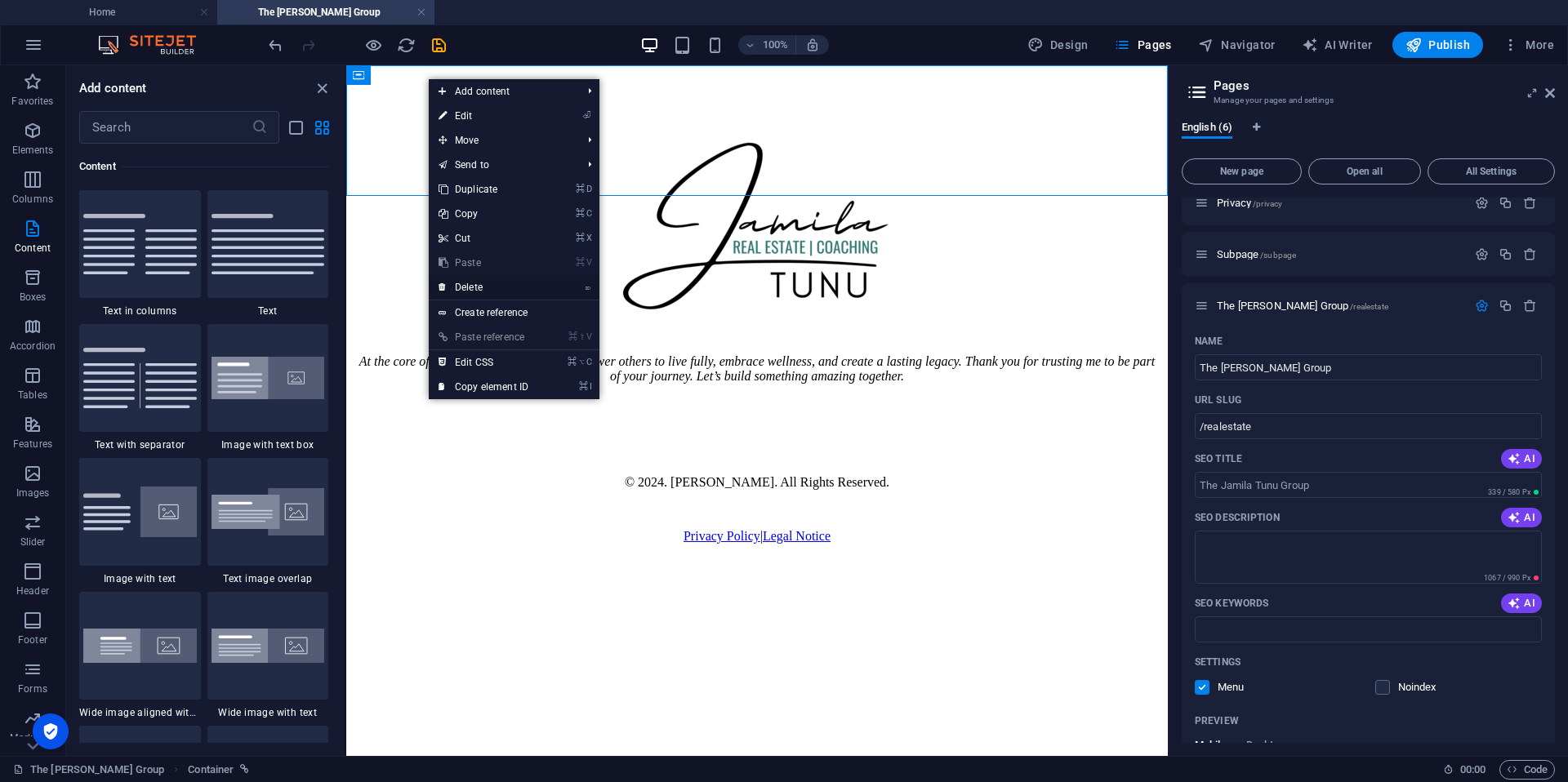 click on "⌦  Delete" at bounding box center (483, 287) 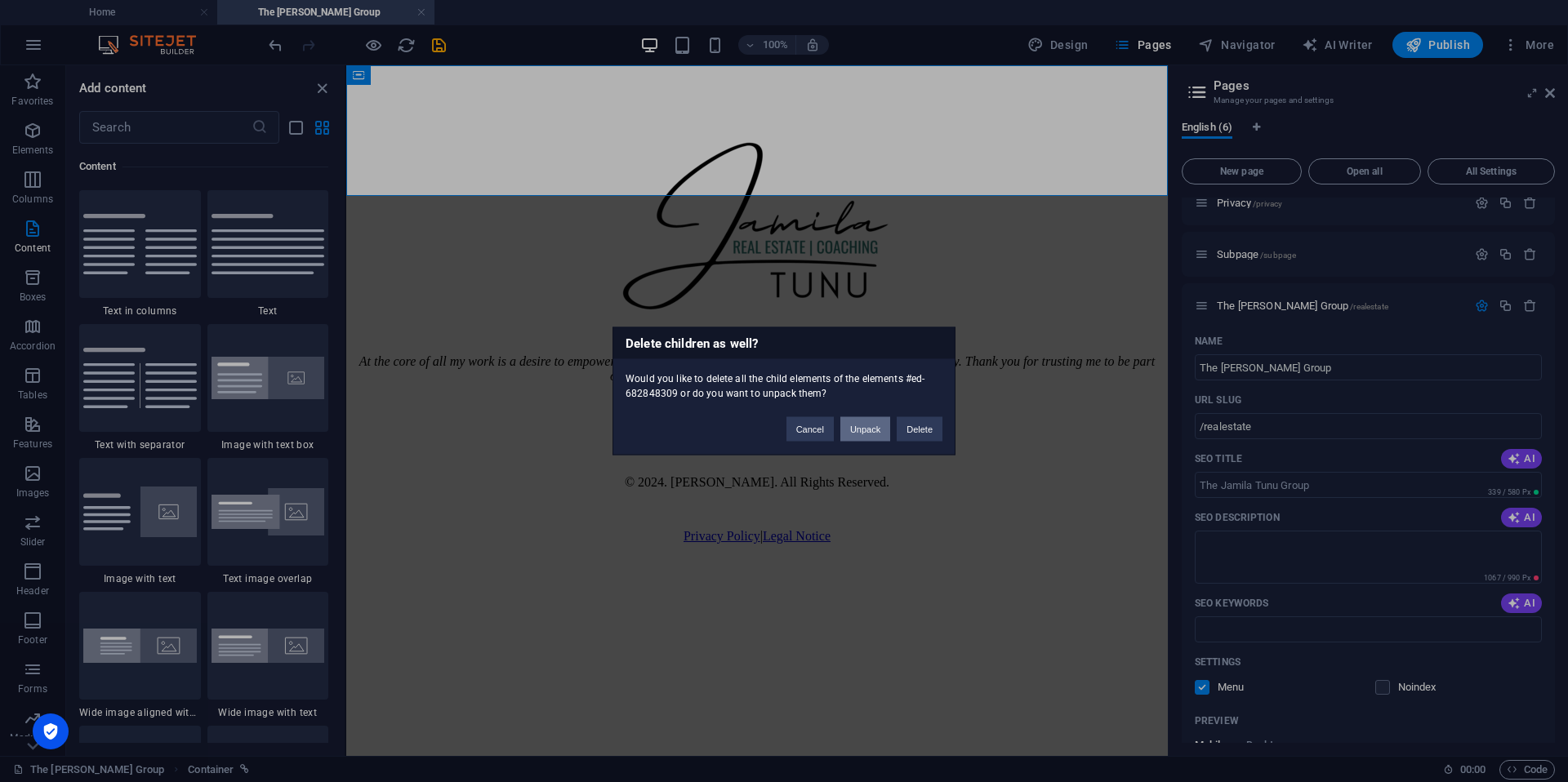click on "Unpack" at bounding box center [865, 429] 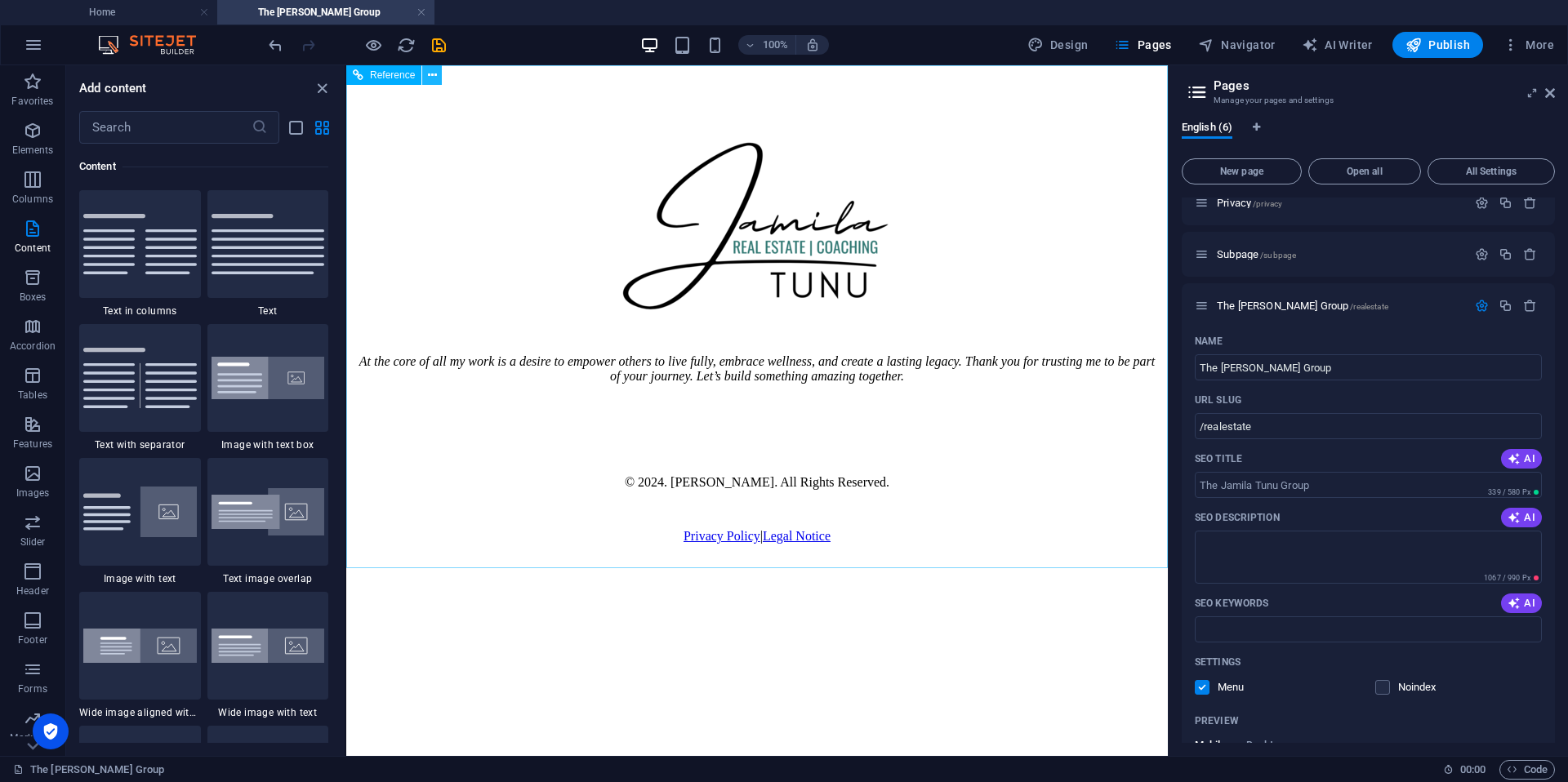 click at bounding box center [432, 75] 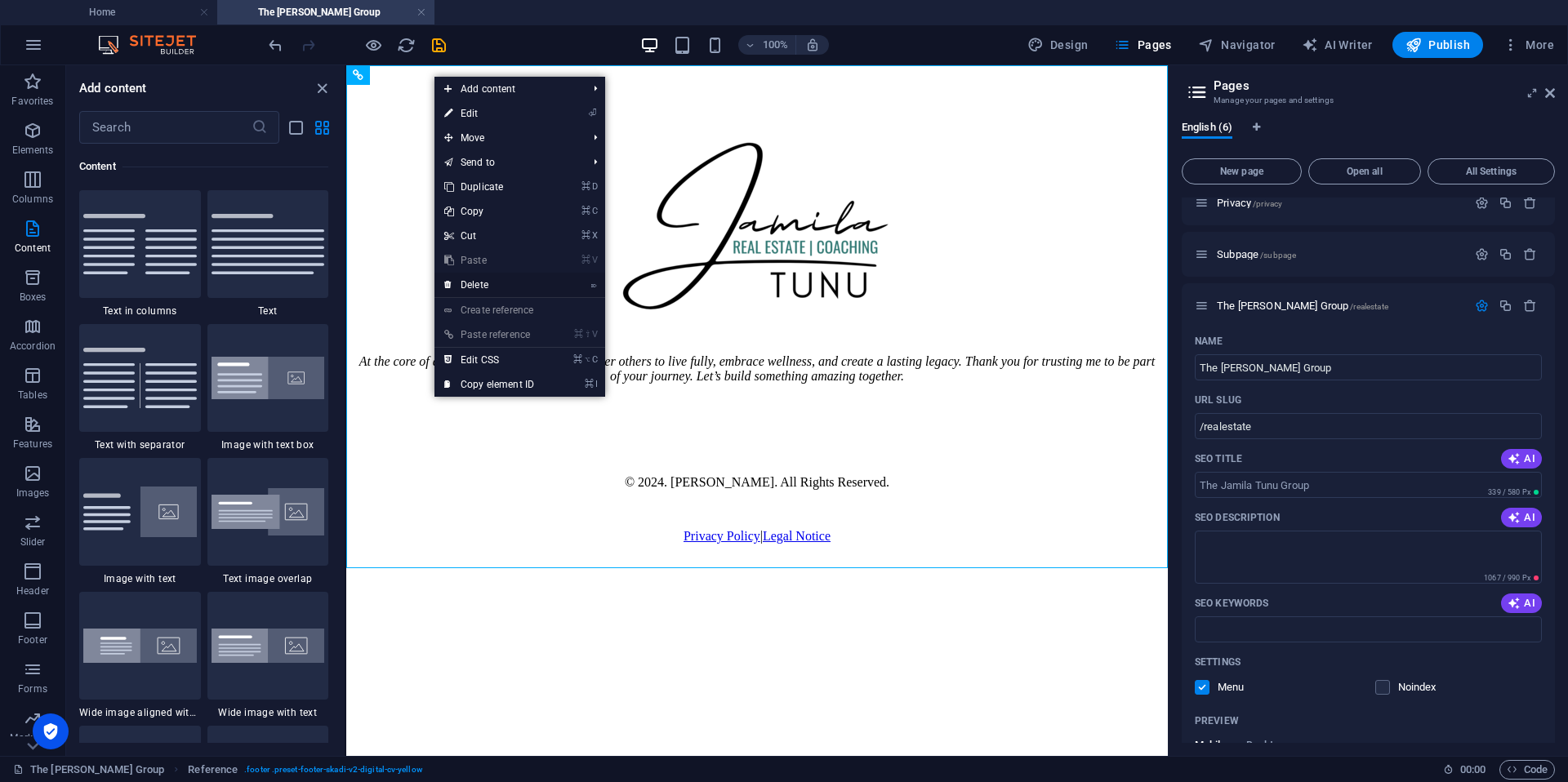 click on "⌦  Delete" at bounding box center (489, 285) 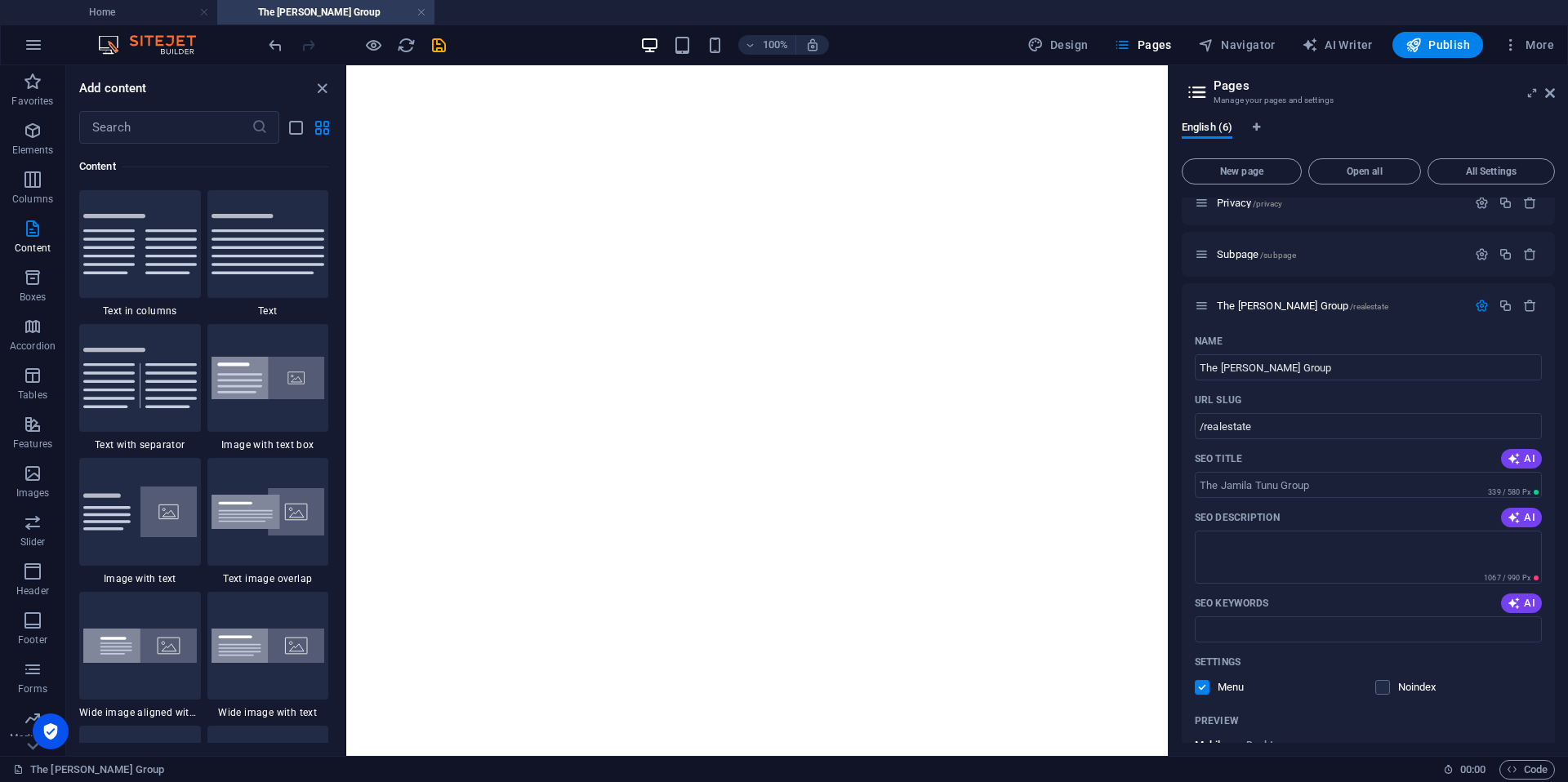 click on "tunujamila - Website </html>
tunujamila - Website </html>" at bounding box center (757, 69) 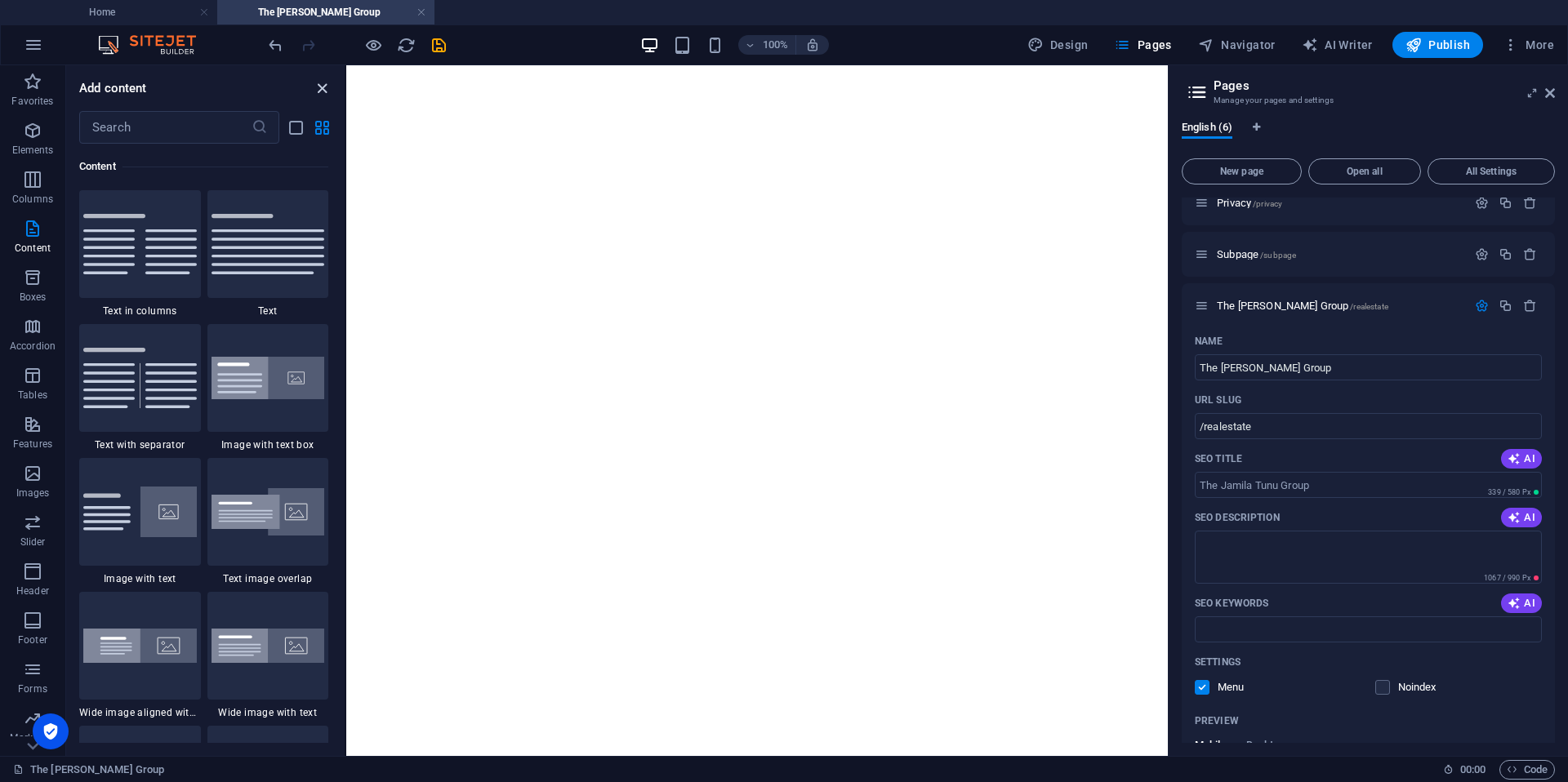click at bounding box center [322, 88] 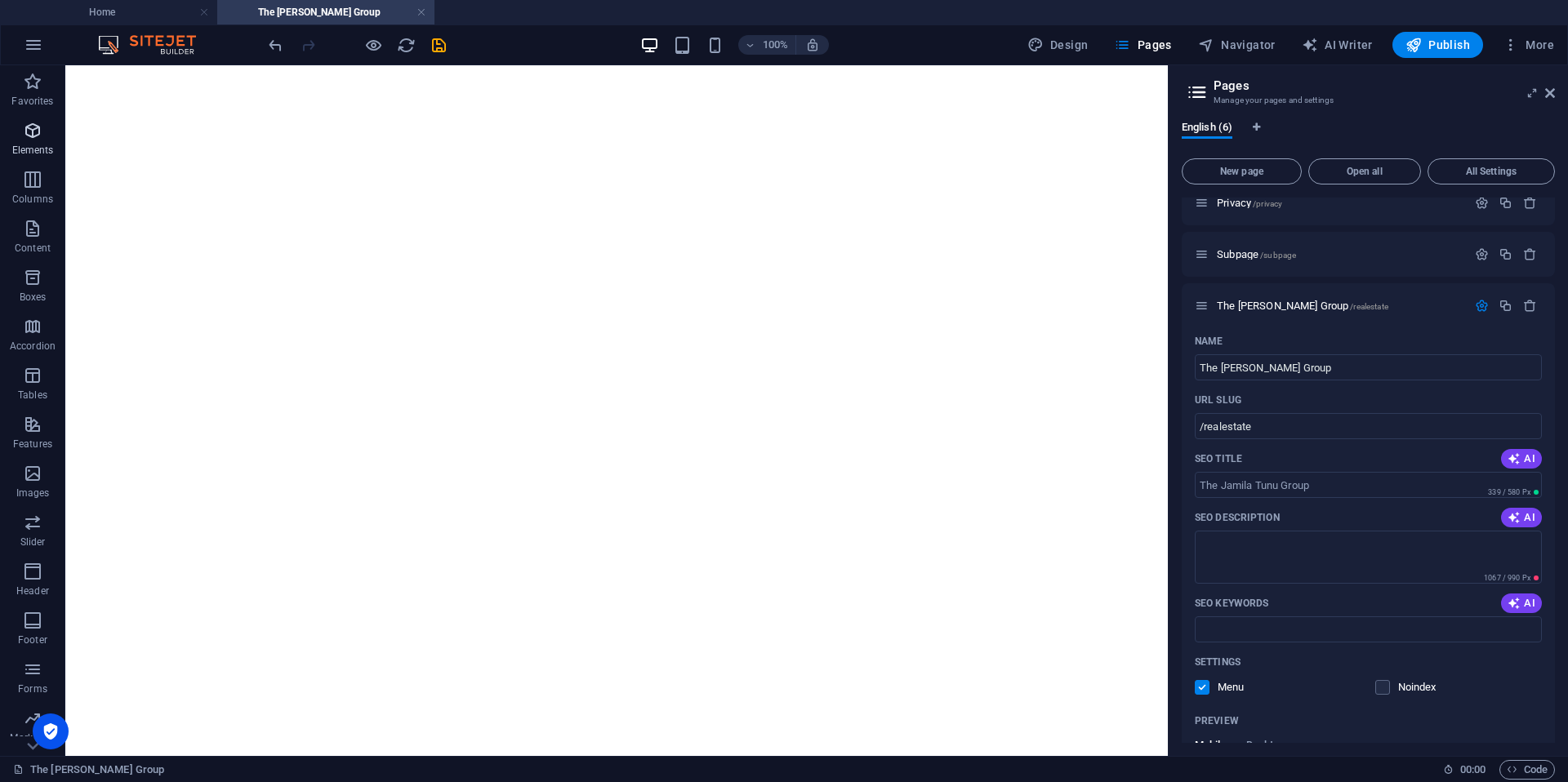 click on "Elements" at bounding box center [33, 150] 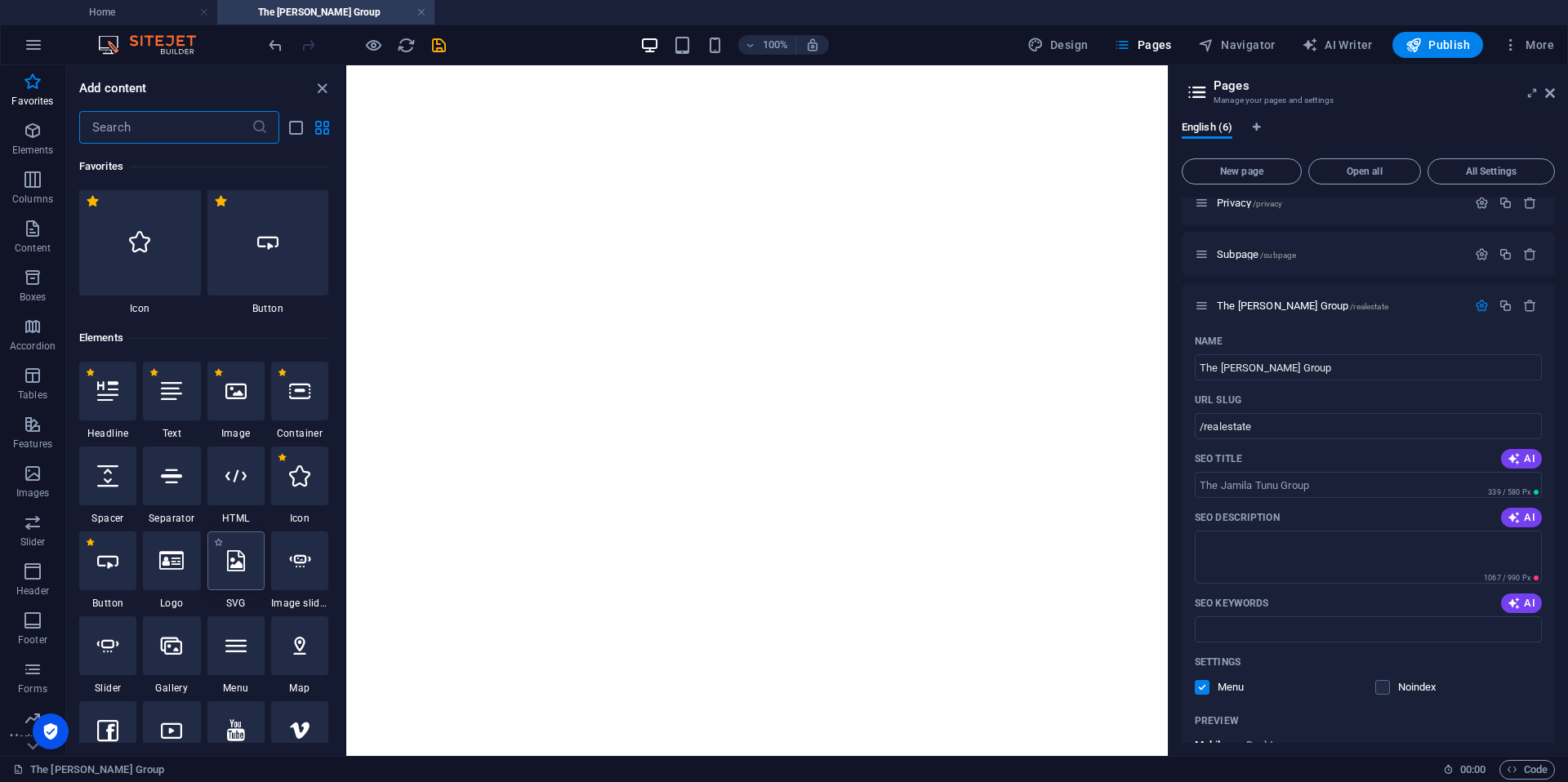 scroll, scrollTop: 231, scrollLeft: 0, axis: vertical 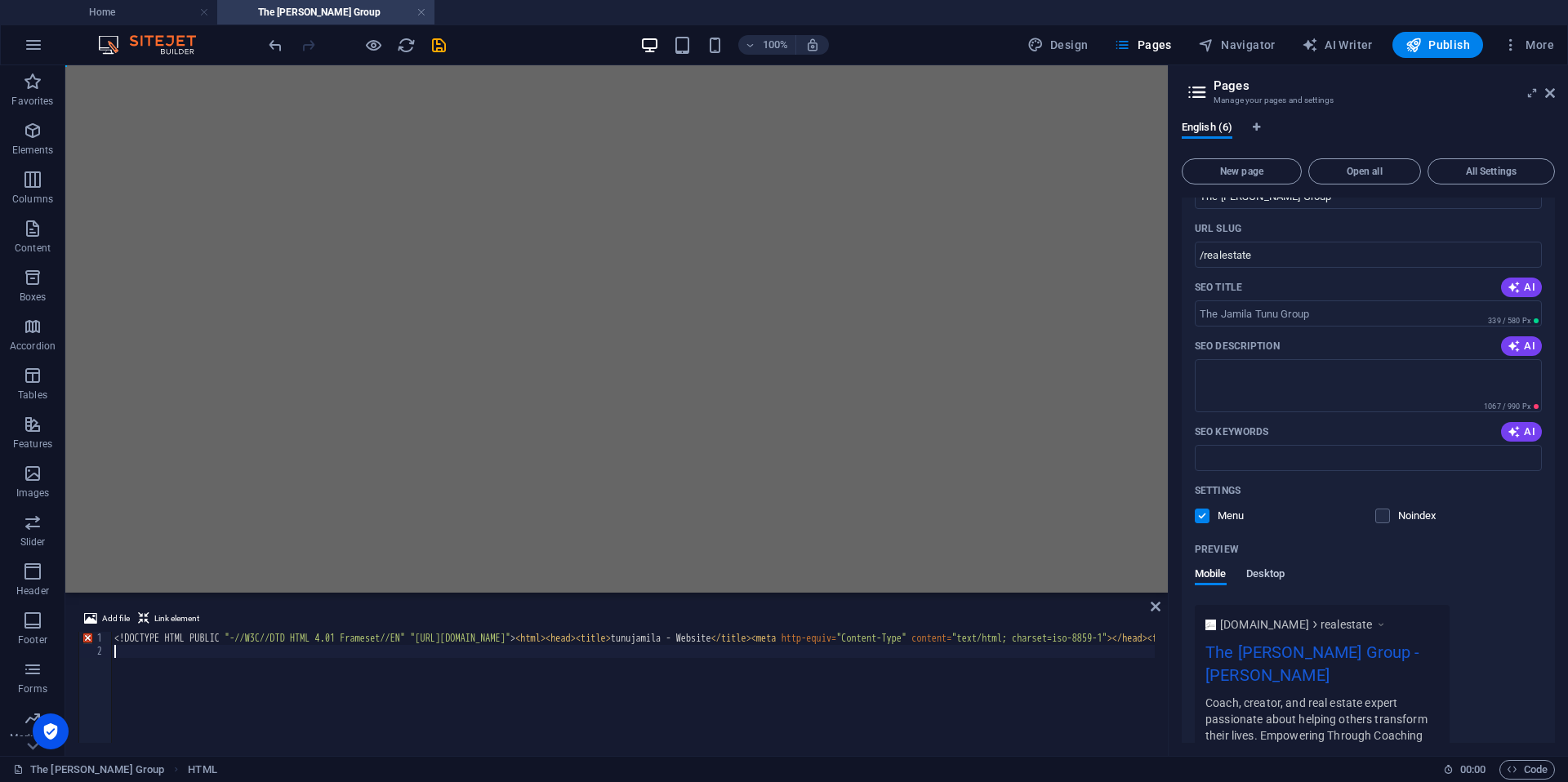 type 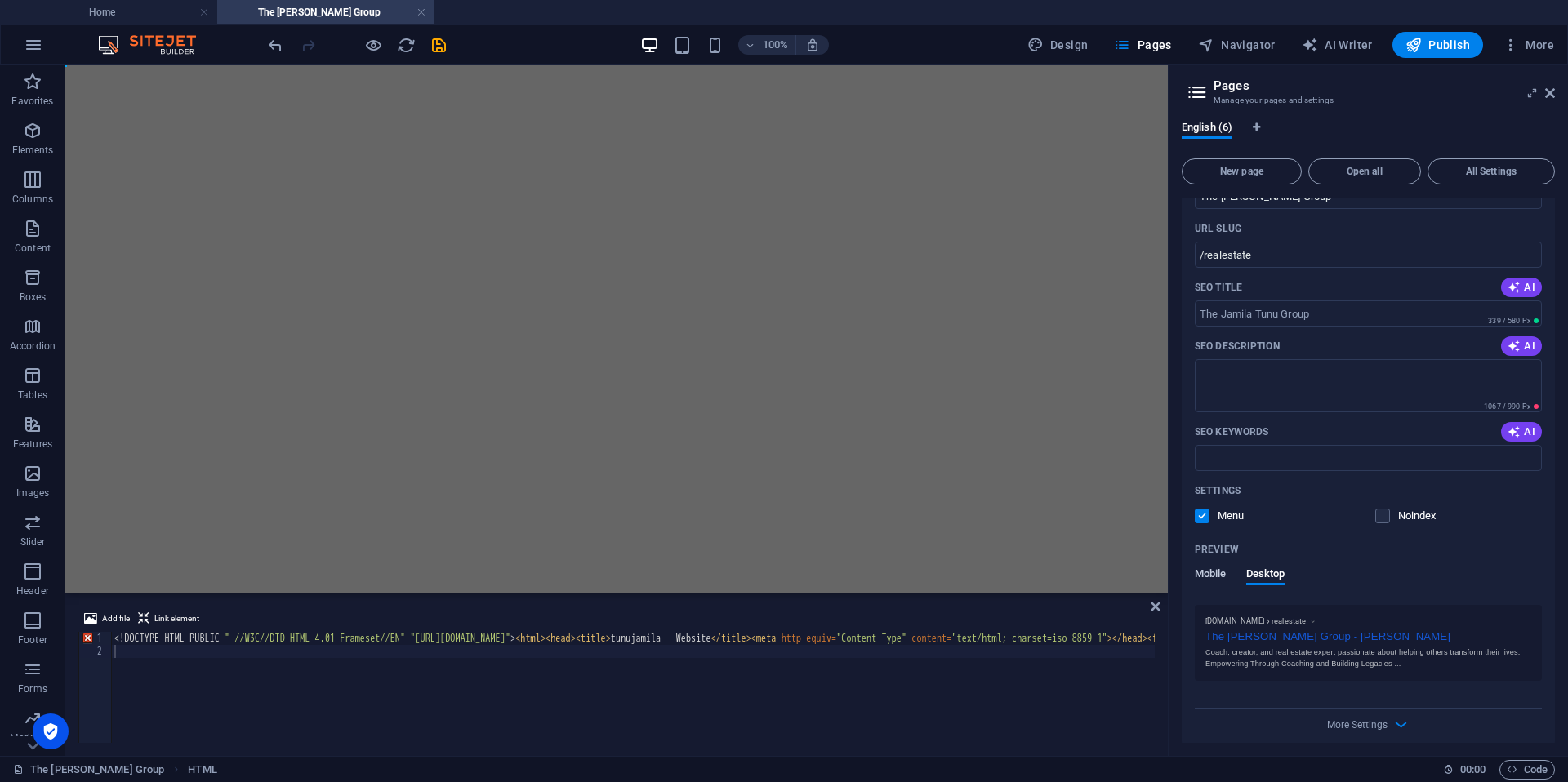 click on "Mobile" at bounding box center [1210, 575] 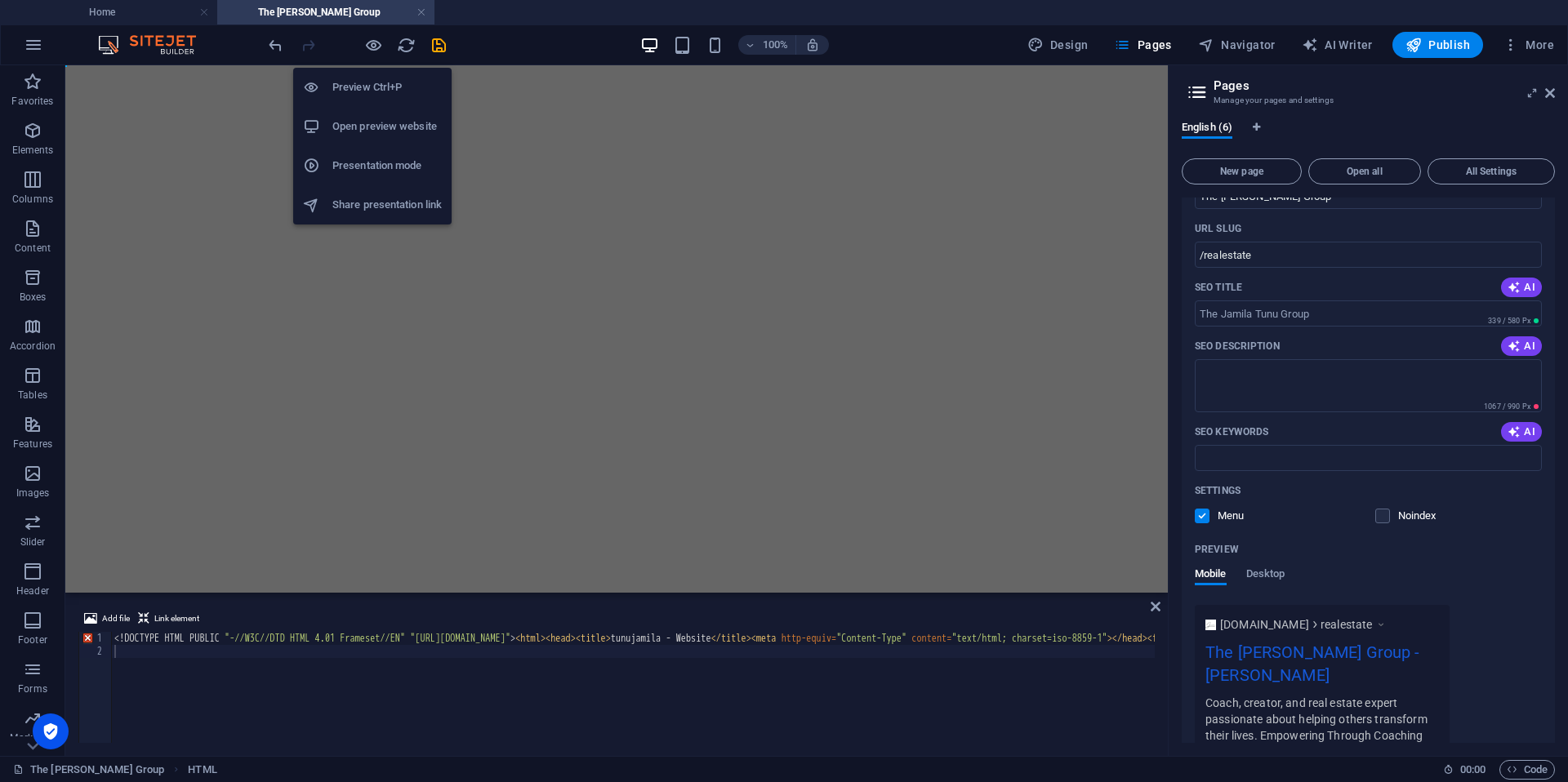 type 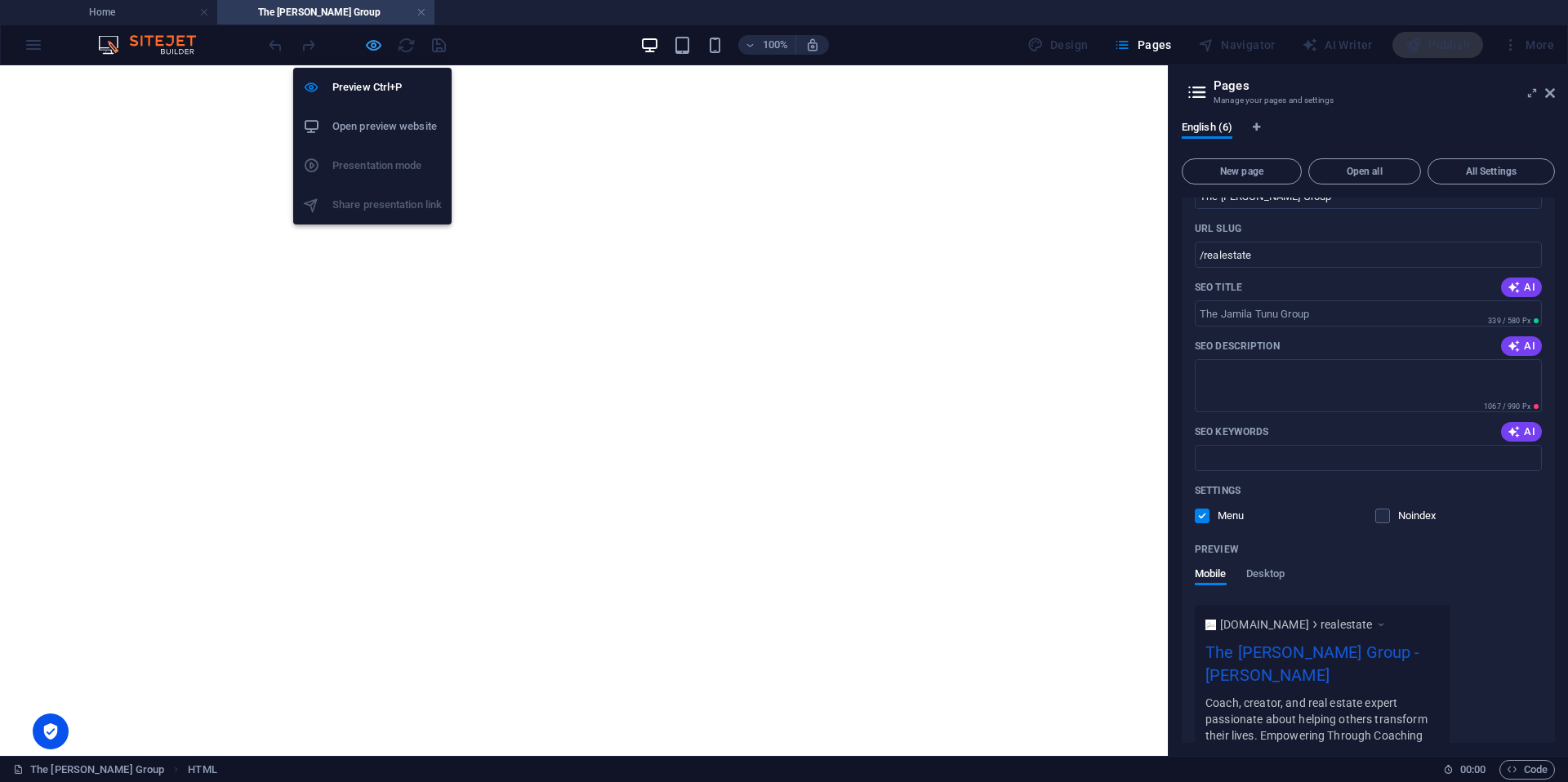 click at bounding box center (373, 45) 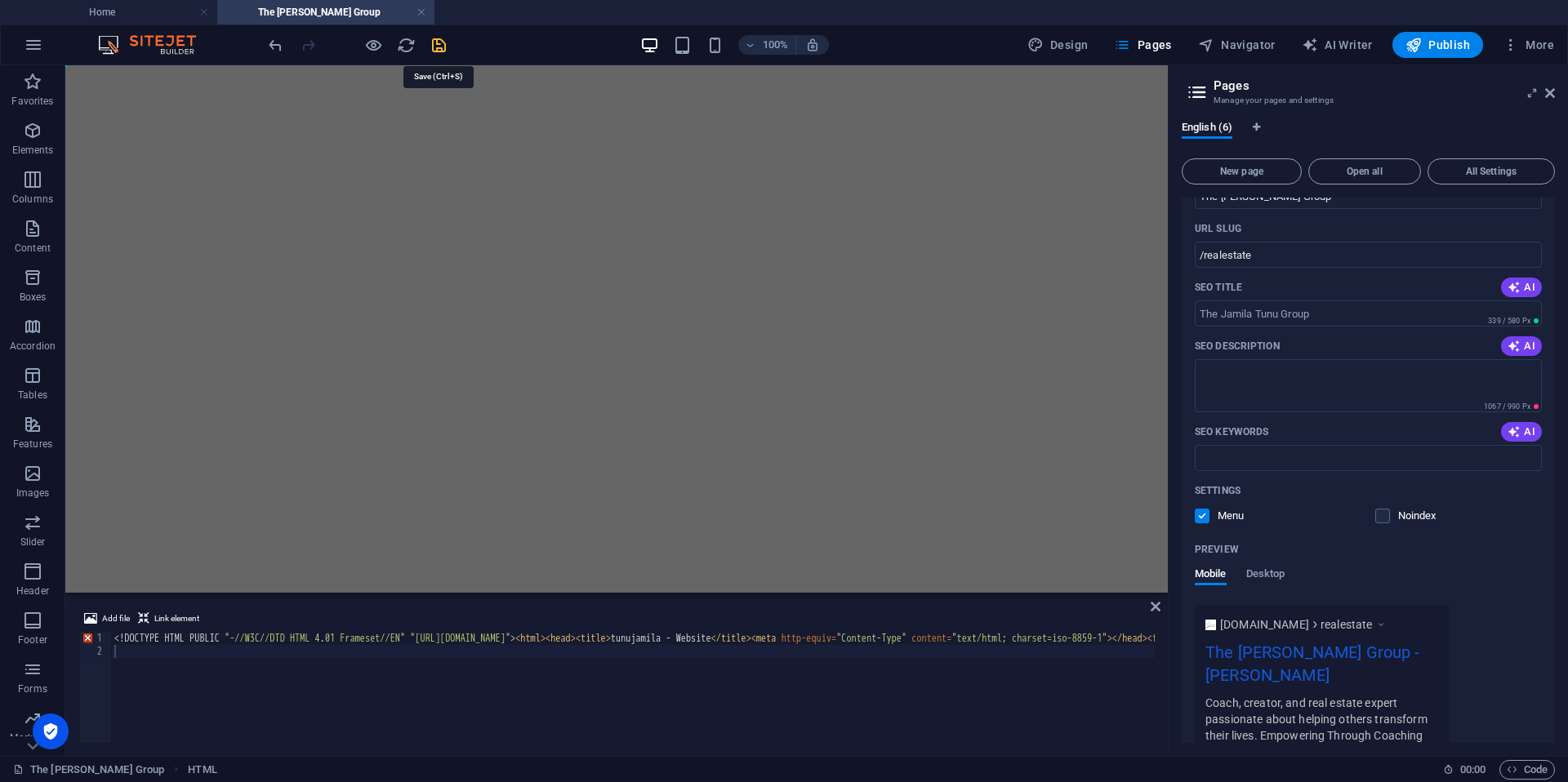 click at bounding box center (439, 45) 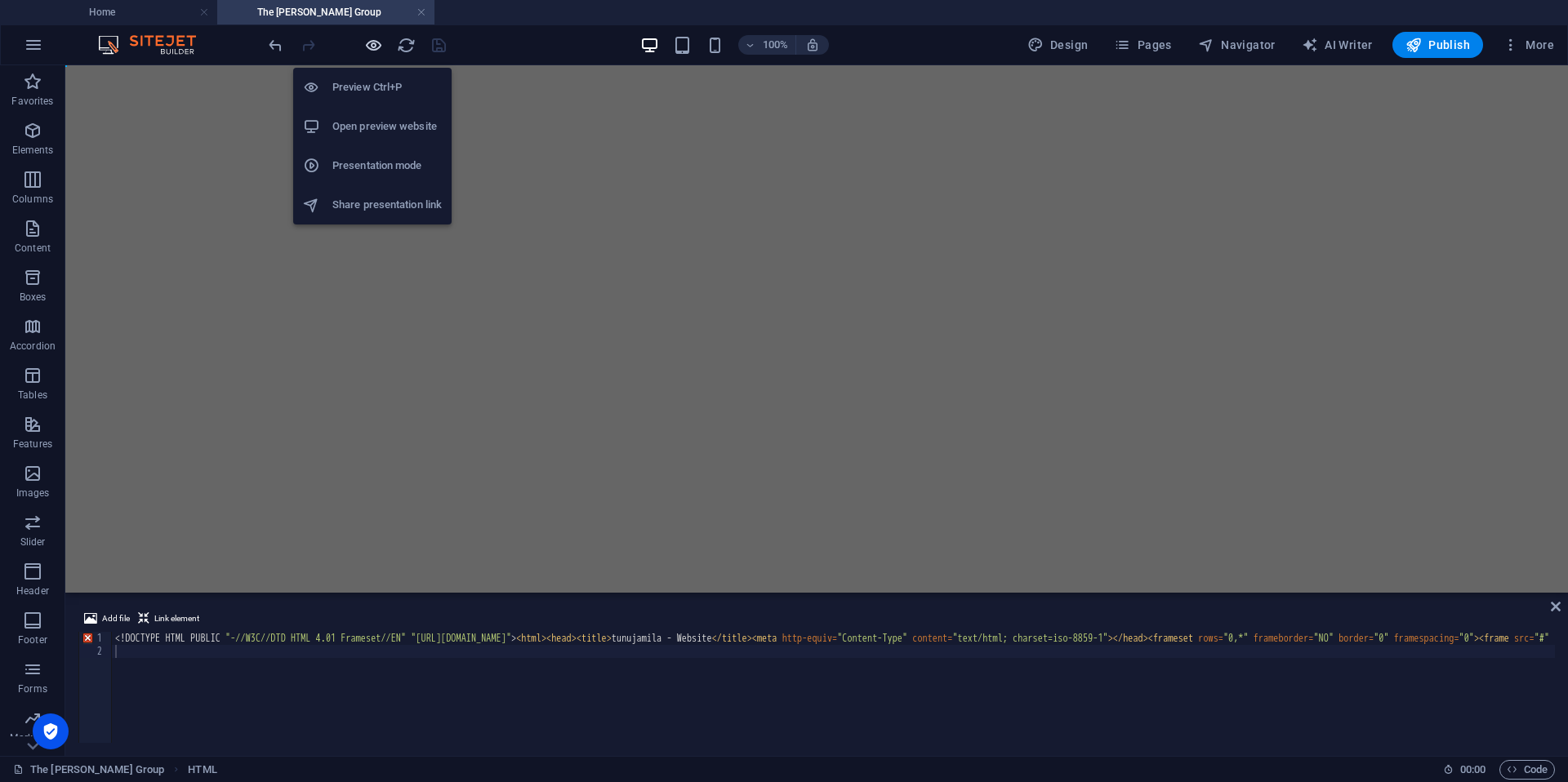 click at bounding box center (373, 45) 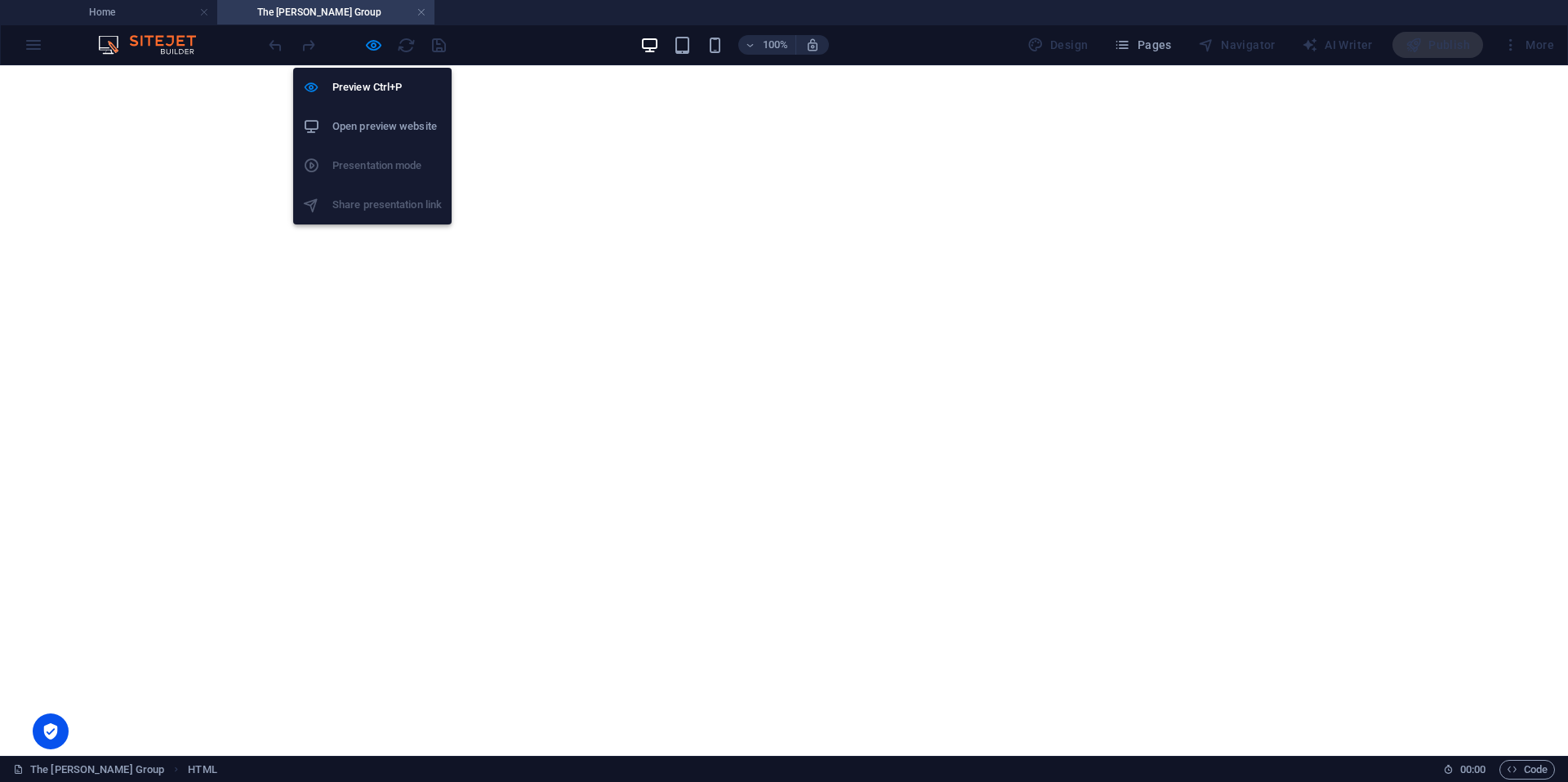 click on "Open preview website" at bounding box center [387, 127] 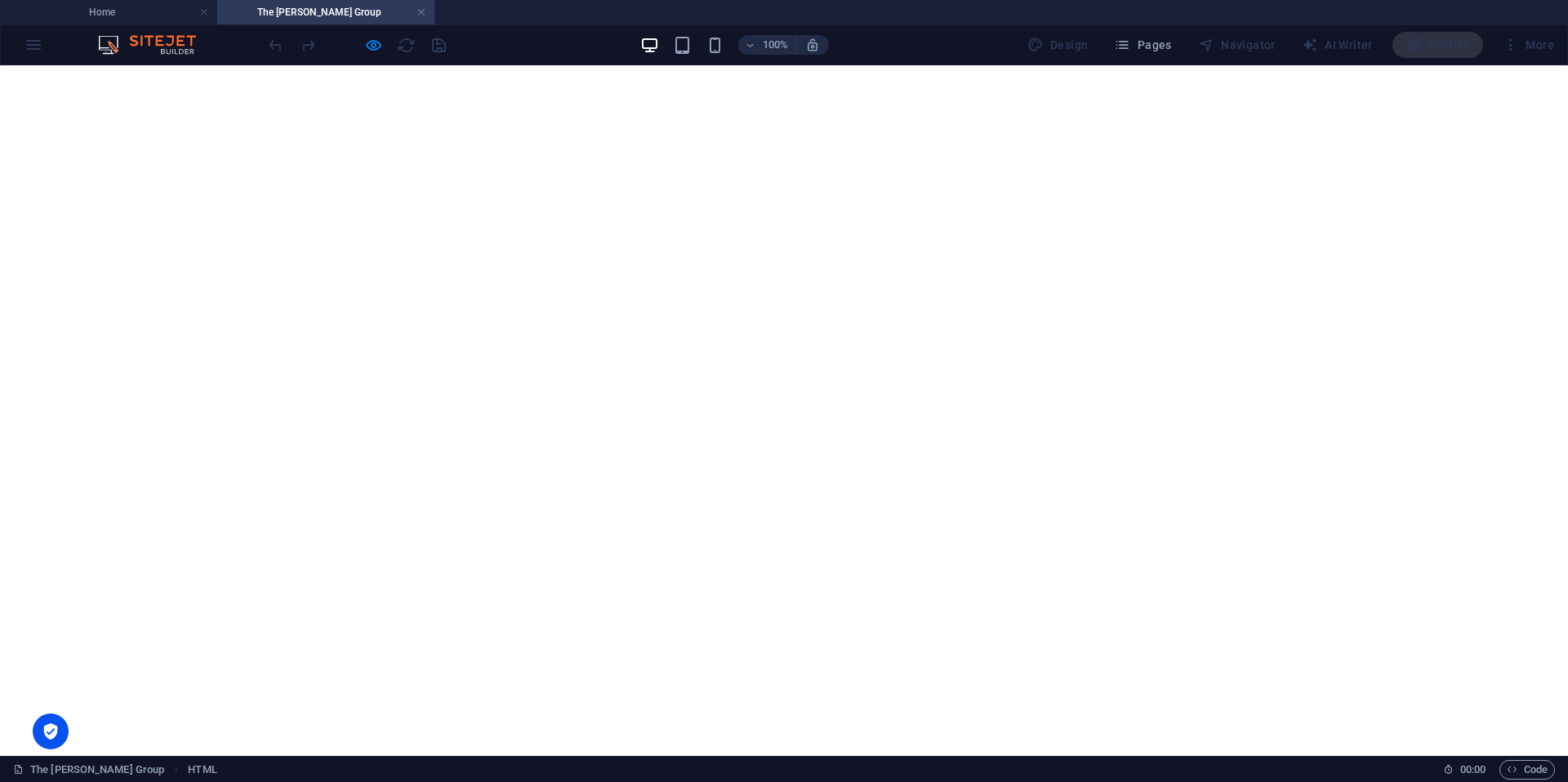 click on "tunujamila - Website </html>
tunujamila - Website </html>" at bounding box center (784, 69) 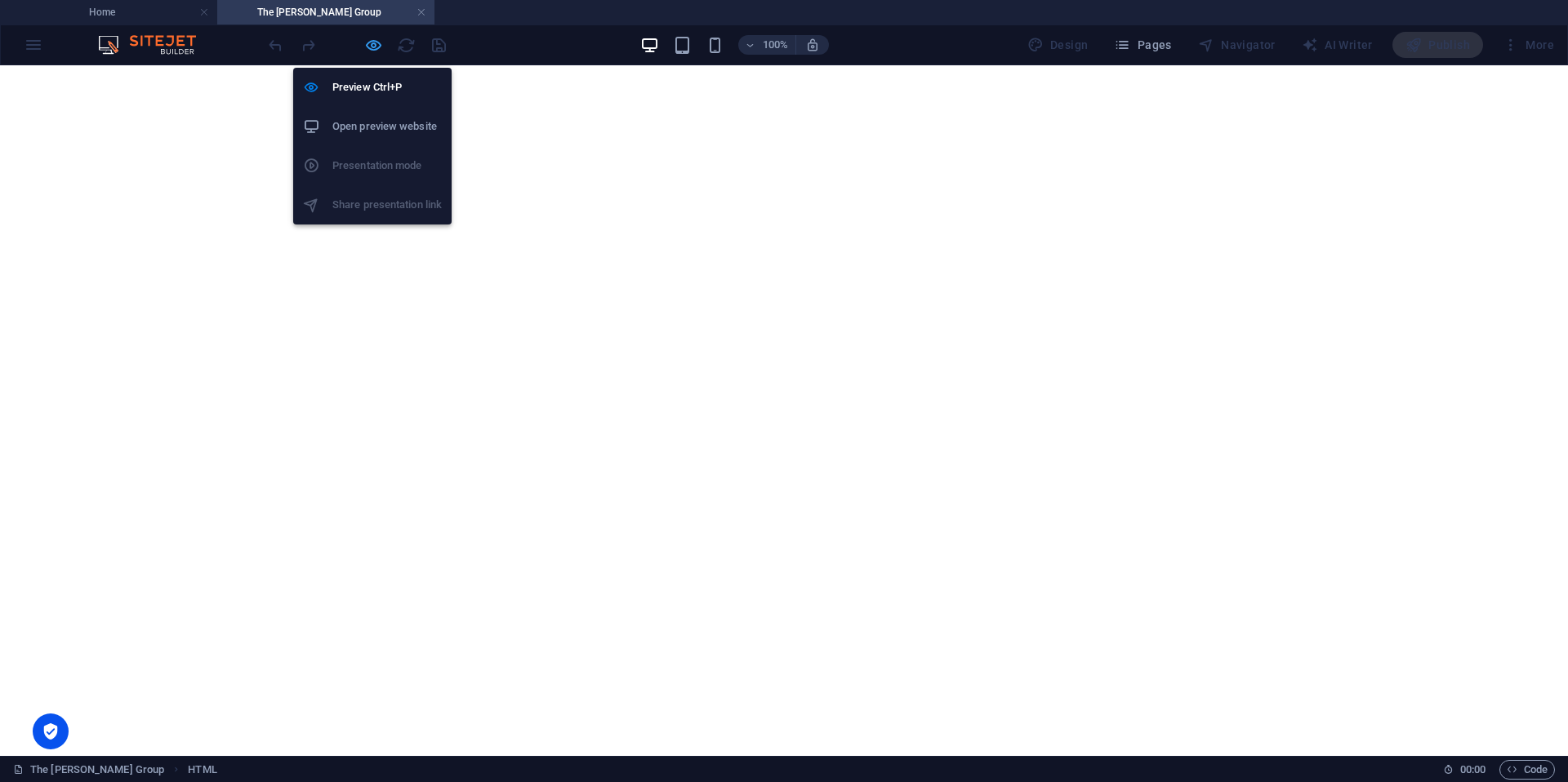 click at bounding box center (373, 45) 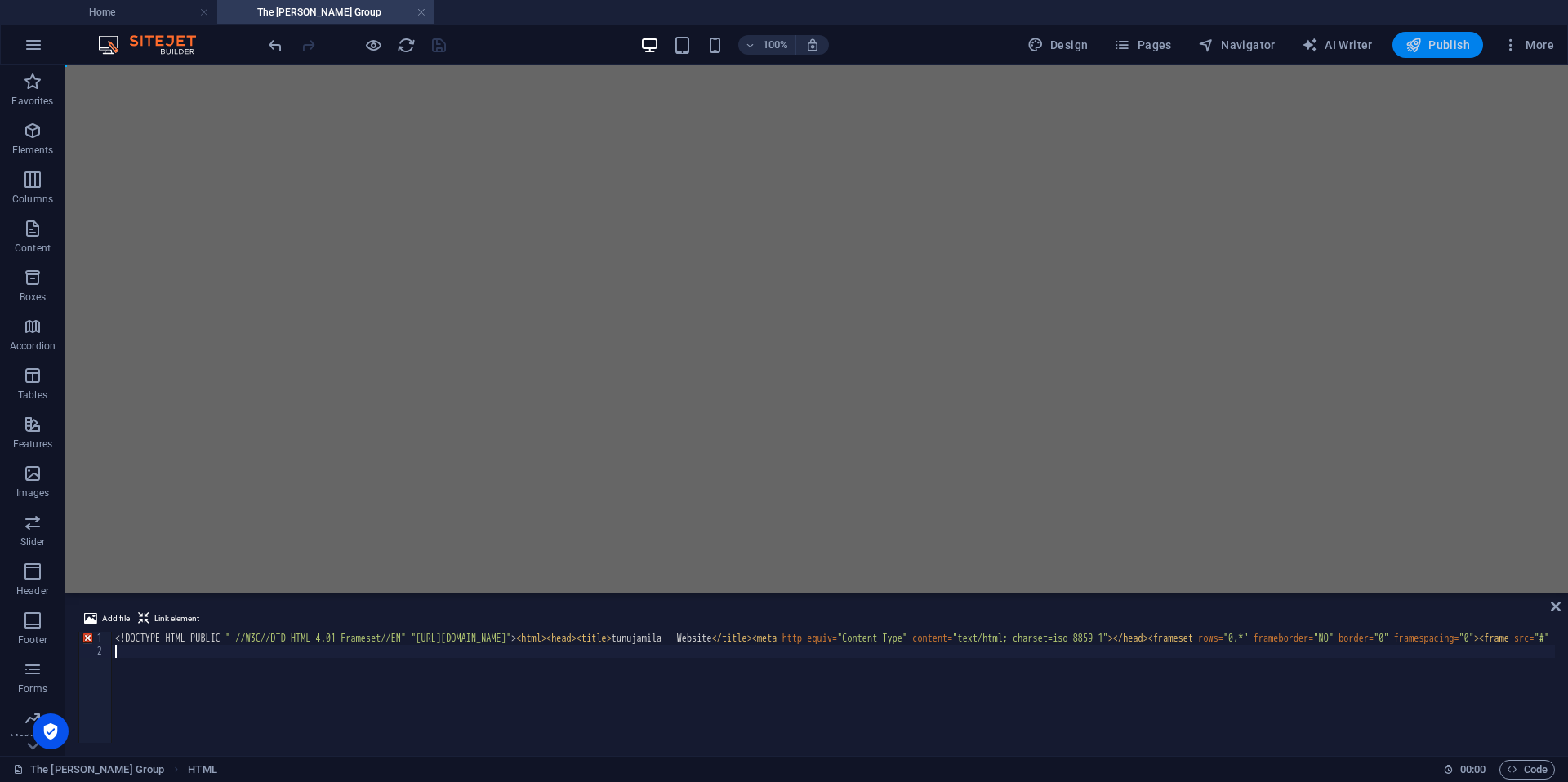 click on "Publish" at bounding box center [1437, 45] 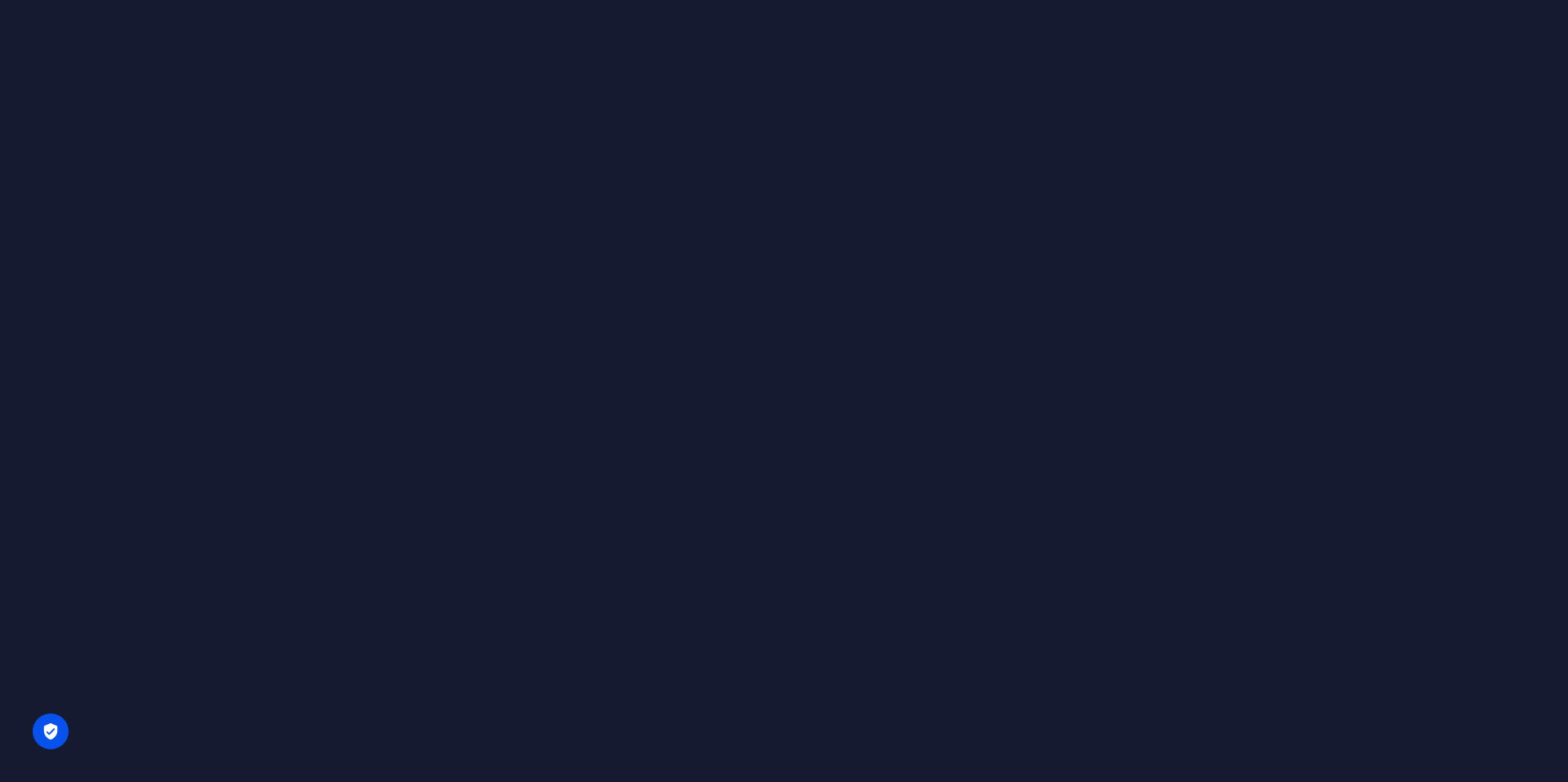 scroll, scrollTop: 0, scrollLeft: 0, axis: both 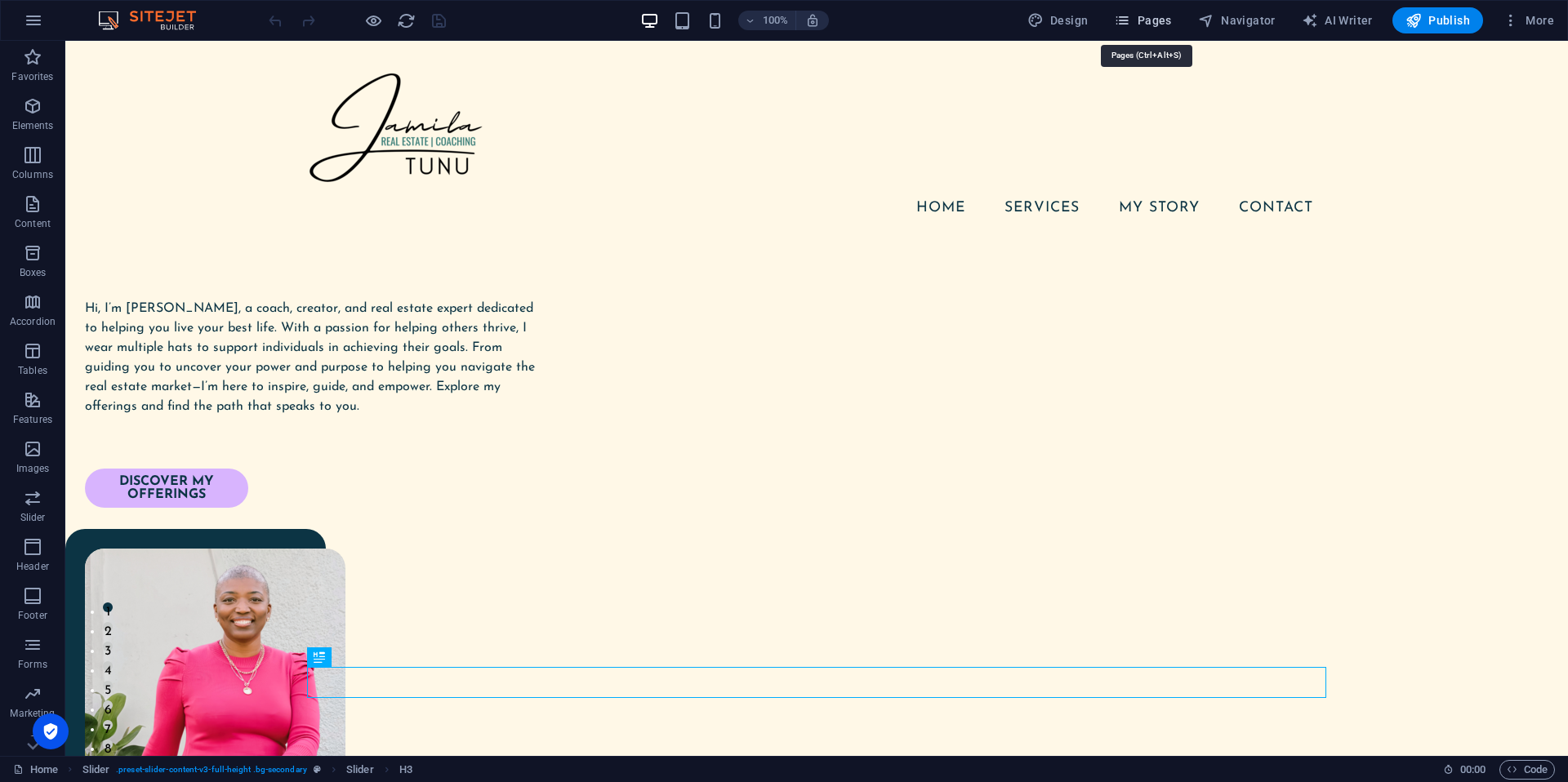 click on "Pages" at bounding box center [1143, 20] 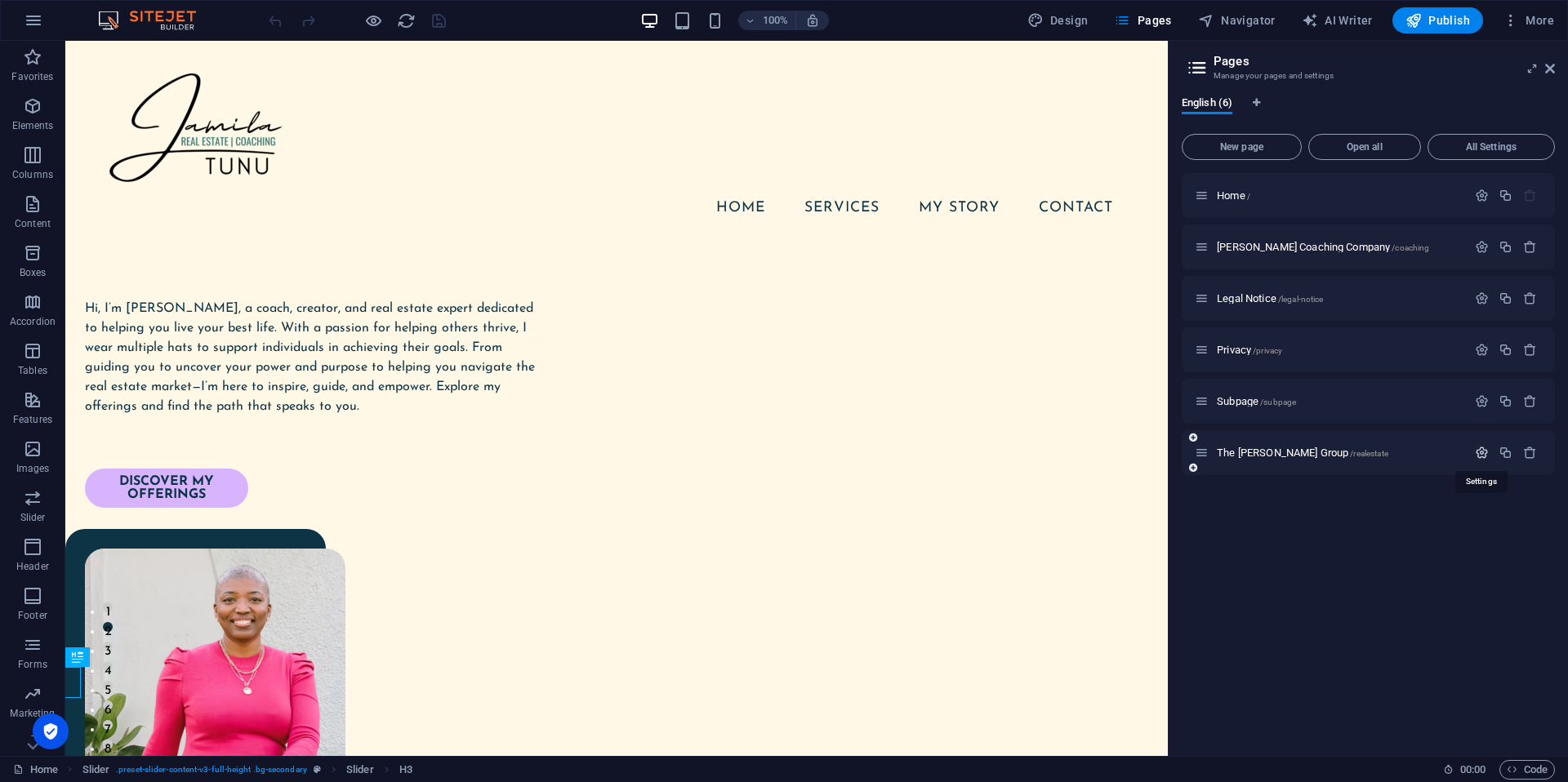 click at bounding box center [1481, 452] 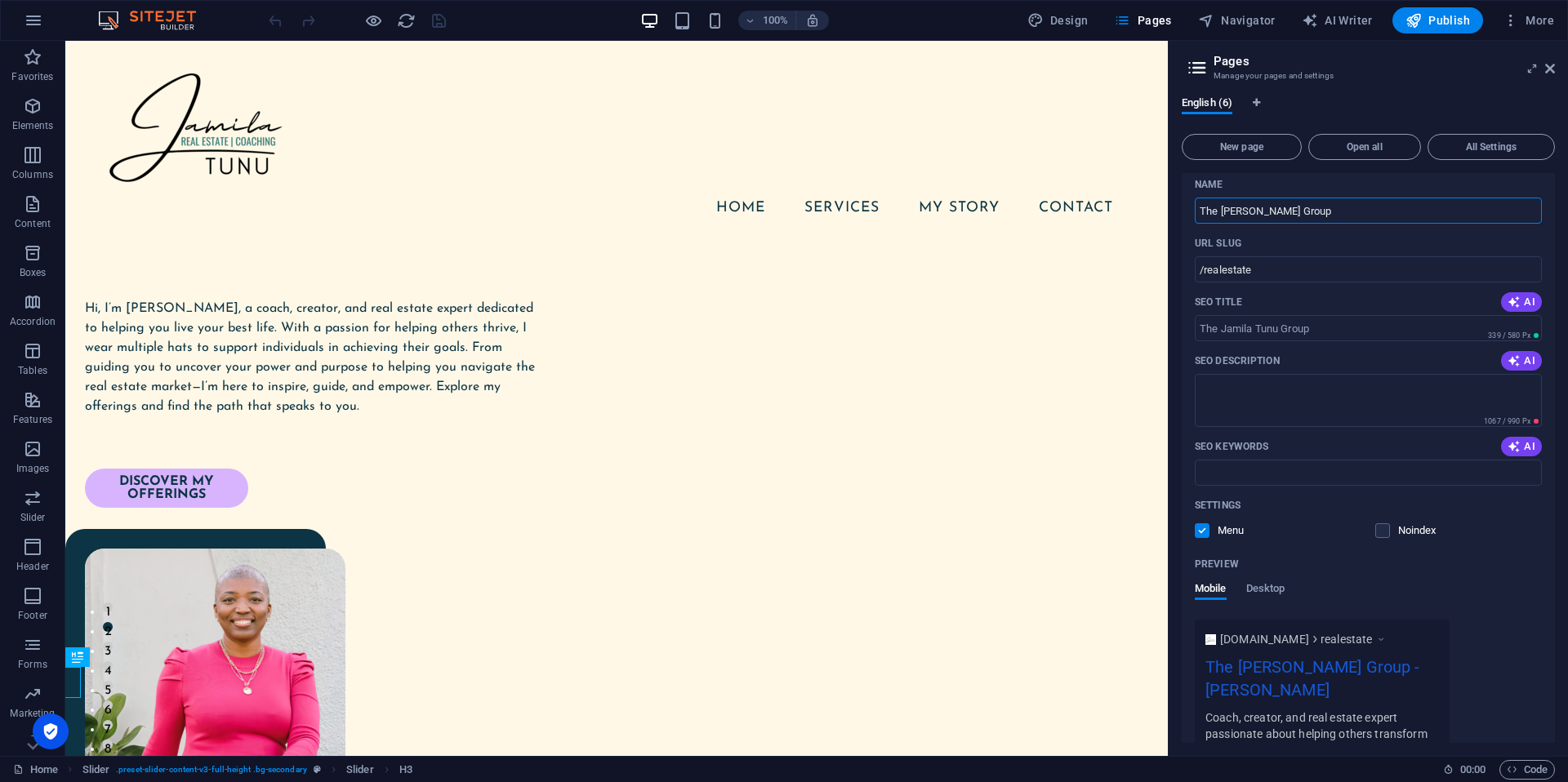 scroll, scrollTop: 304, scrollLeft: 0, axis: vertical 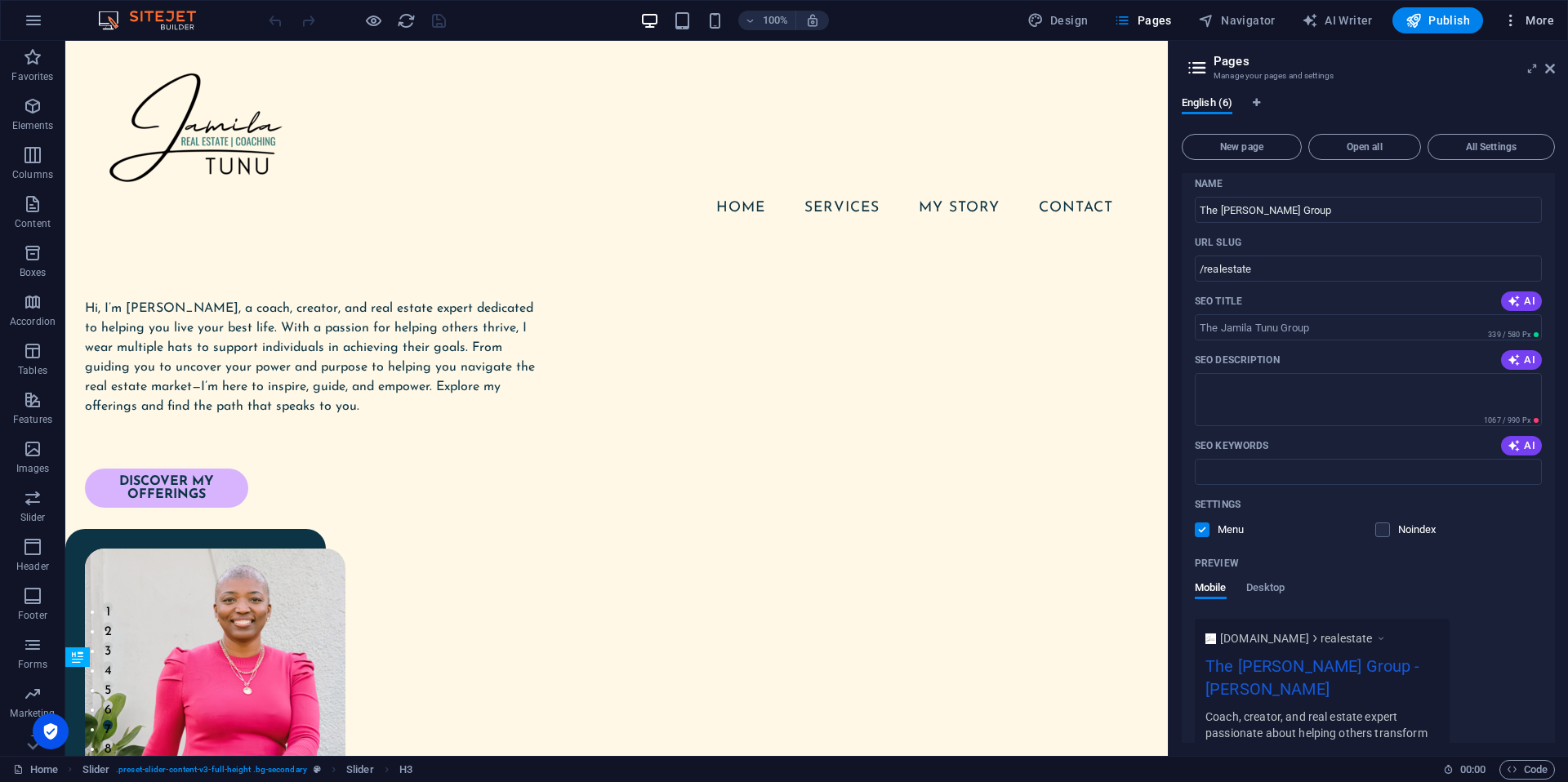 click on "More" at bounding box center [1528, 20] 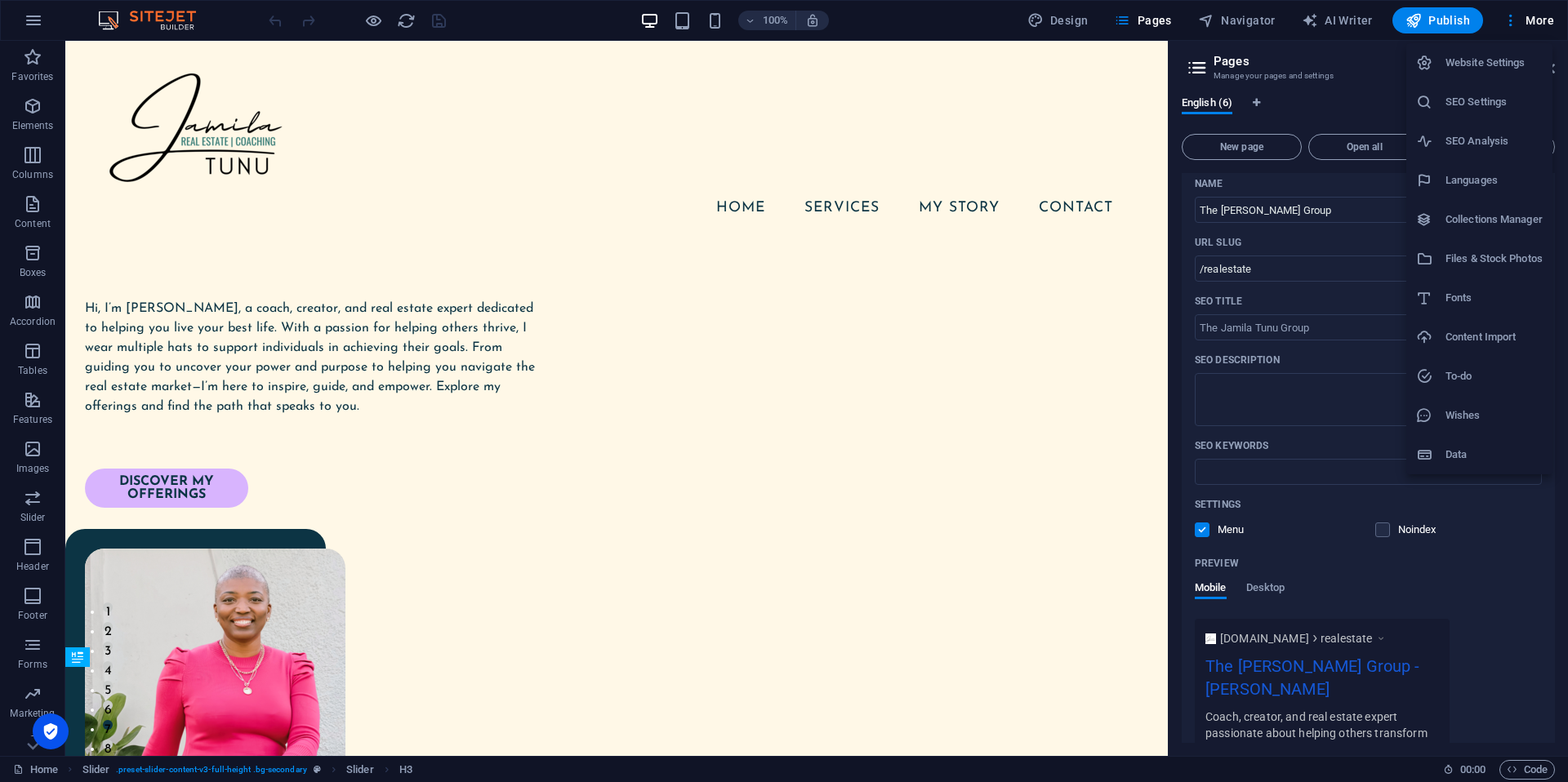 click on "Website Settings" at bounding box center [1494, 63] 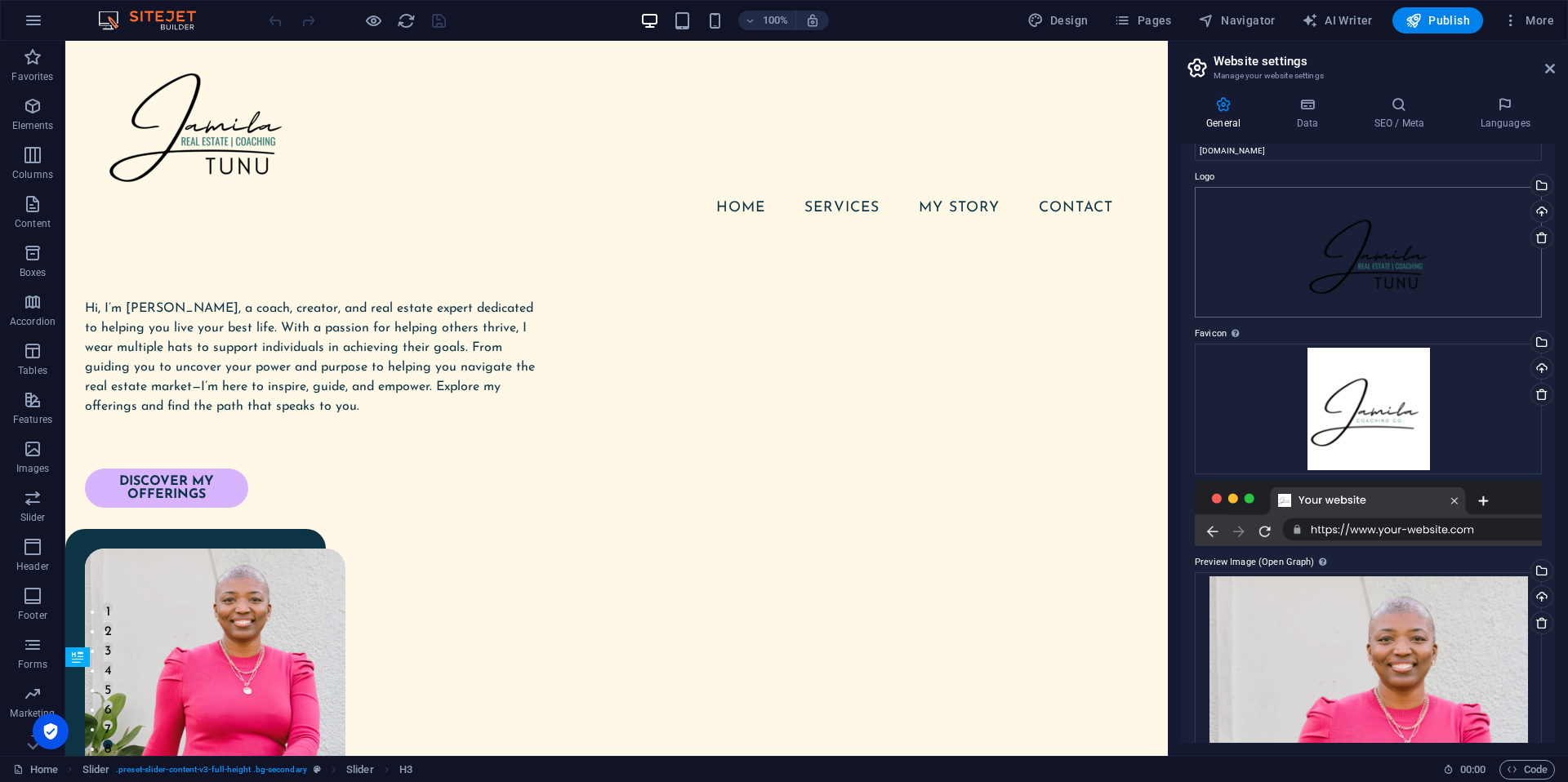 scroll, scrollTop: 34, scrollLeft: 0, axis: vertical 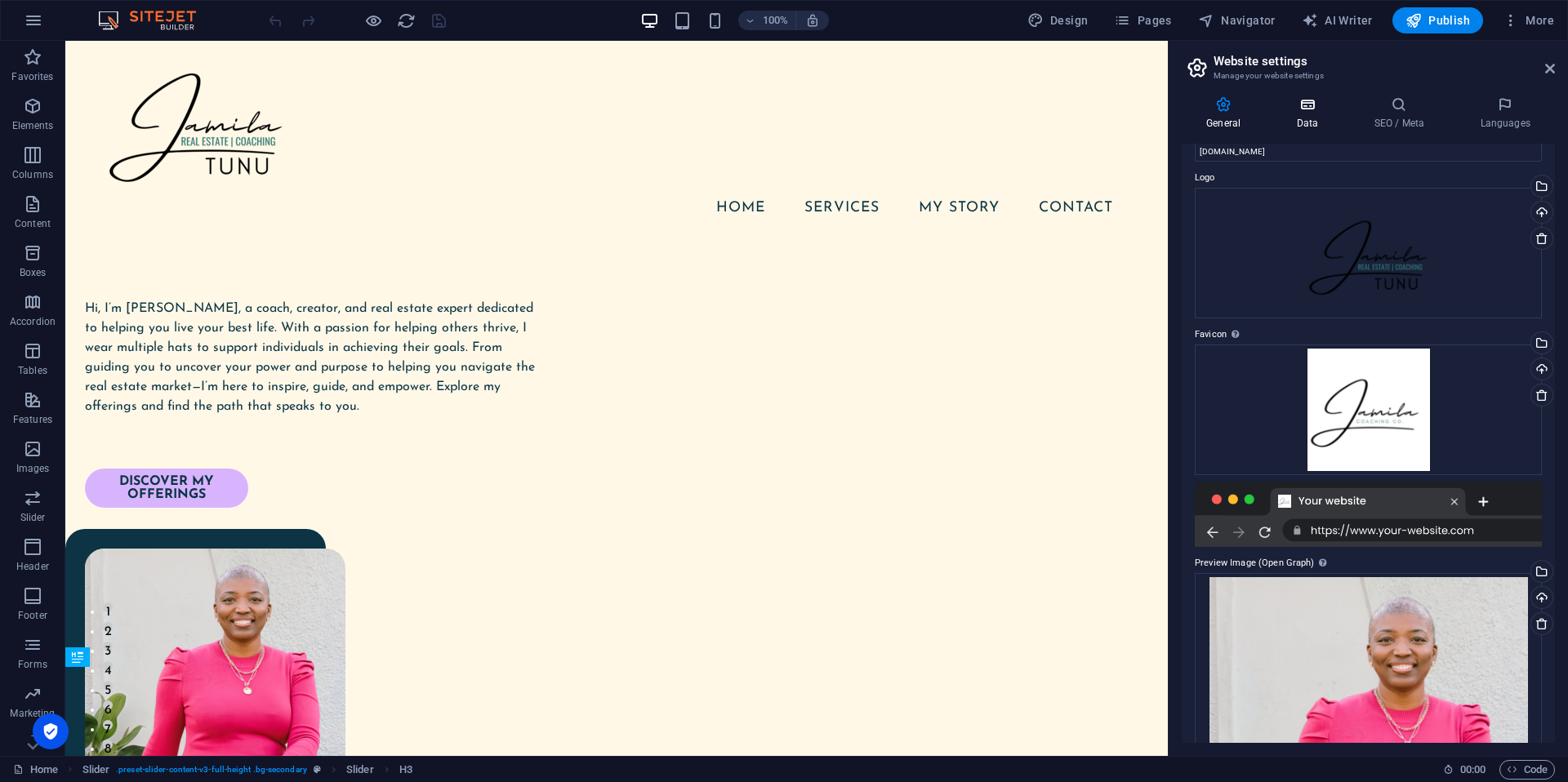 click on "Data" at bounding box center (1310, 113) 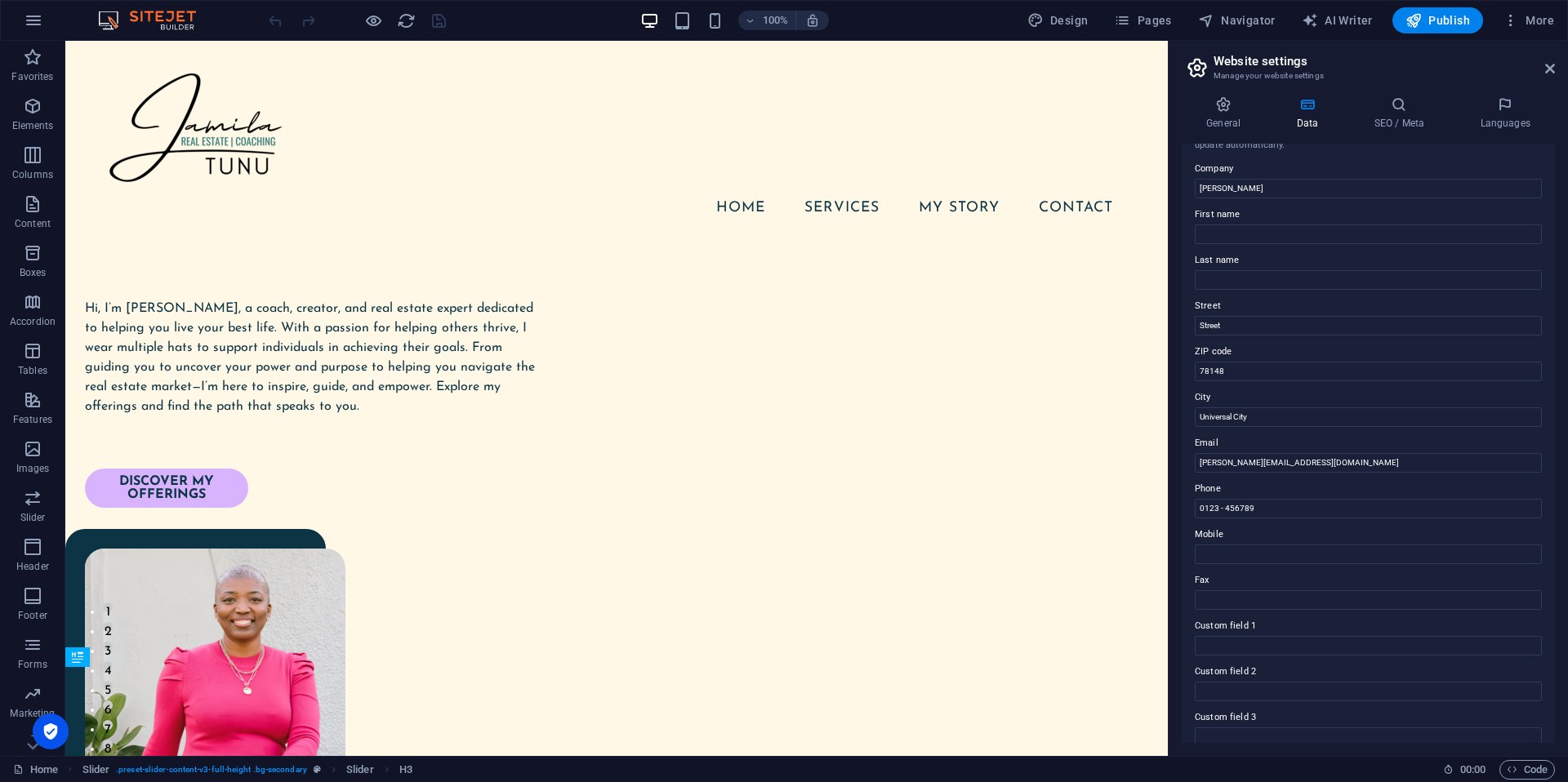 scroll, scrollTop: 0, scrollLeft: 0, axis: both 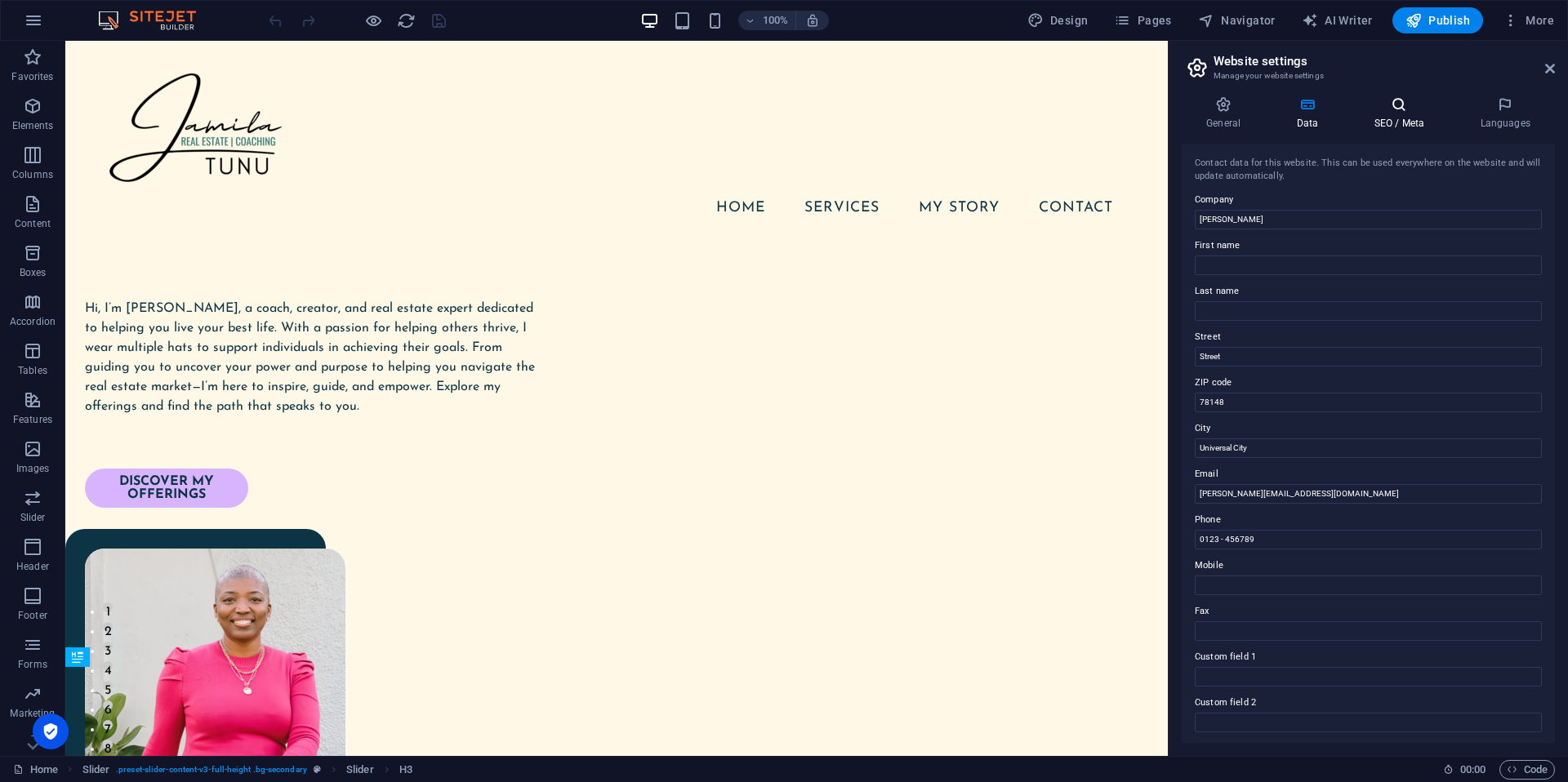 click on "SEO / Meta" at bounding box center (1402, 113) 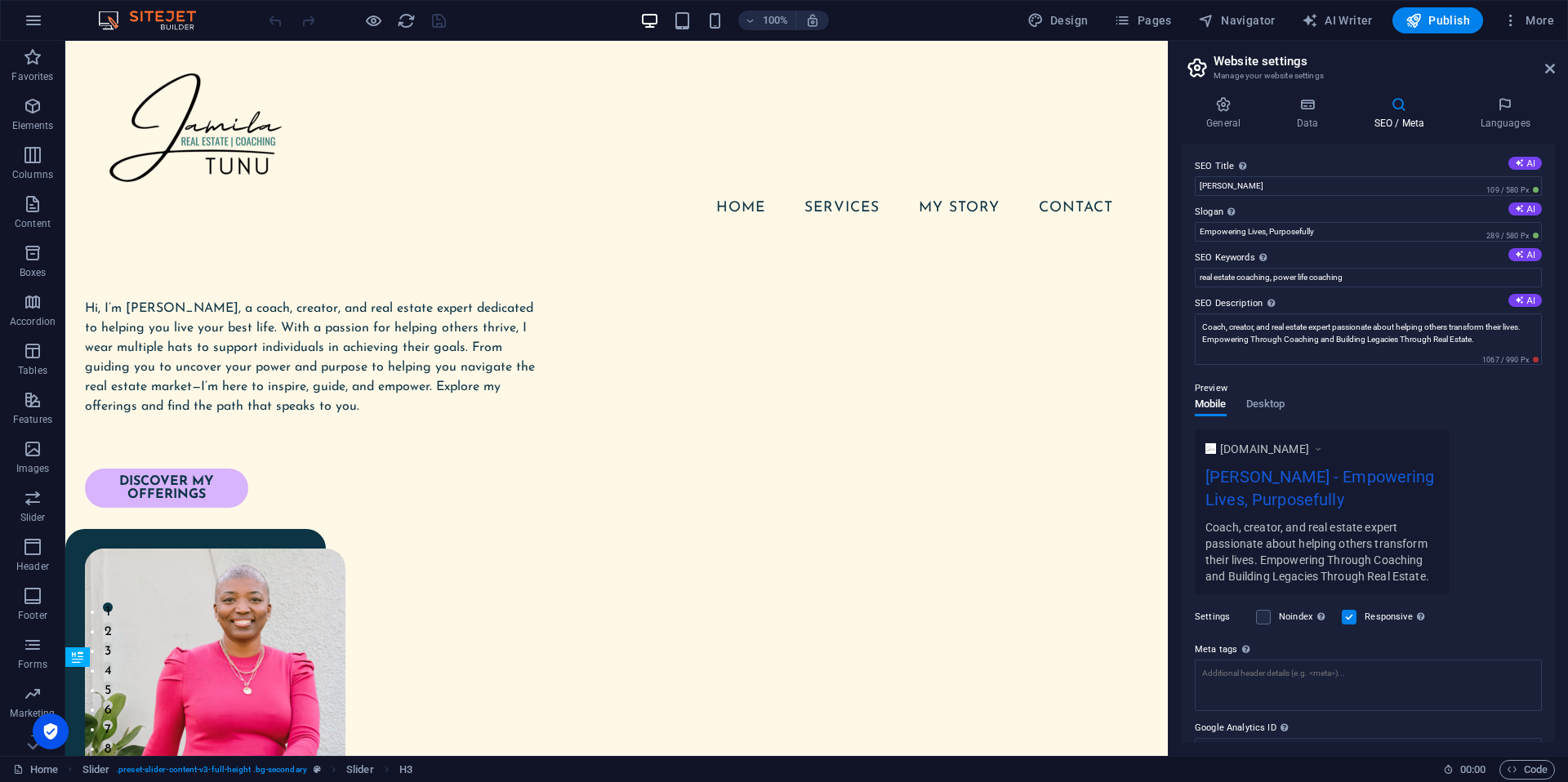 click on "Website settings Manage your website settings" at bounding box center (1370, 62) 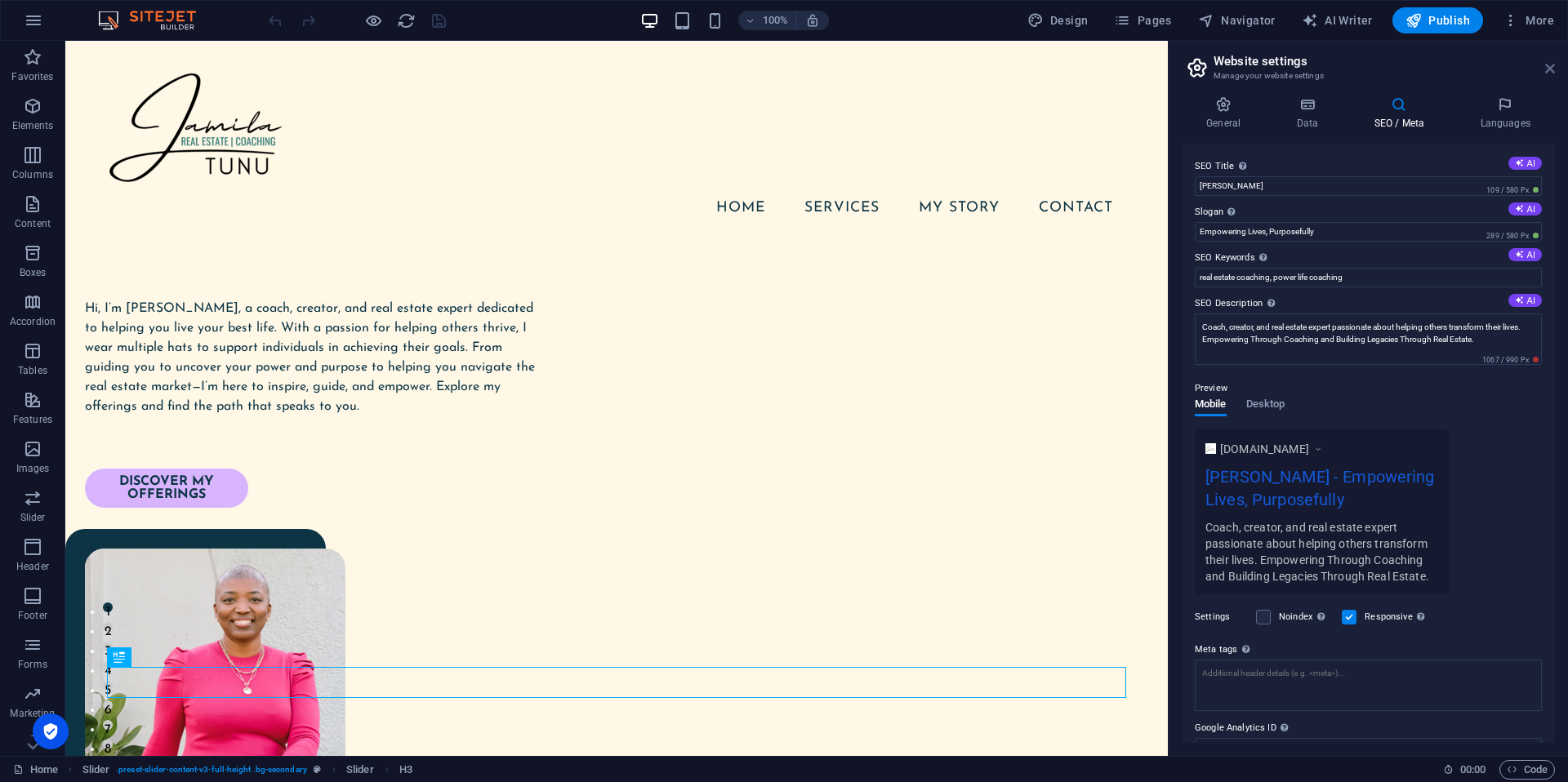 click at bounding box center (1550, 69) 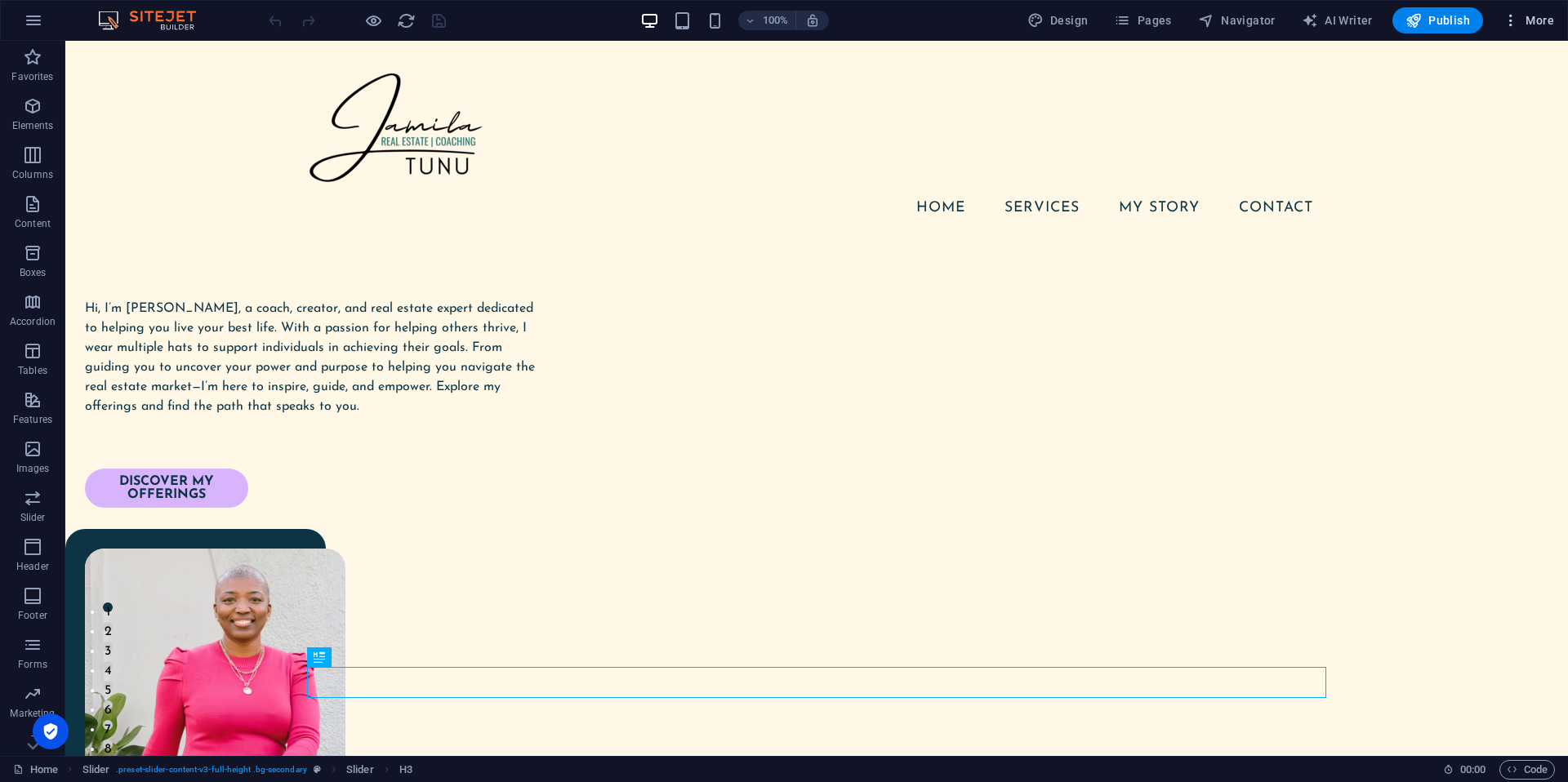 click on "More" at bounding box center [1528, 20] 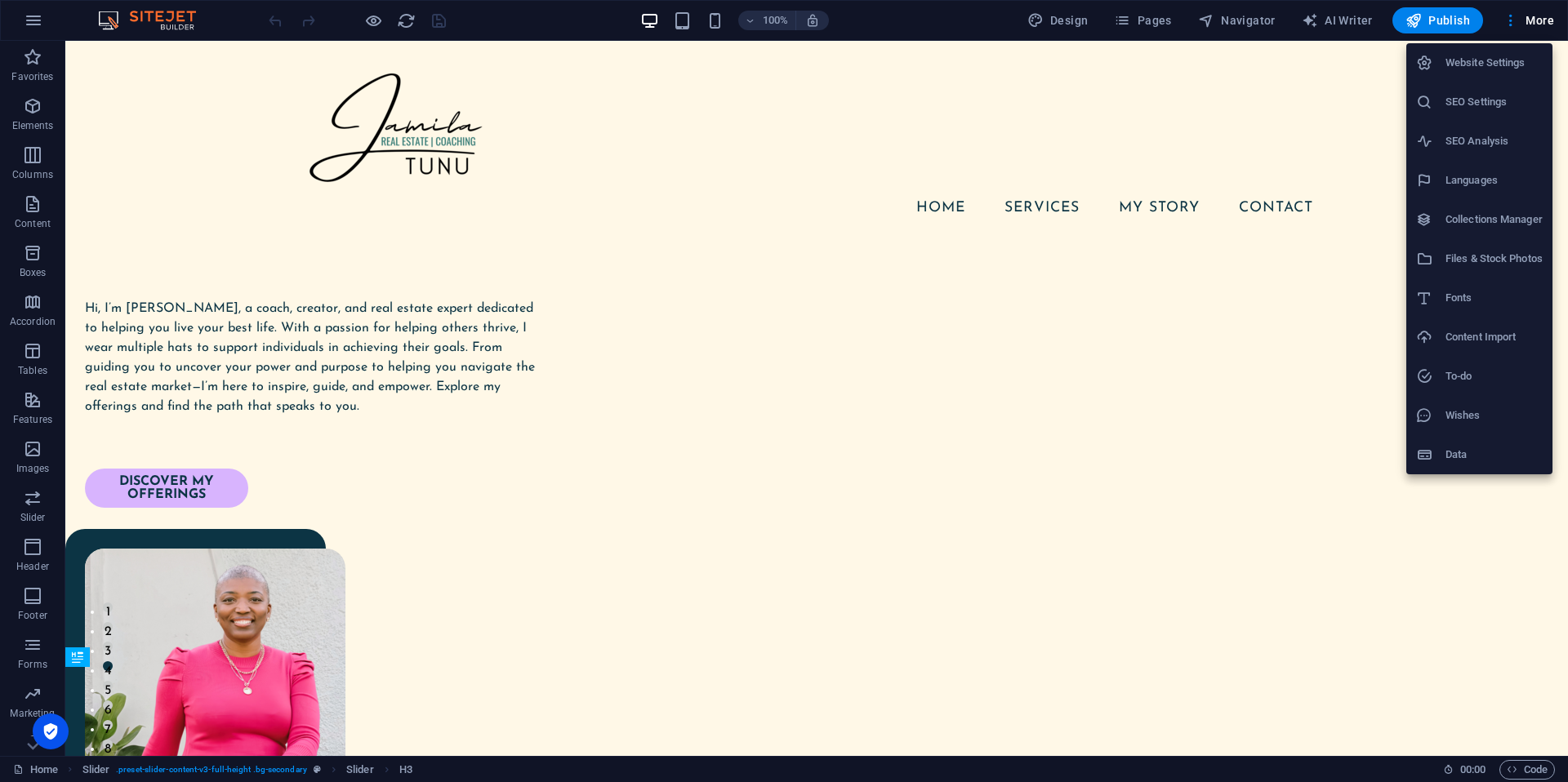 click at bounding box center [784, 391] 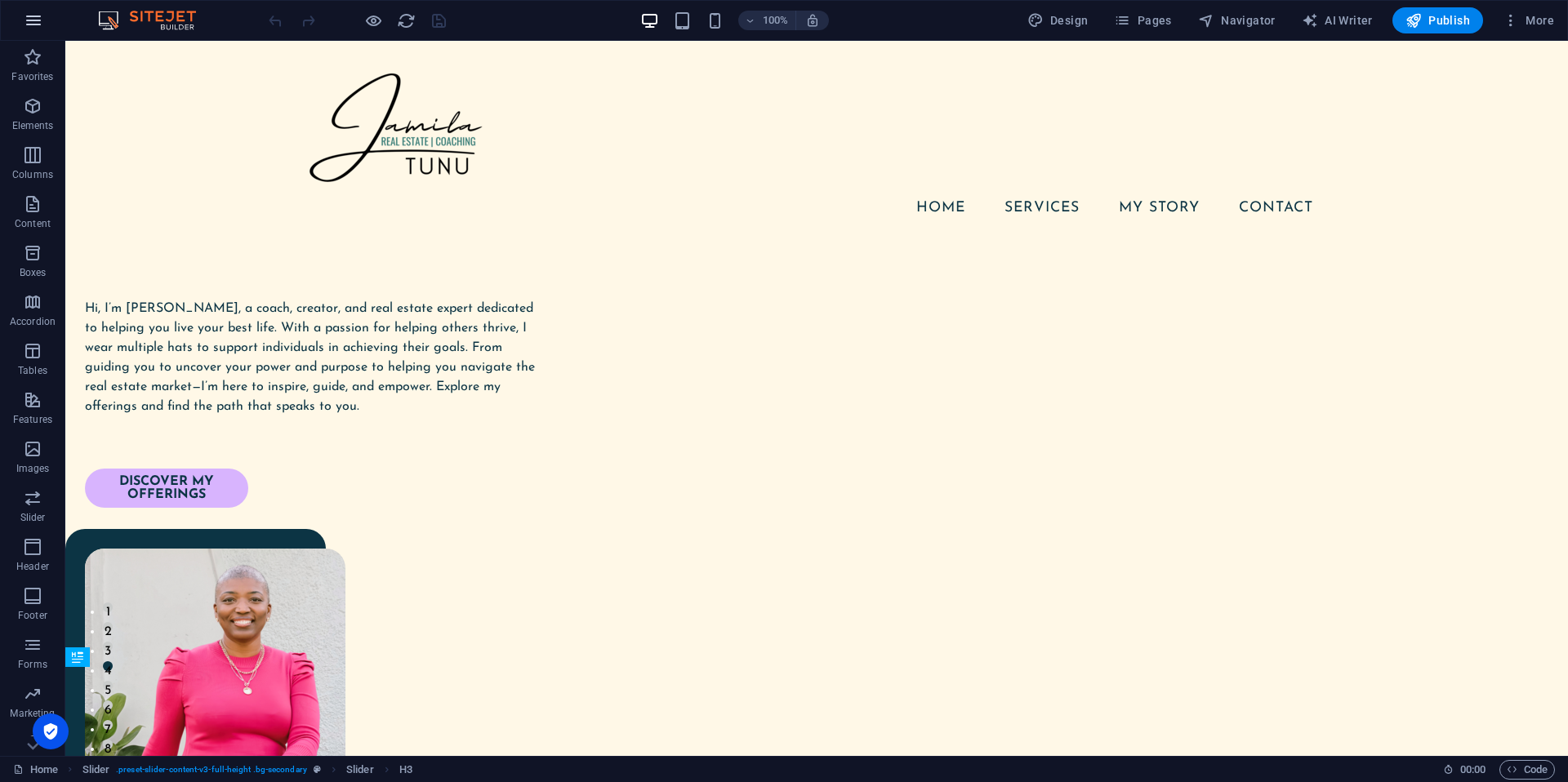 click at bounding box center [33, 20] 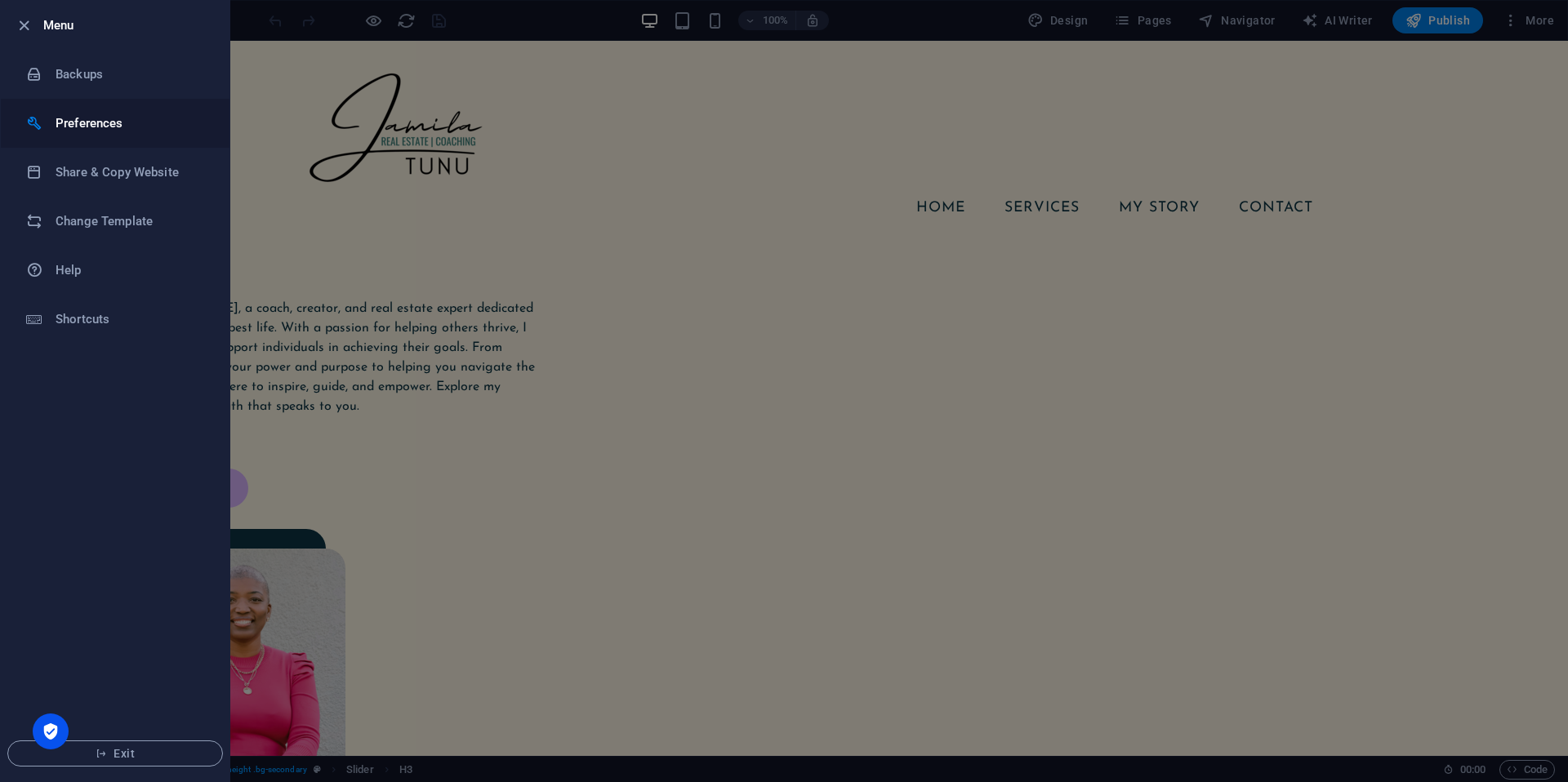 click on "Preferences" at bounding box center (131, 123) 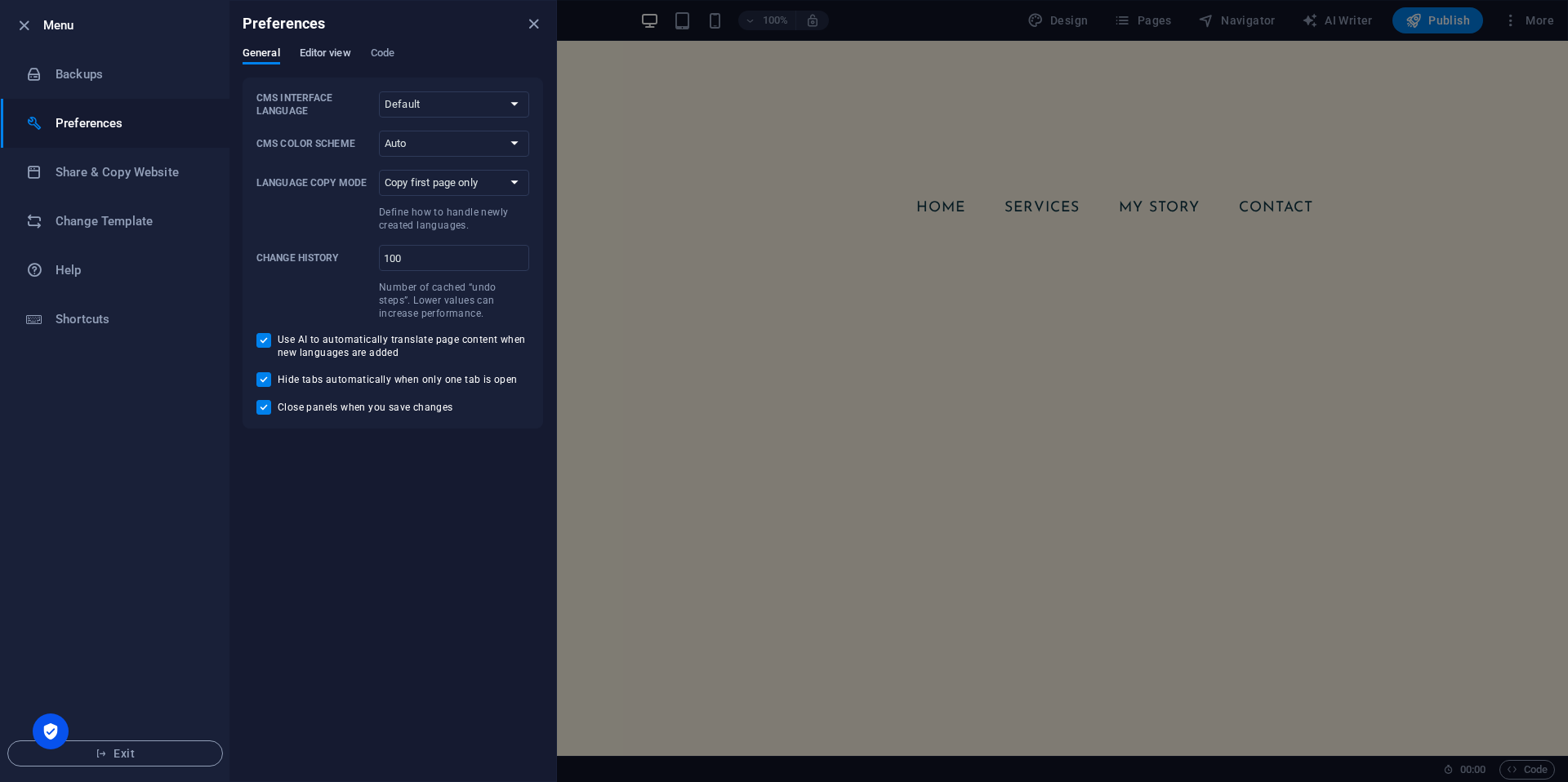 click on "Editor view" at bounding box center [325, 55] 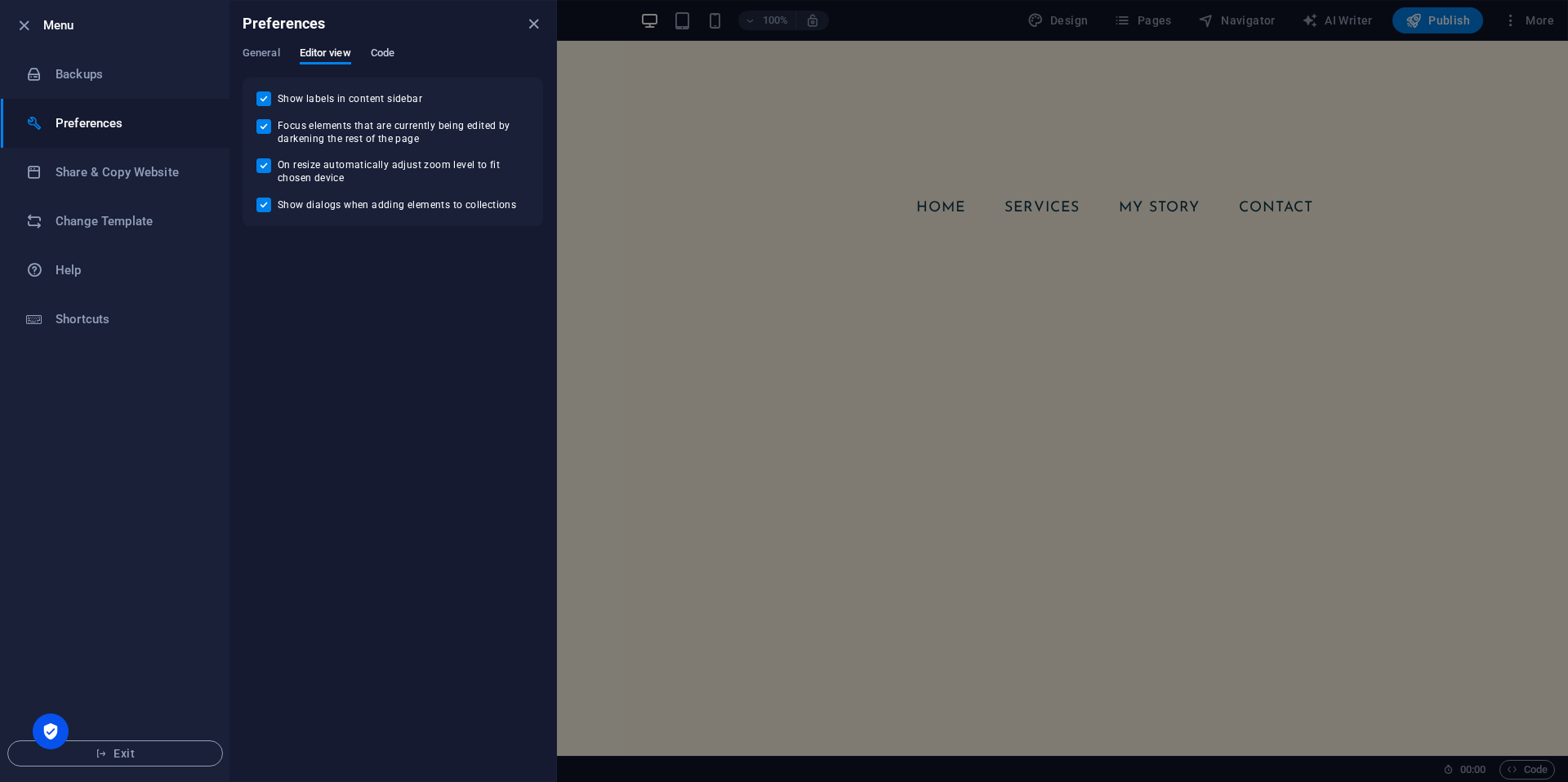 click on "Code" at bounding box center [382, 55] 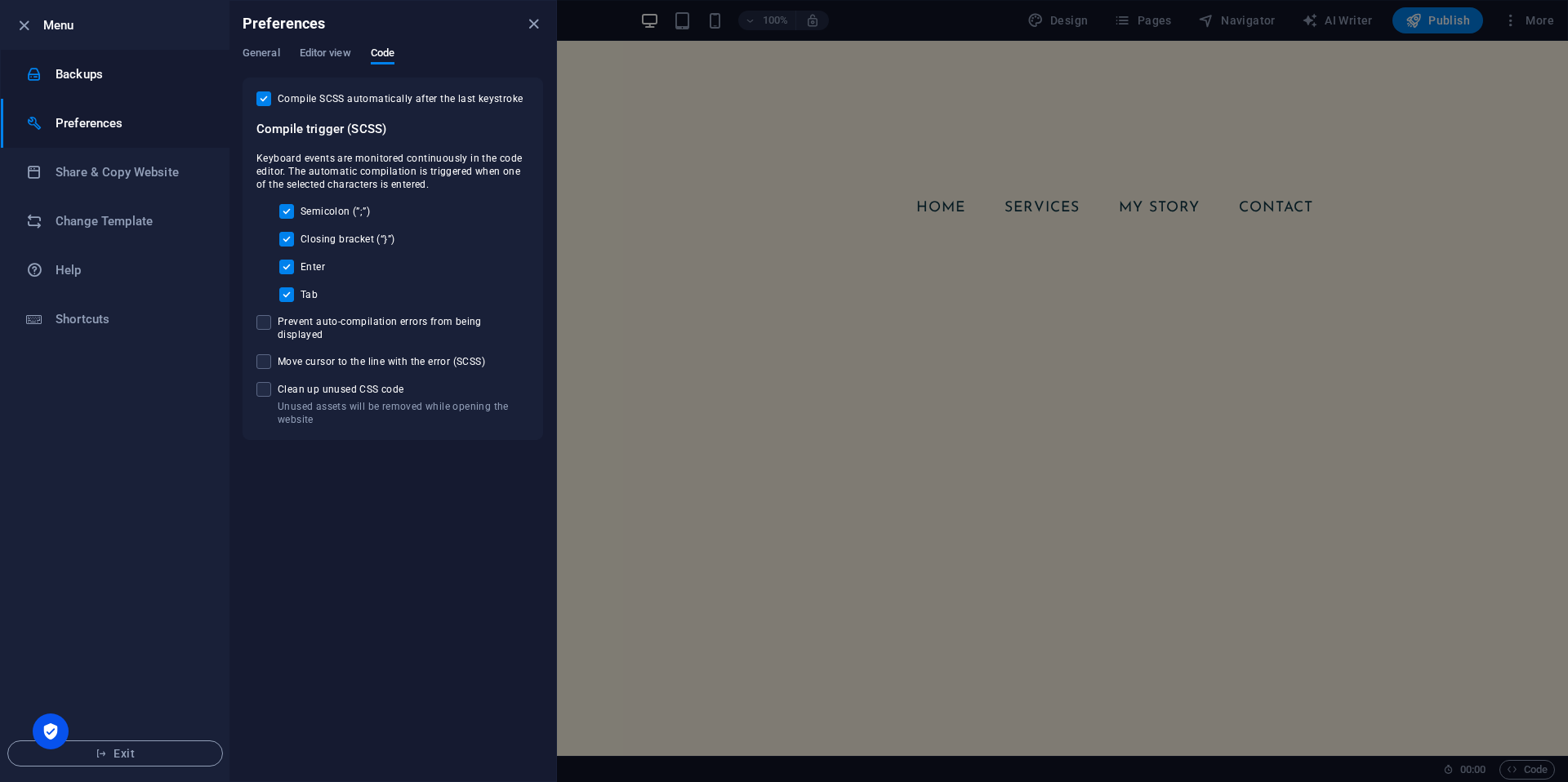 click on "Backups" at bounding box center [131, 74] 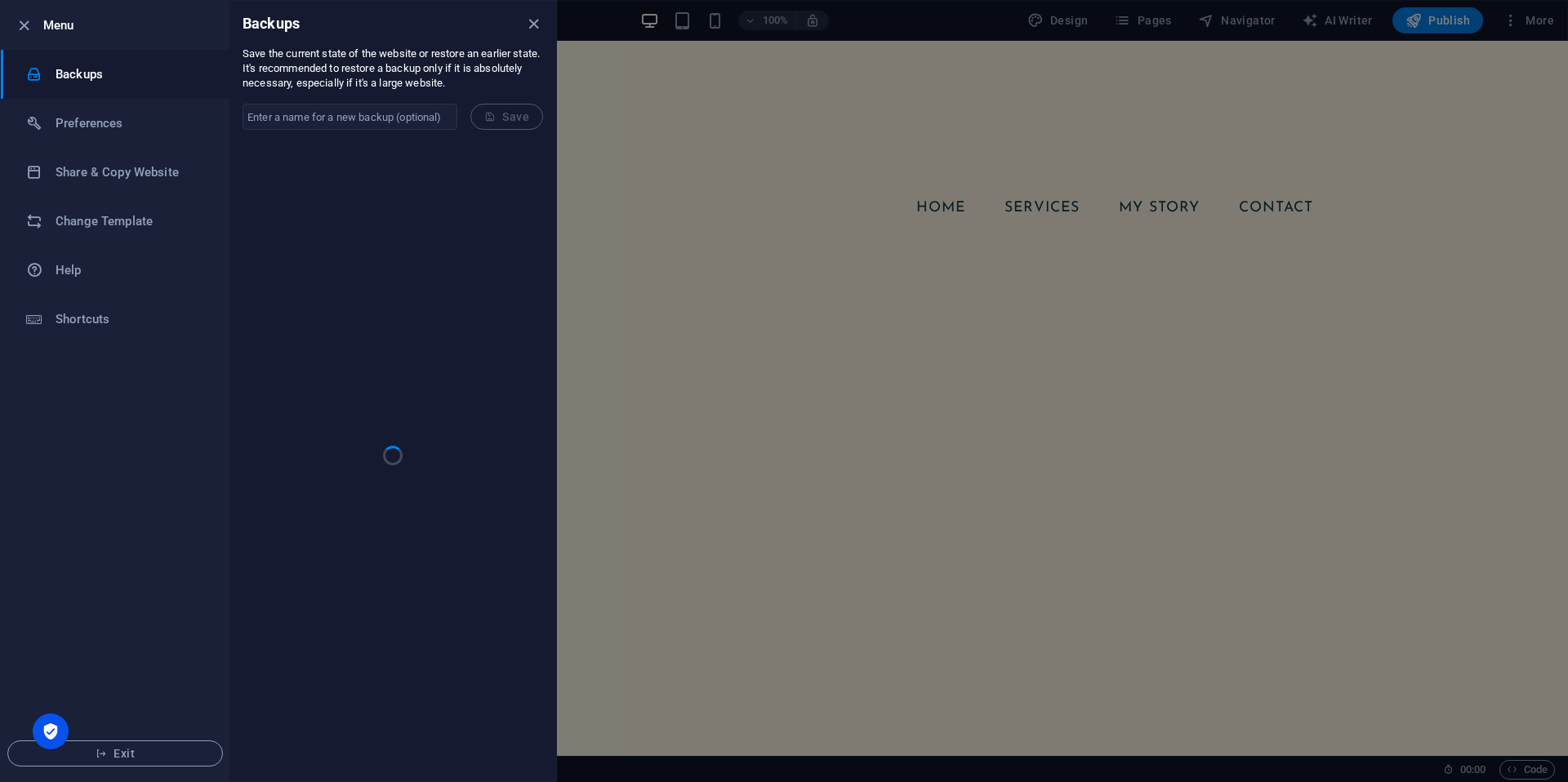 click at bounding box center (784, 391) 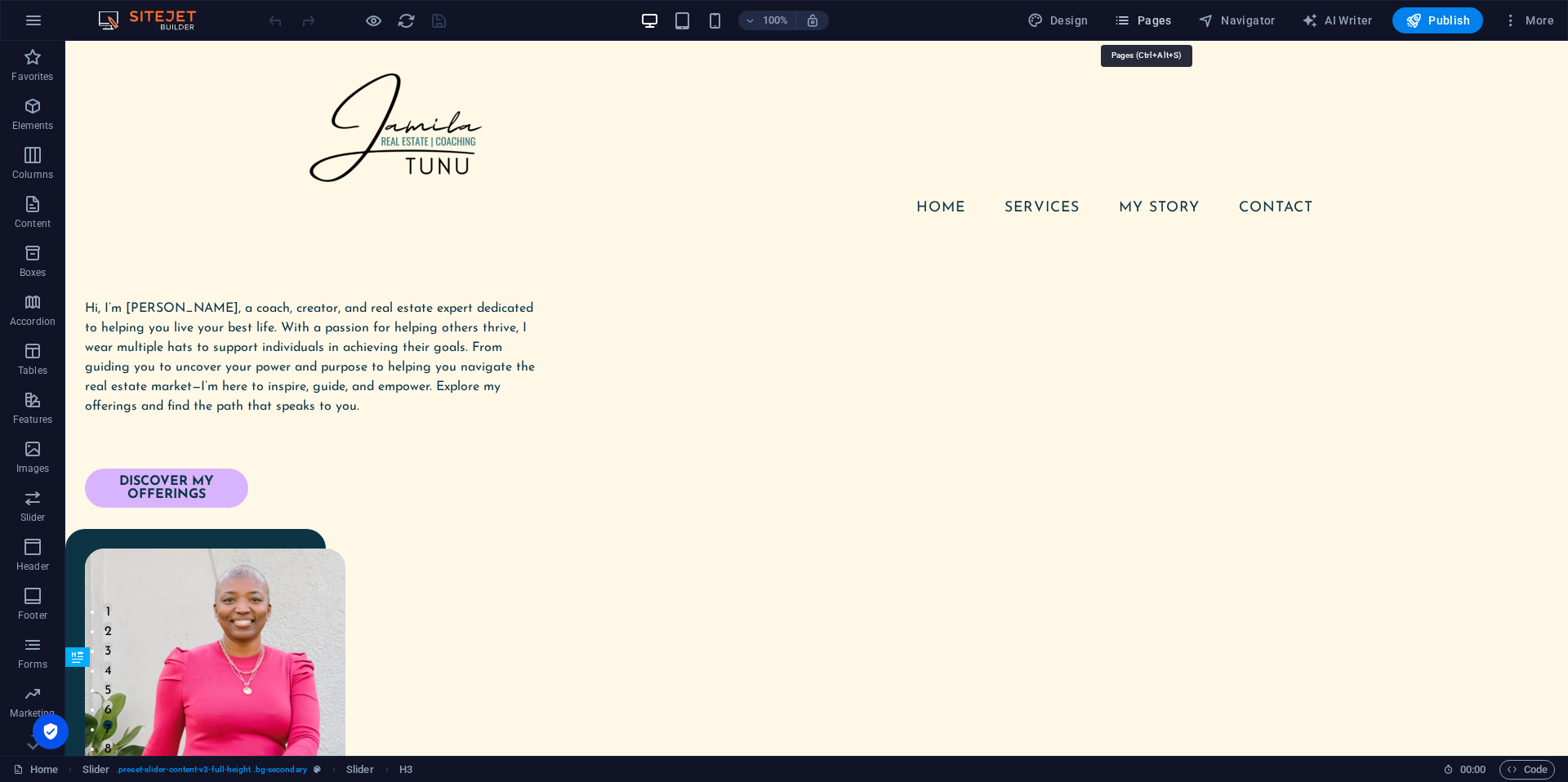 click at bounding box center [1122, 20] 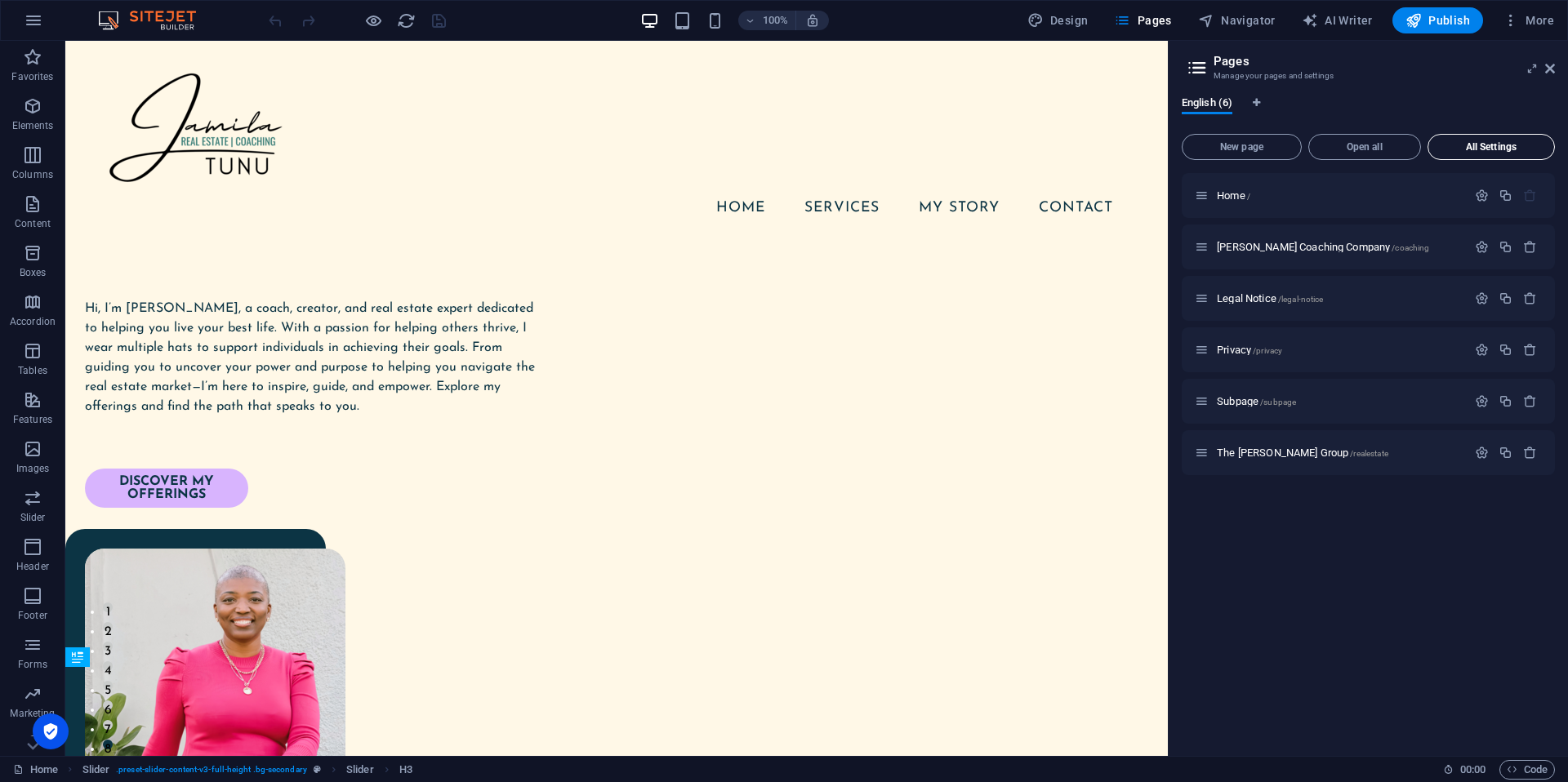click on "All Settings" at bounding box center [1491, 147] 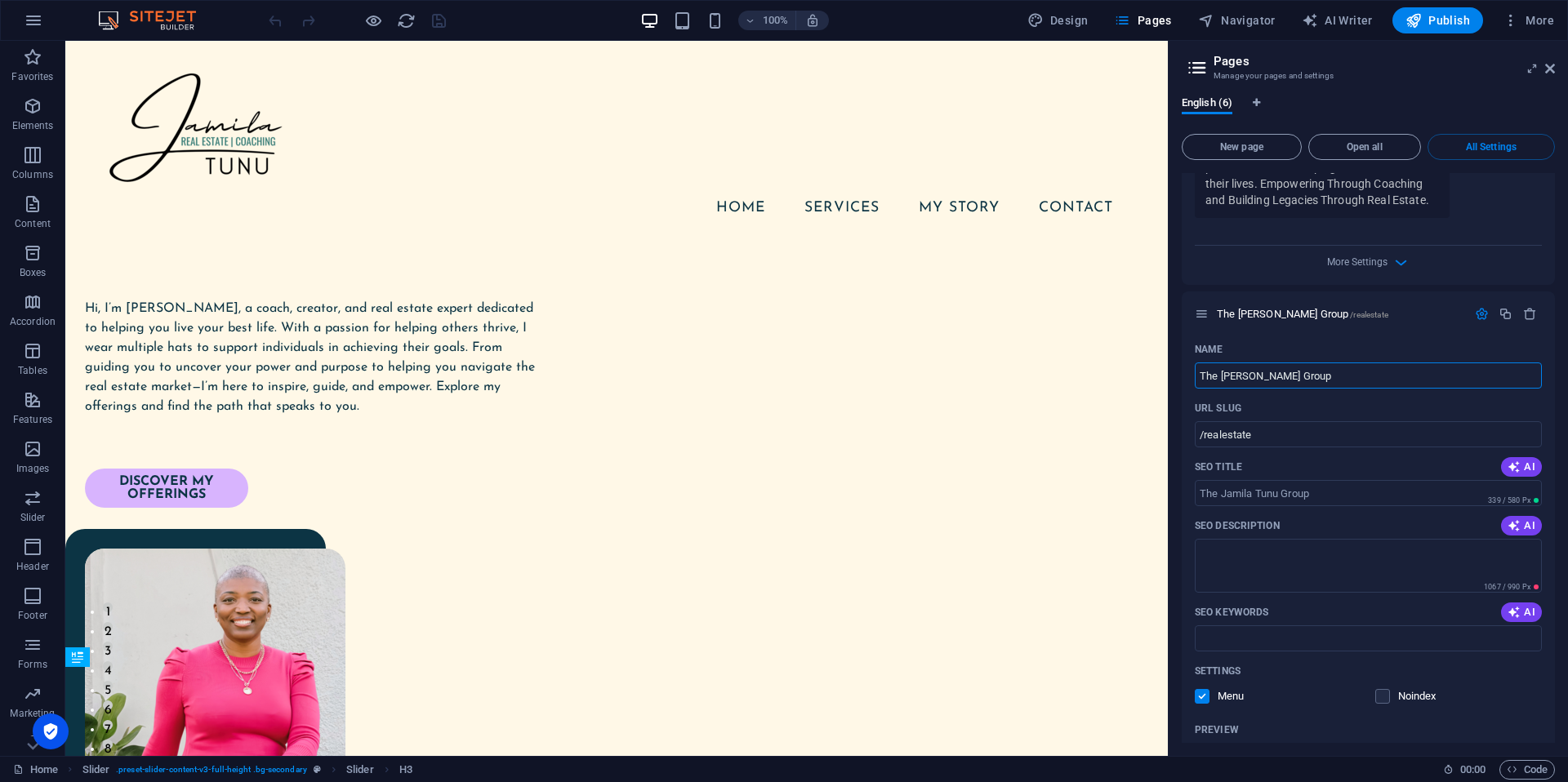 scroll, scrollTop: 3752, scrollLeft: 0, axis: vertical 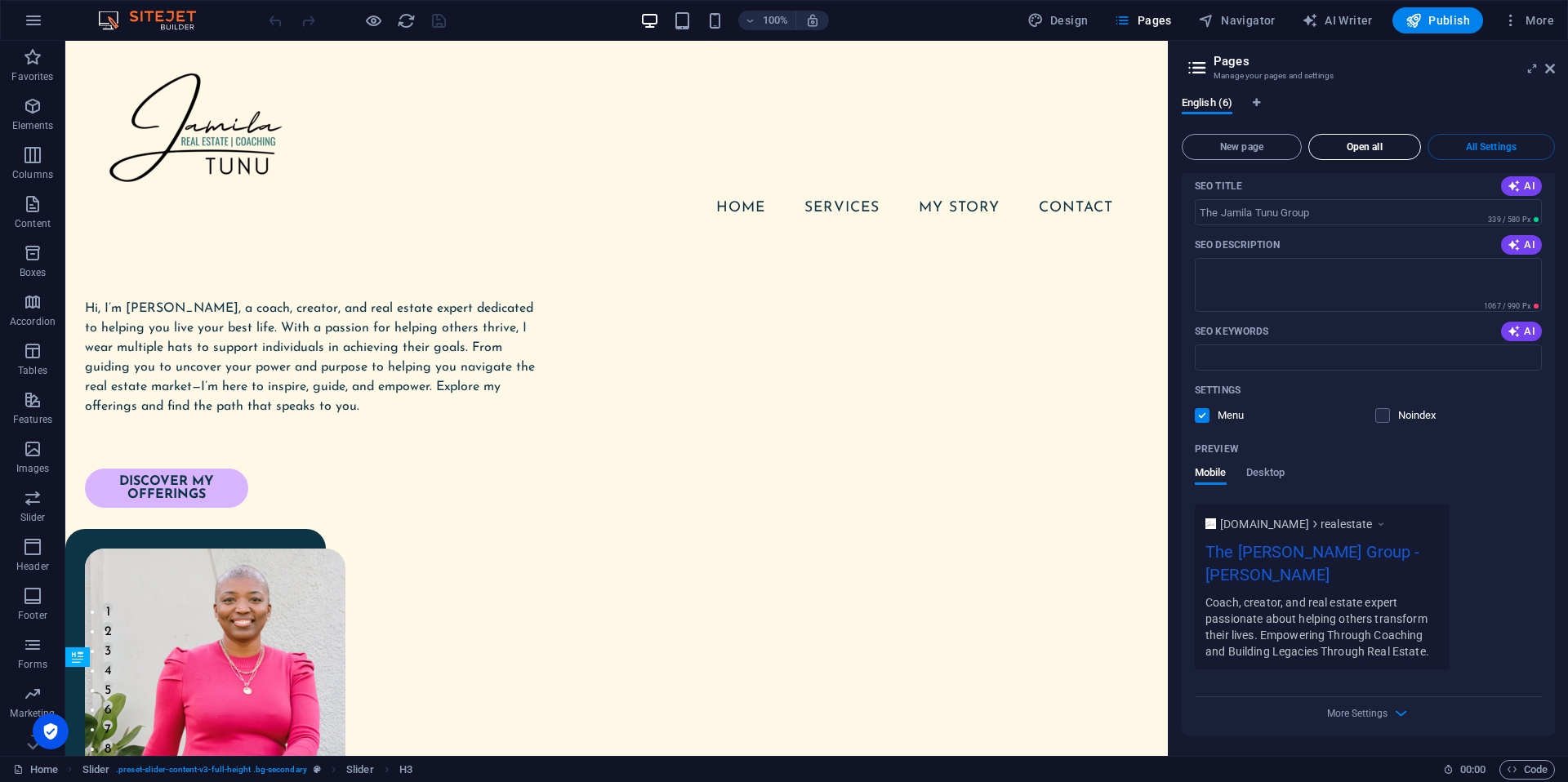 click on "Open all" at bounding box center [1365, 147] 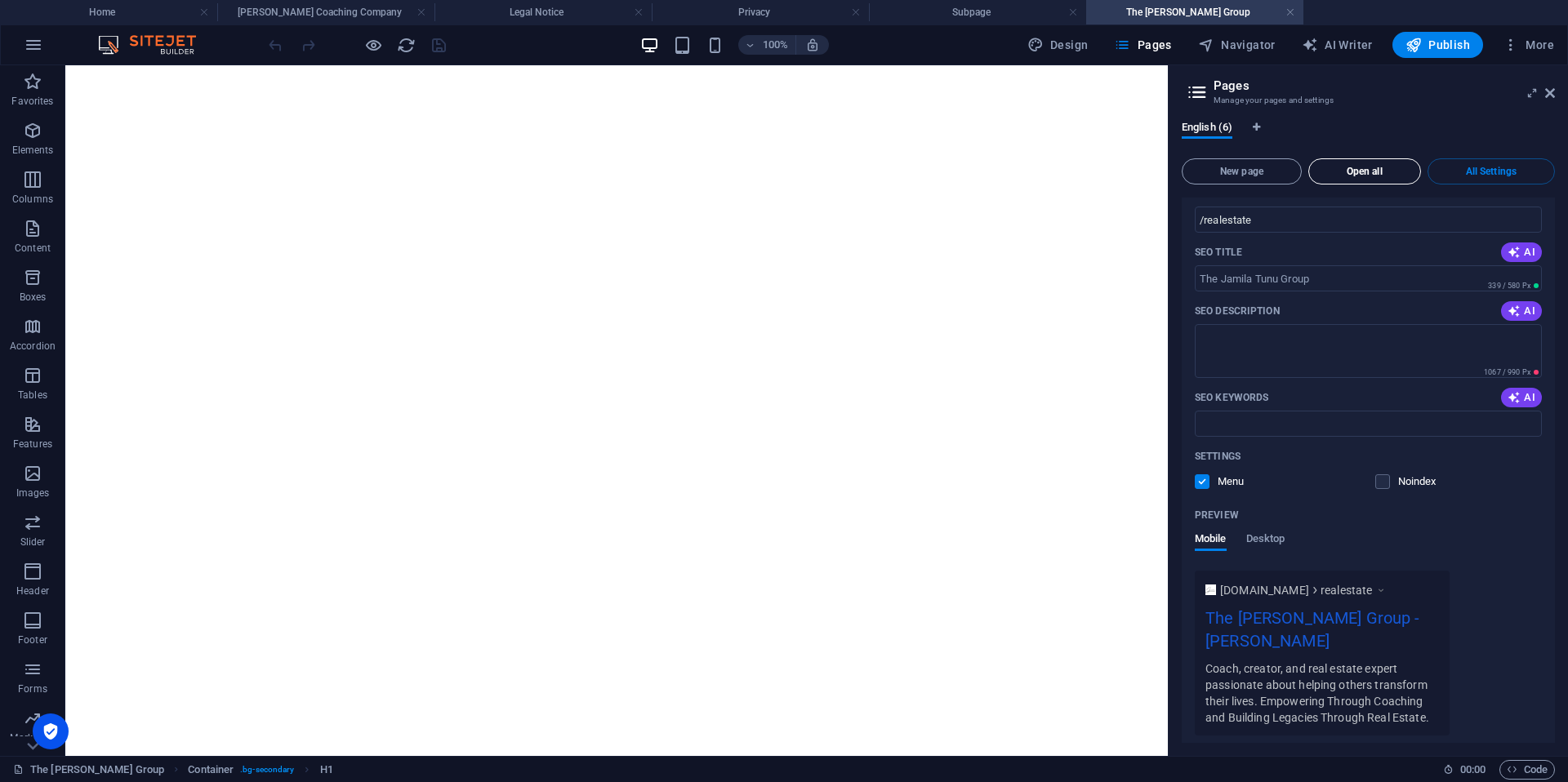scroll, scrollTop: 0, scrollLeft: 0, axis: both 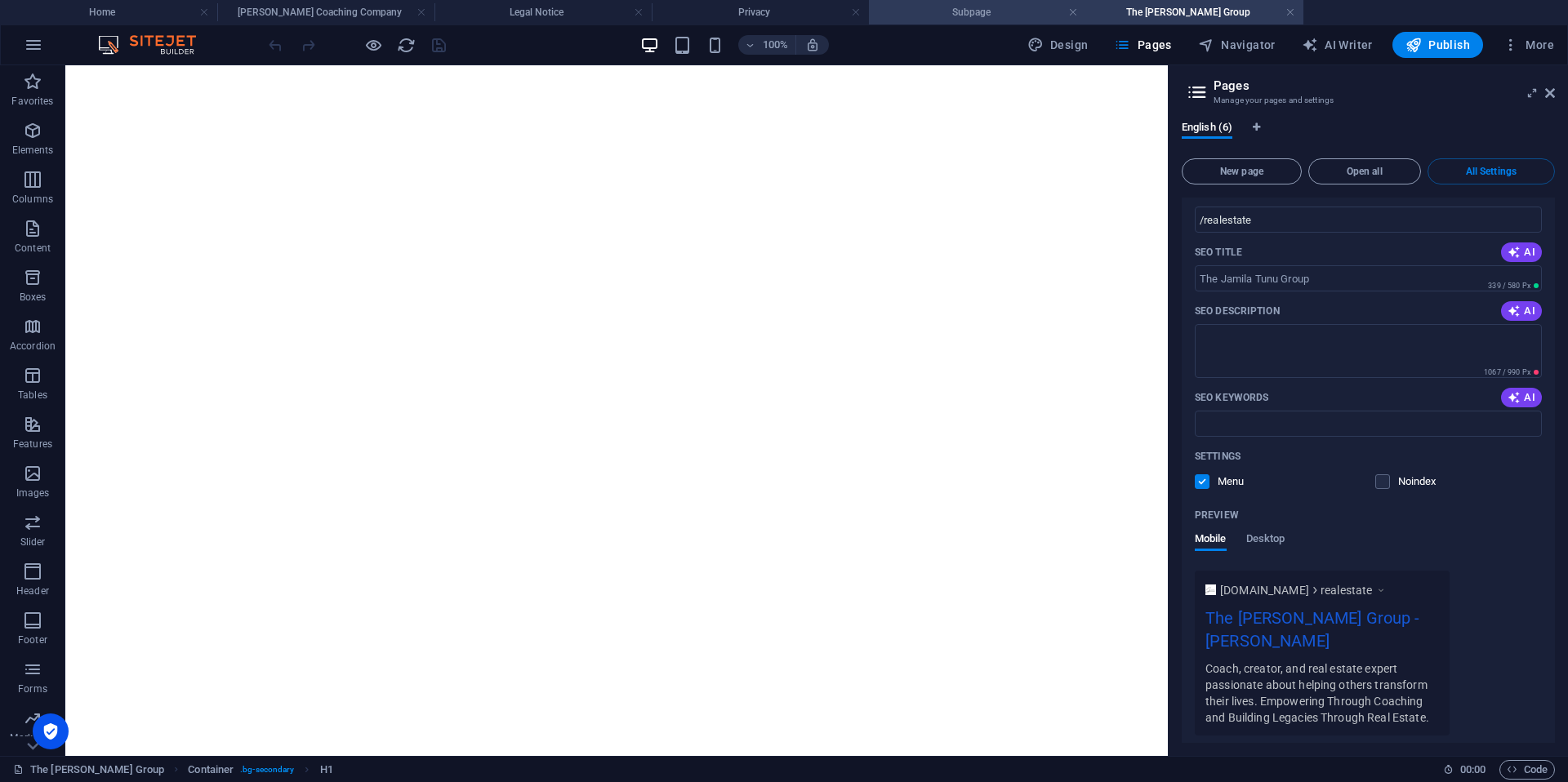 click on "Subpage" at bounding box center [978, 12] 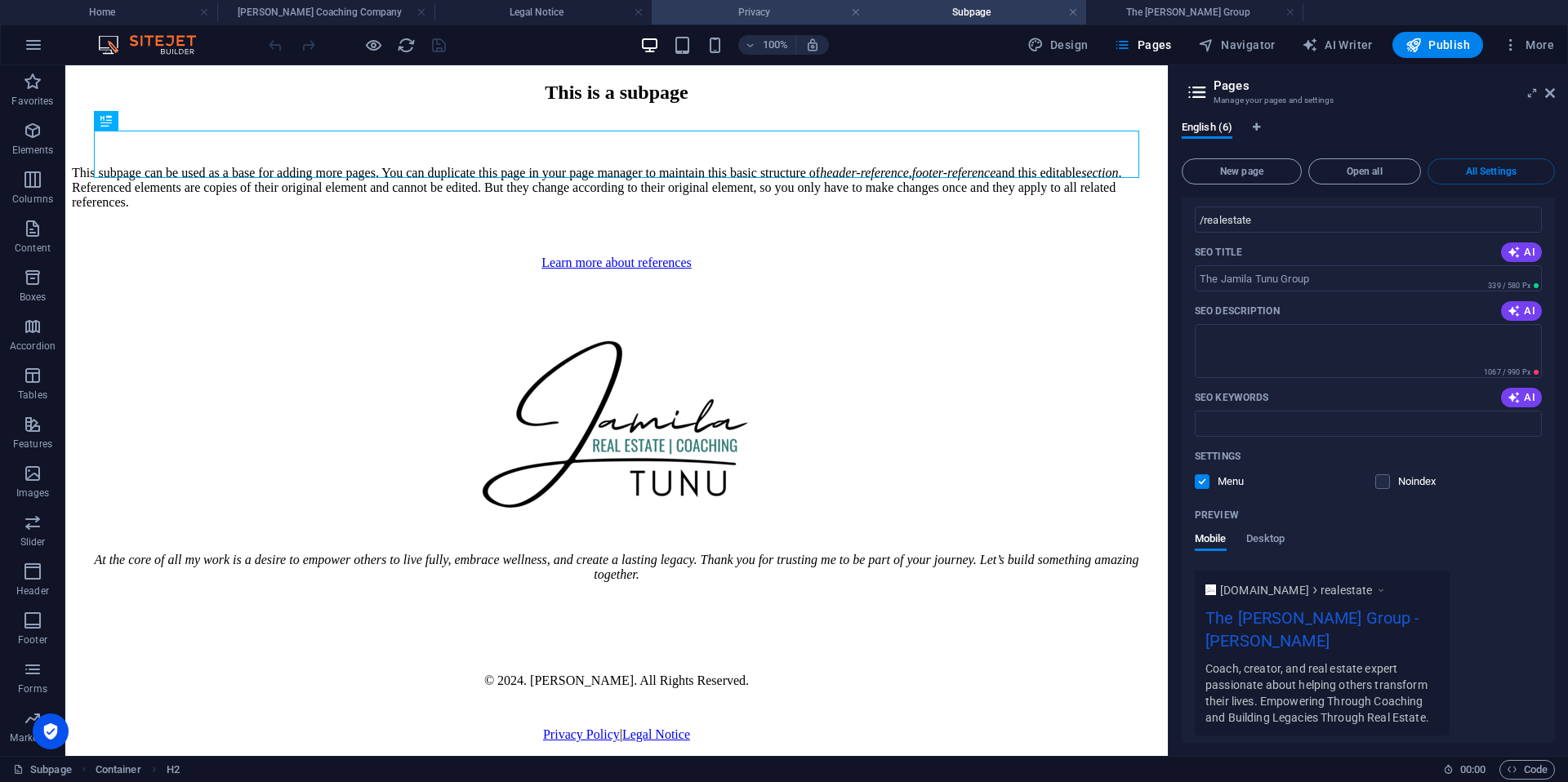 click on "Privacy" at bounding box center [760, 12] 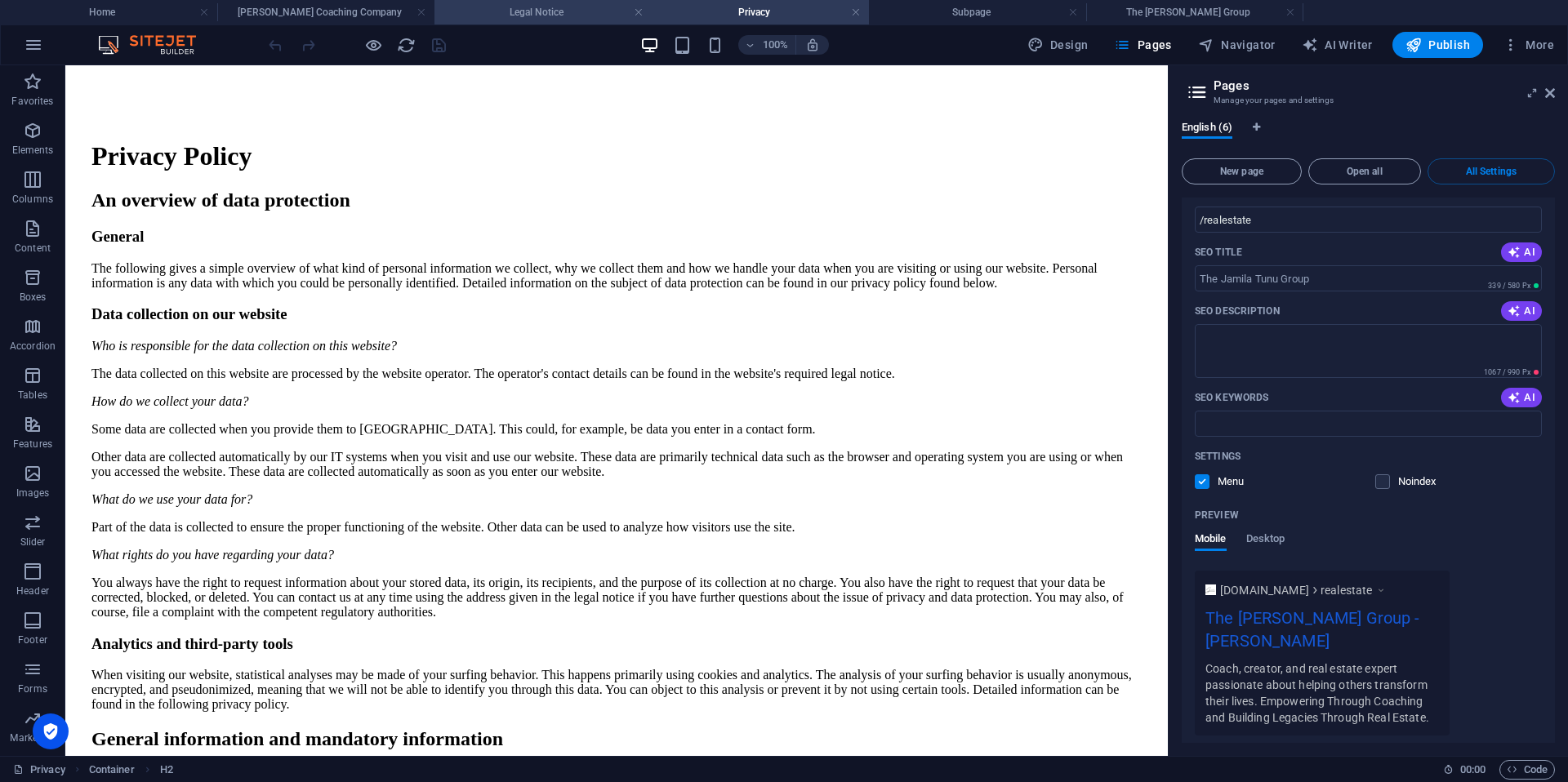click on "Legal Notice" at bounding box center [543, 12] 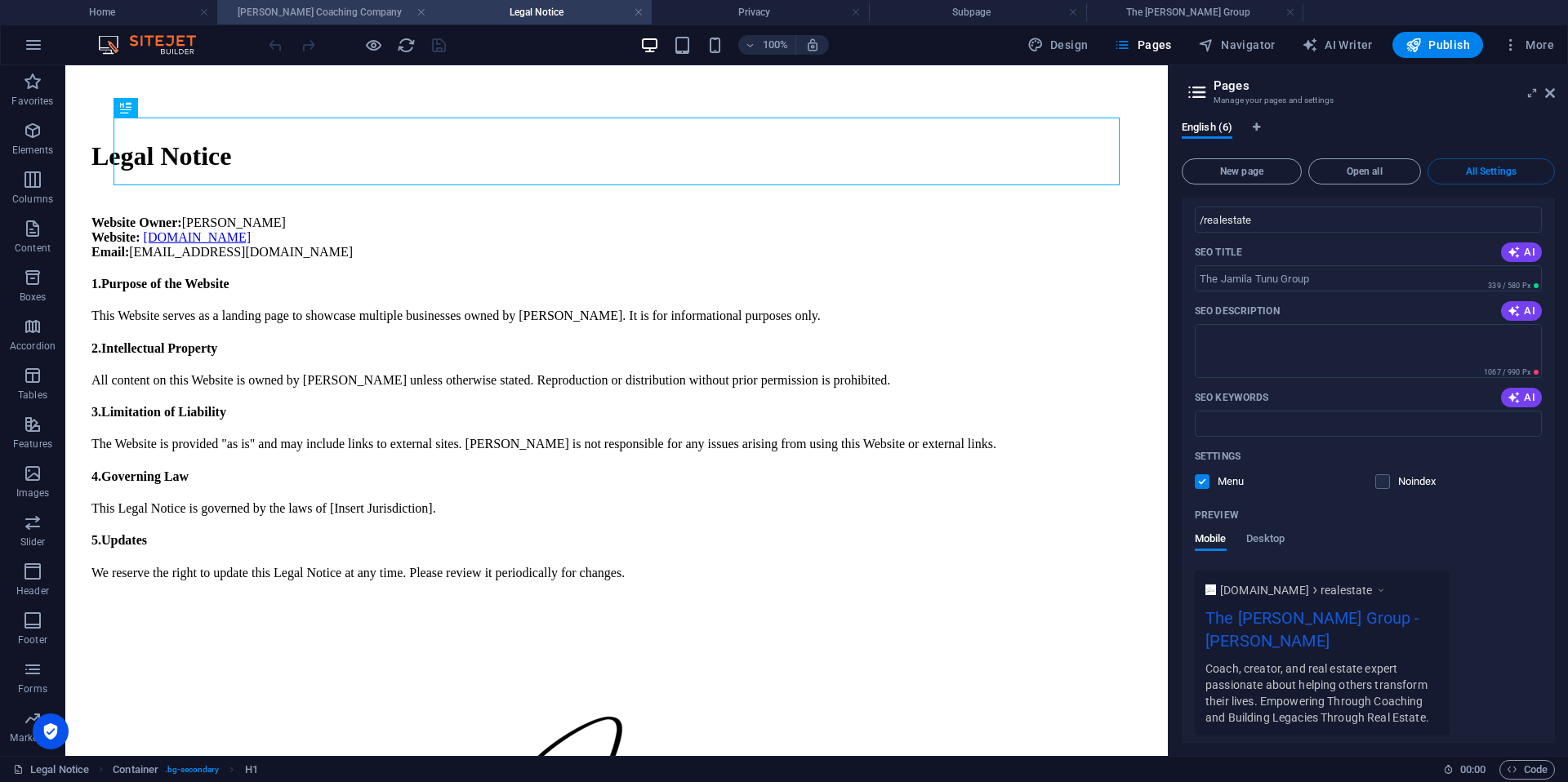 click on "[PERSON_NAME] Coaching Company" at bounding box center [326, 12] 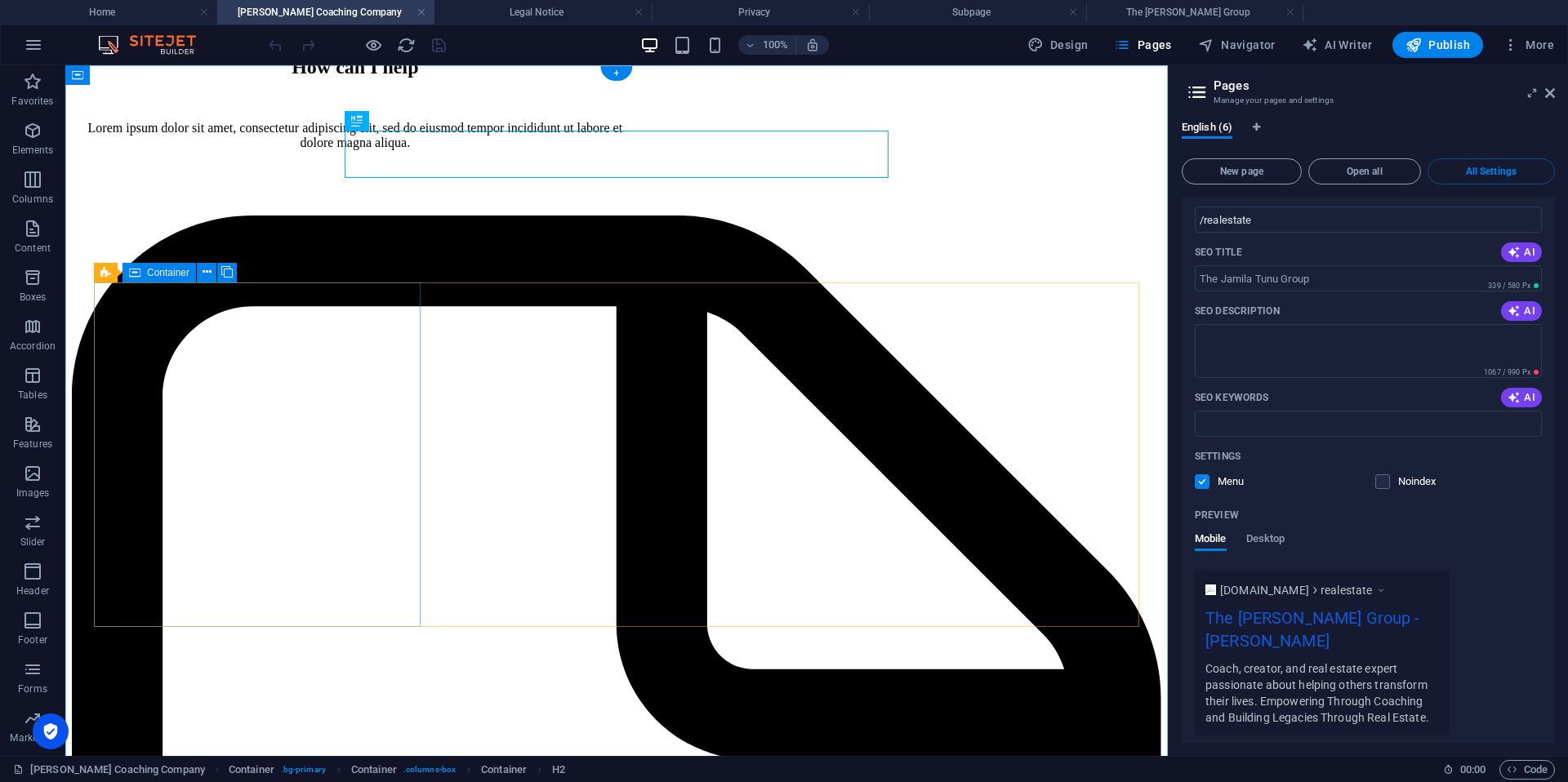 scroll, scrollTop: 0, scrollLeft: 0, axis: both 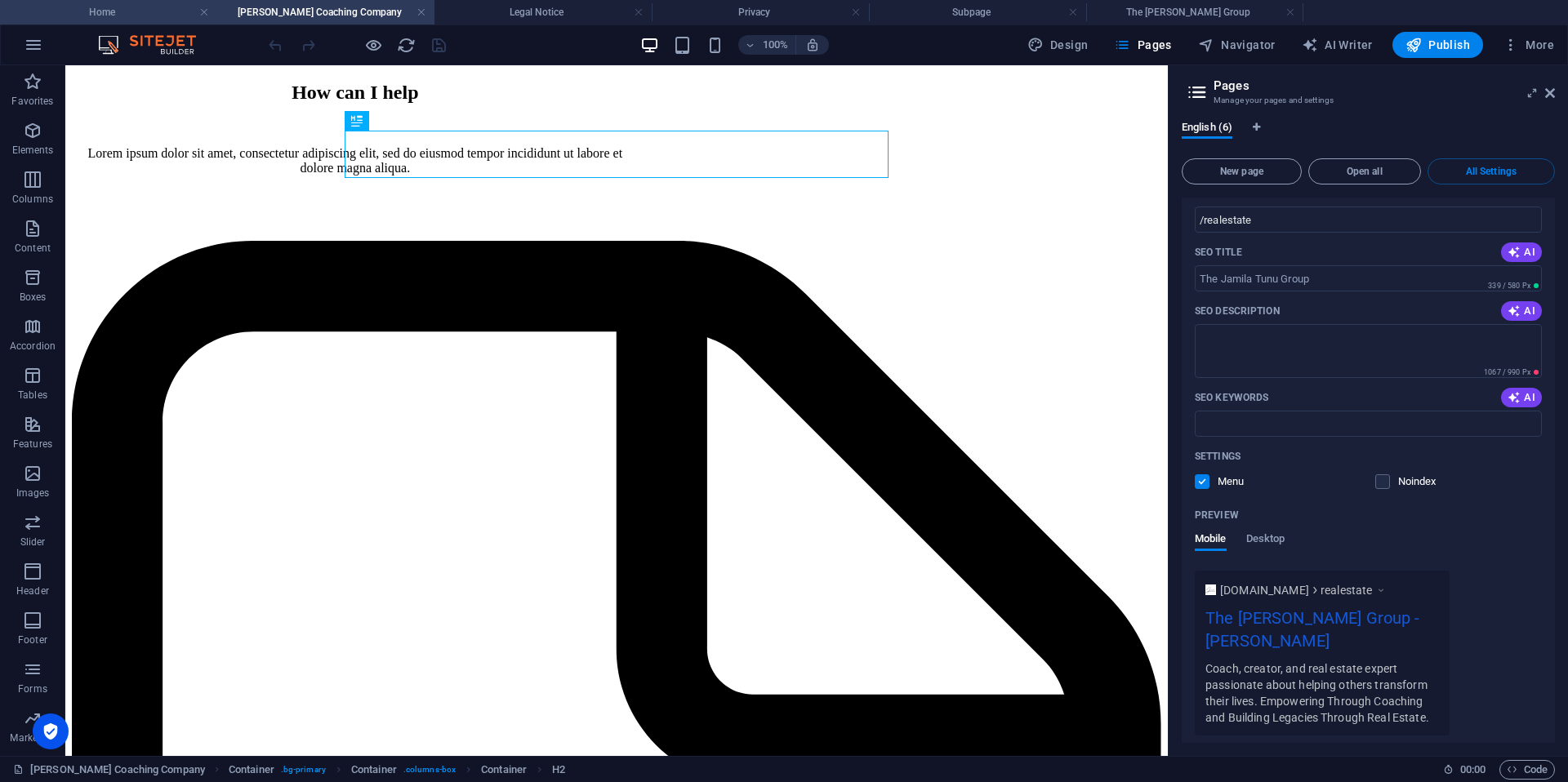 click on "Home" at bounding box center (109, 12) 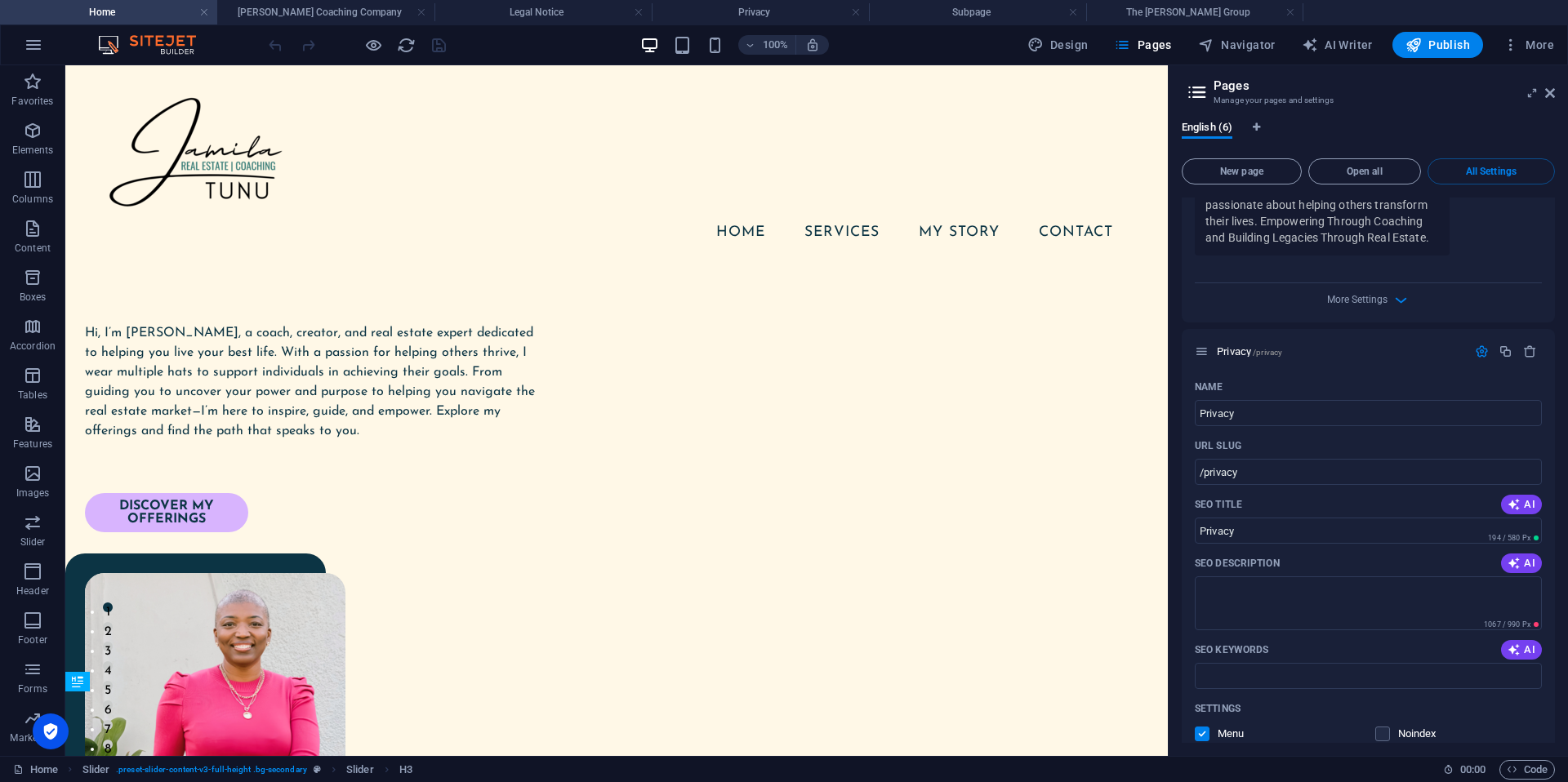 scroll, scrollTop: 1957, scrollLeft: 0, axis: vertical 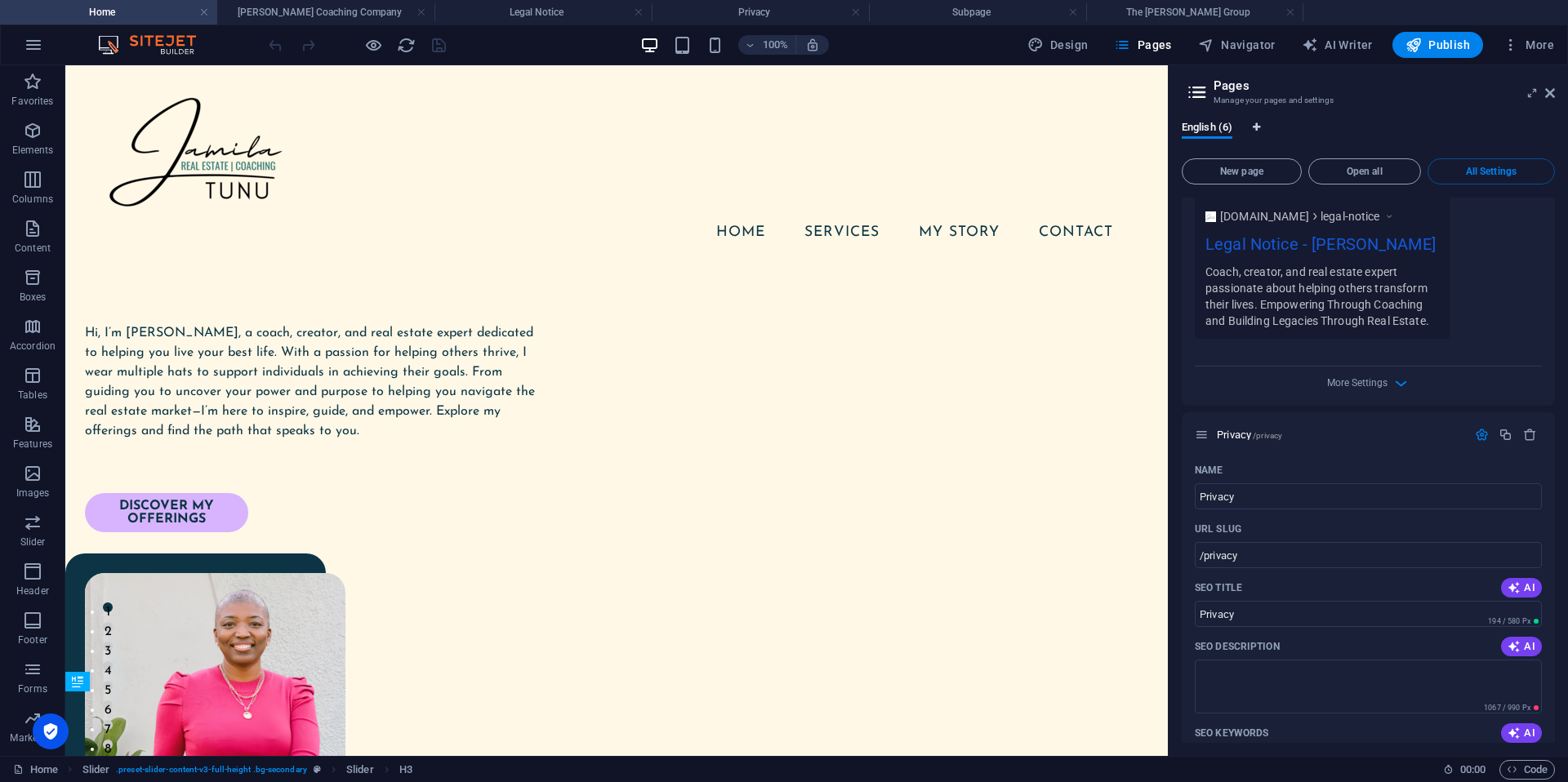 click at bounding box center (1256, 127) 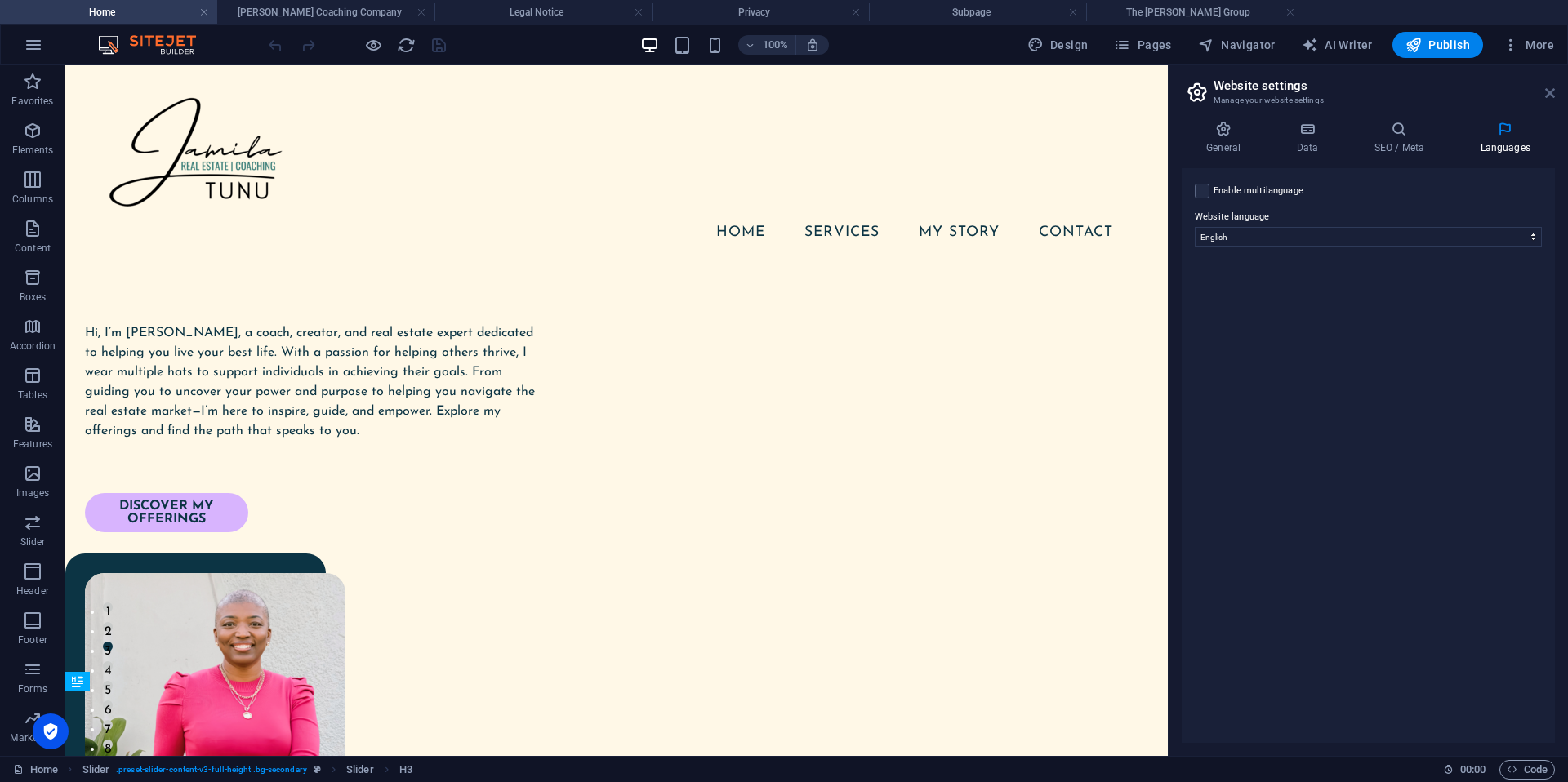 click at bounding box center (1550, 93) 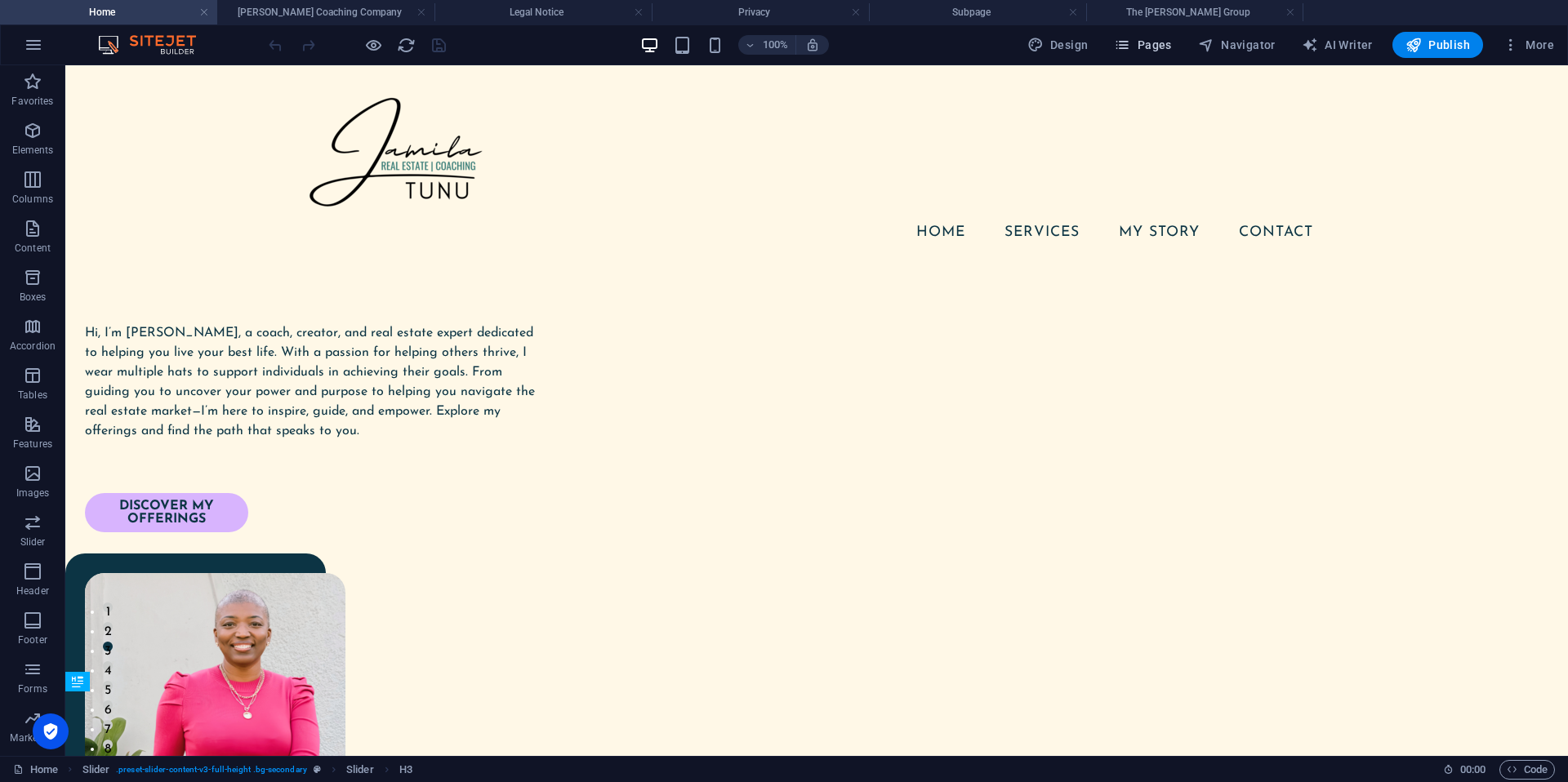 click on "Pages" at bounding box center [1143, 45] 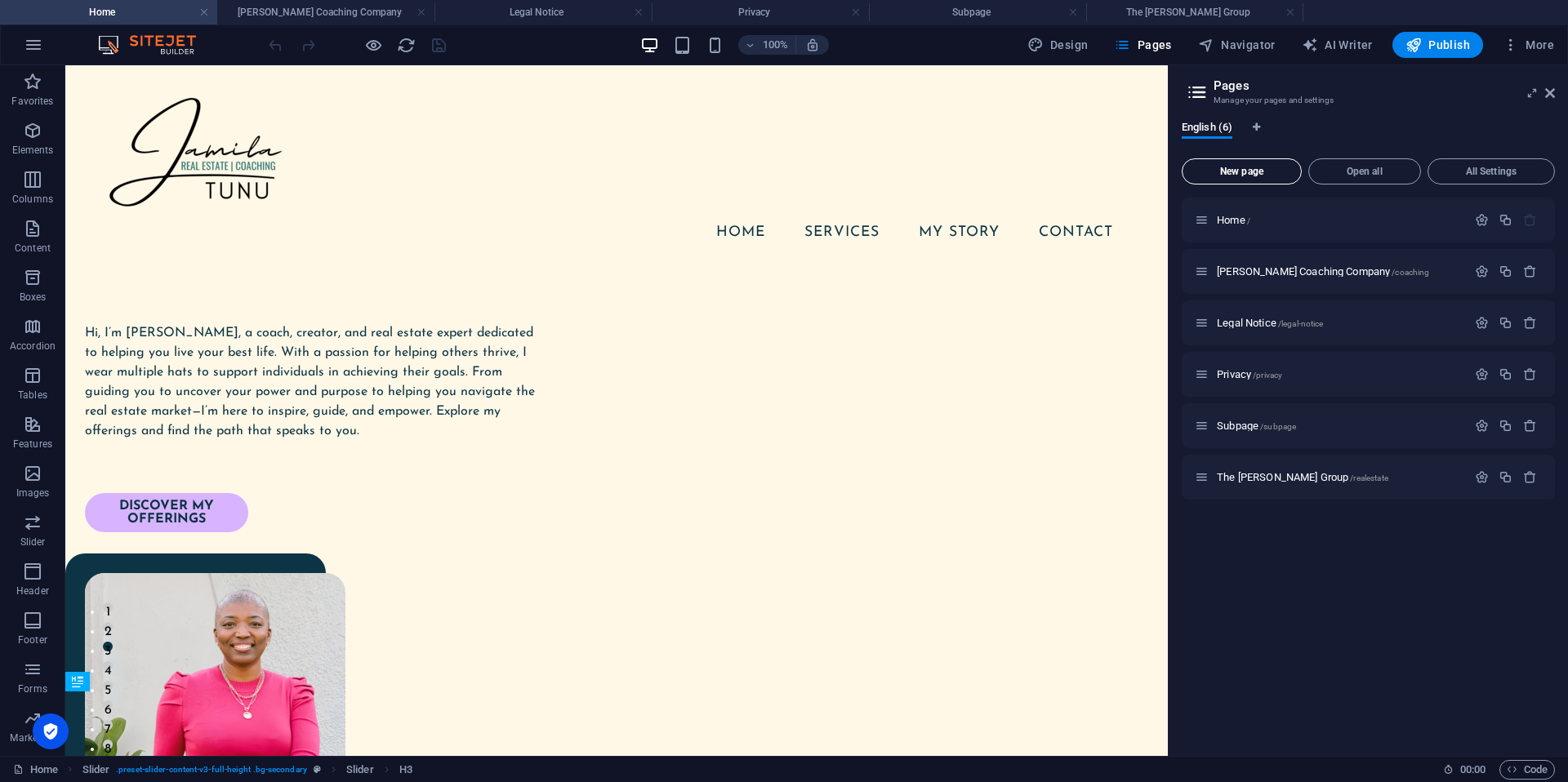 click on "New page" at bounding box center (1241, 171) 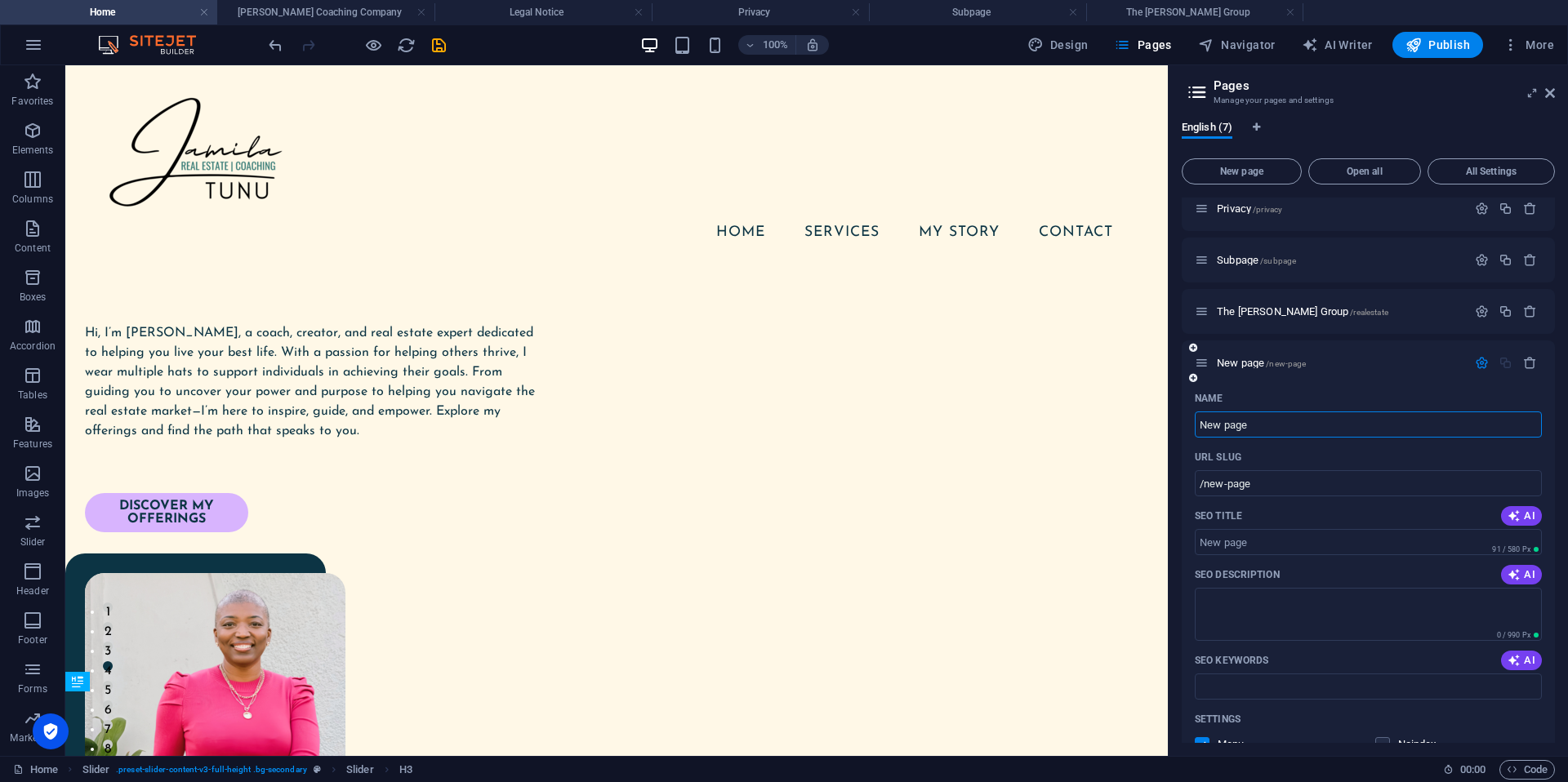 scroll, scrollTop: 149, scrollLeft: 0, axis: vertical 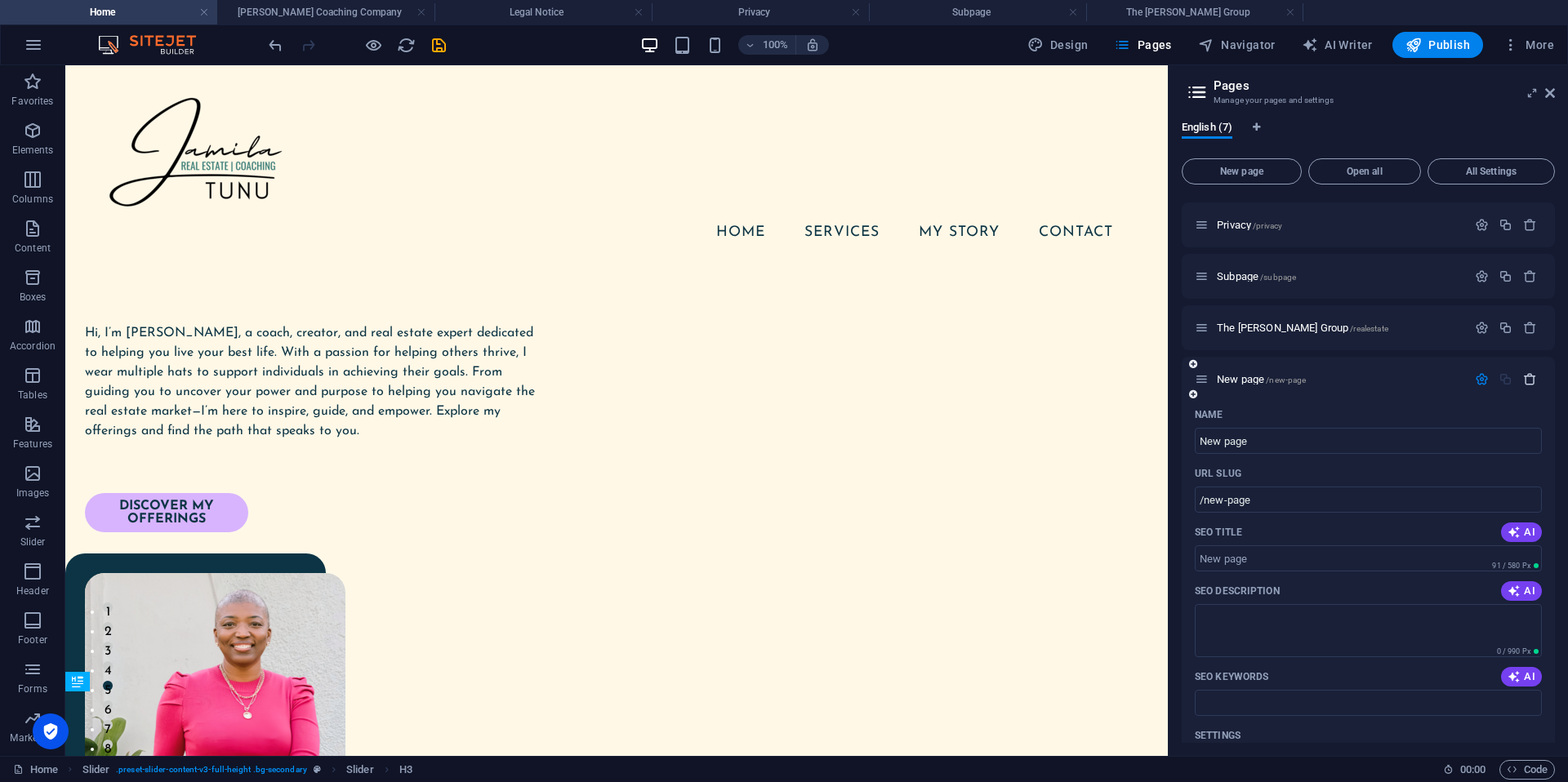 click at bounding box center (1530, 379) 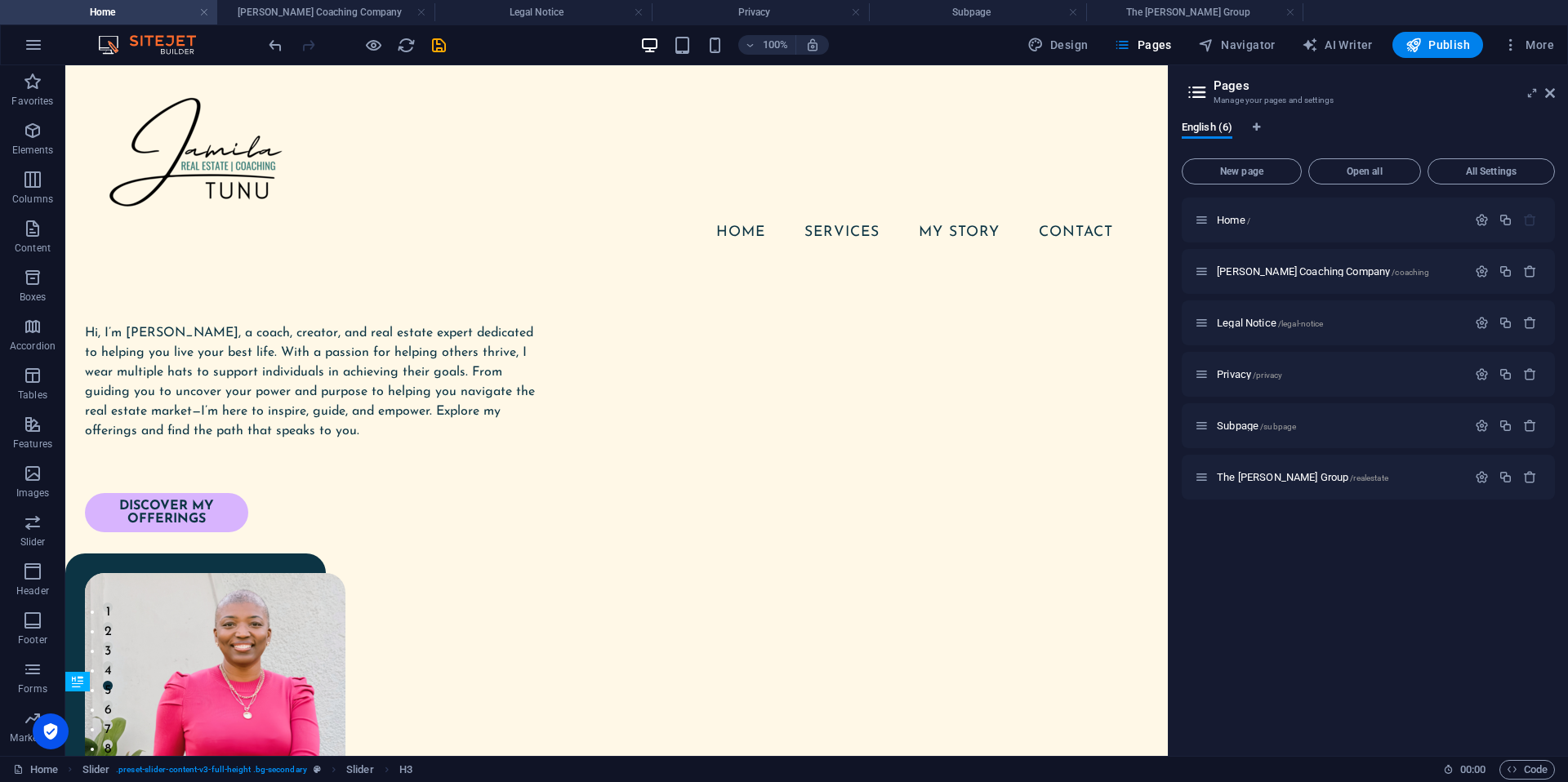 scroll, scrollTop: 0, scrollLeft: 0, axis: both 